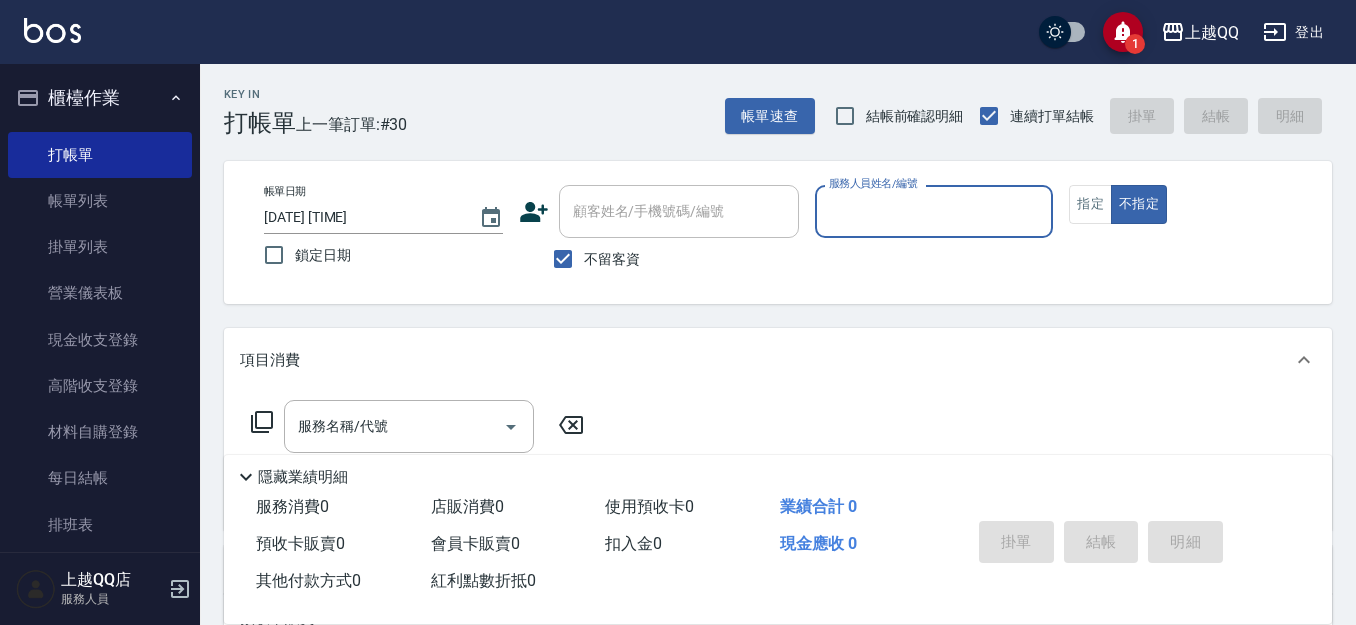 scroll, scrollTop: 0, scrollLeft: 0, axis: both 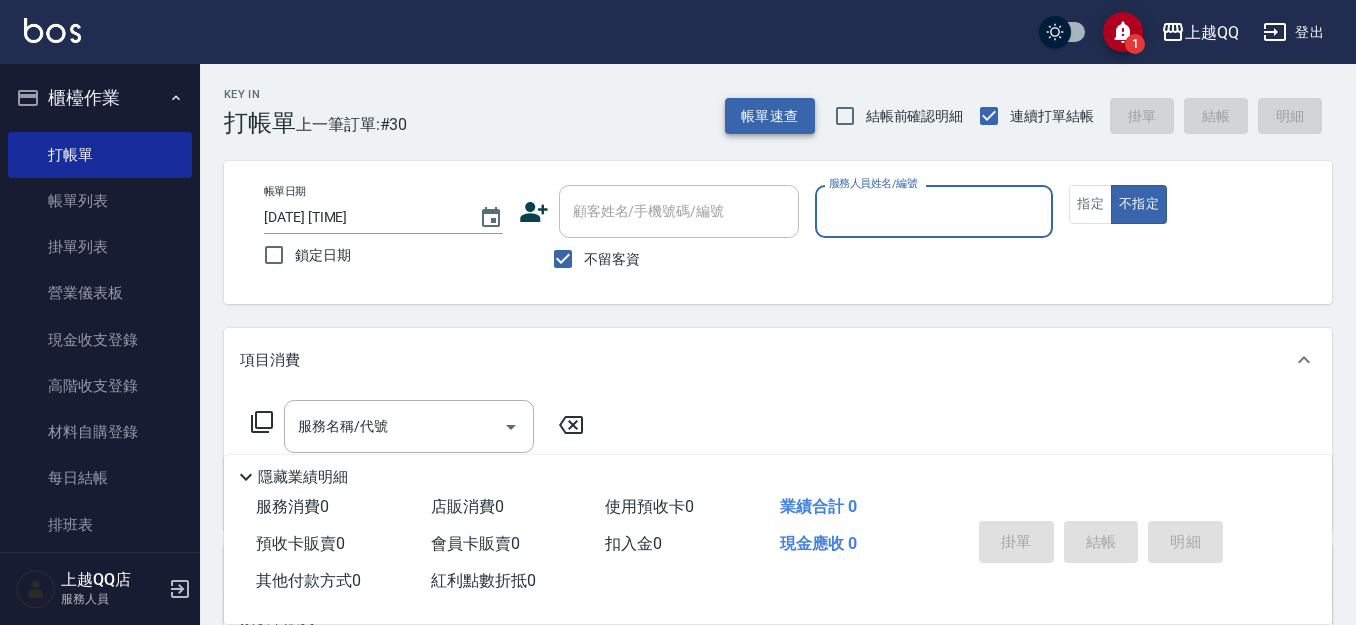 click on "帳單速查" at bounding box center [770, 116] 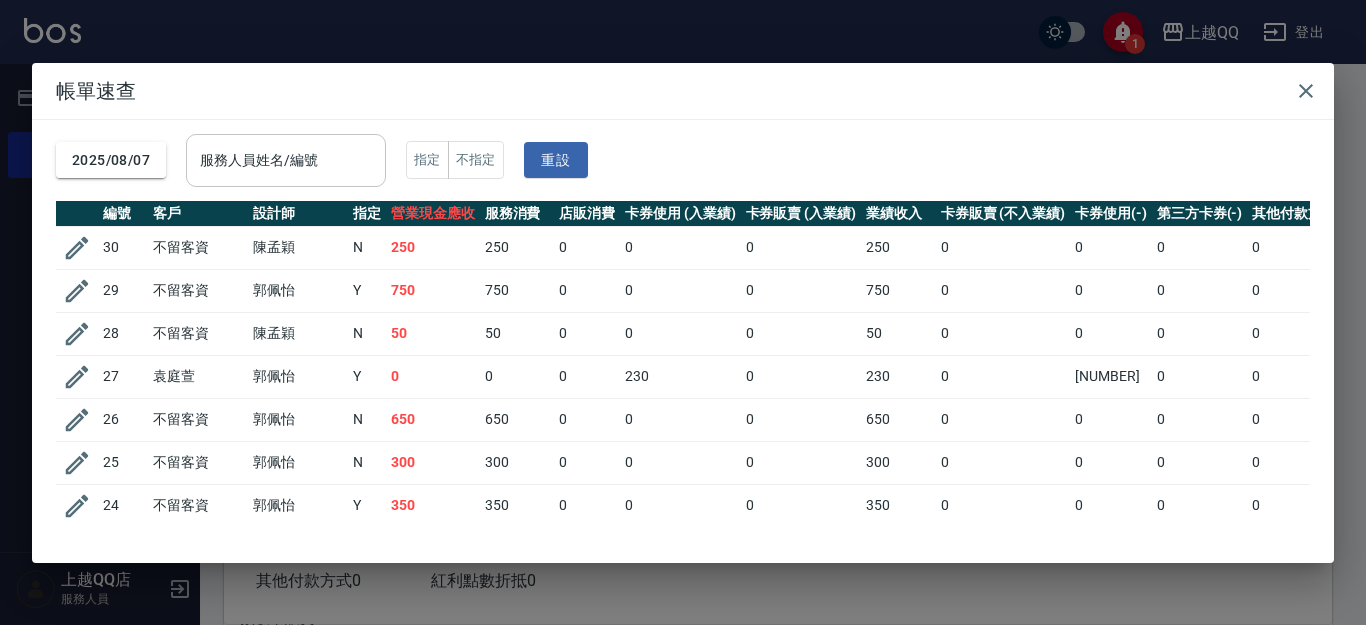 click on "服務人員姓名/編號" at bounding box center (286, 160) 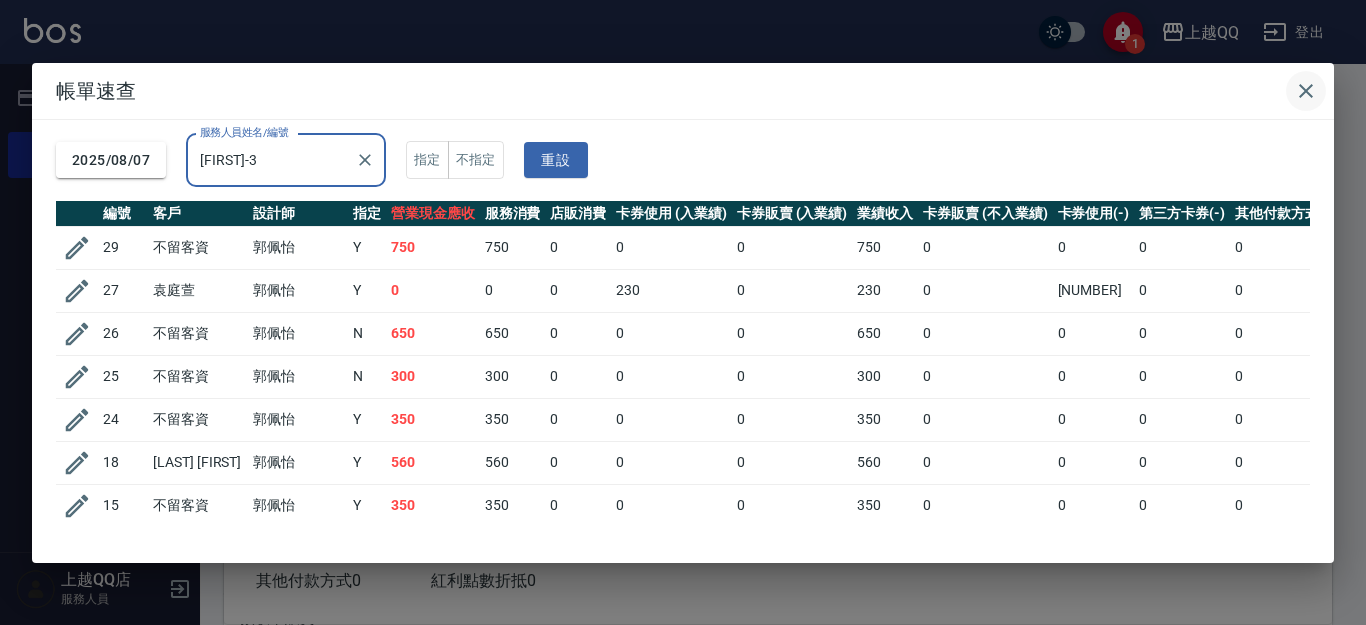 type on "[FIRST]-3" 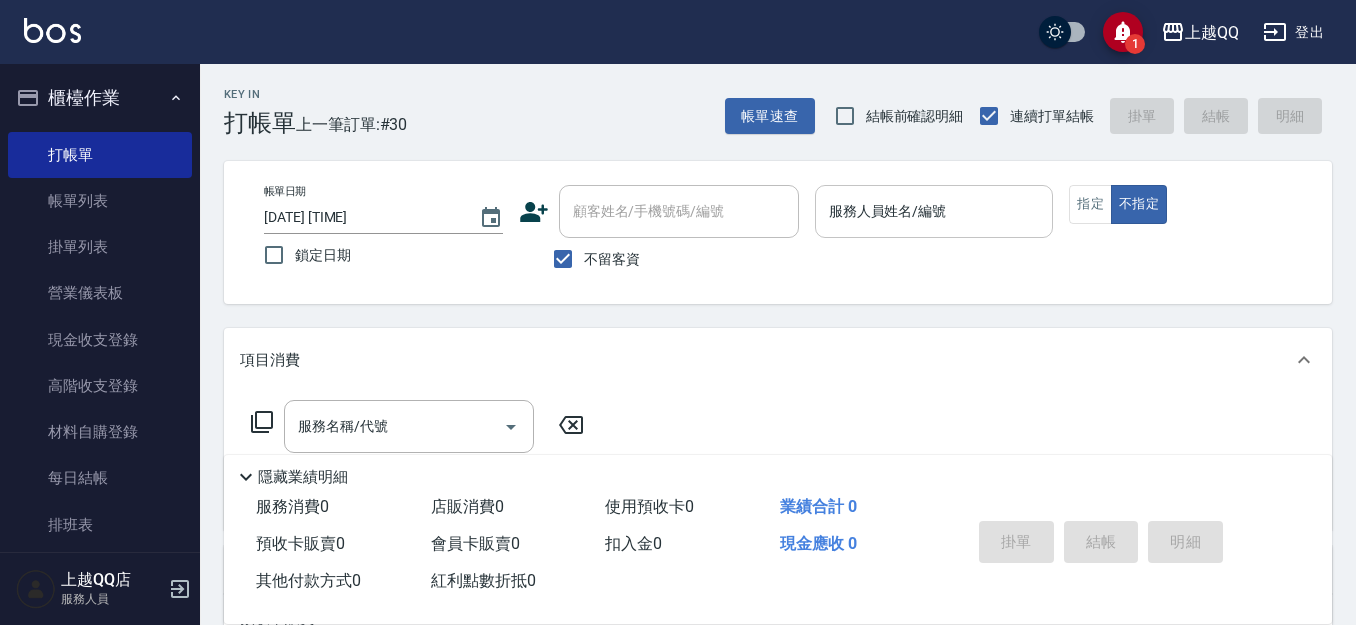 click on "服務人員姓名/編號" at bounding box center [934, 211] 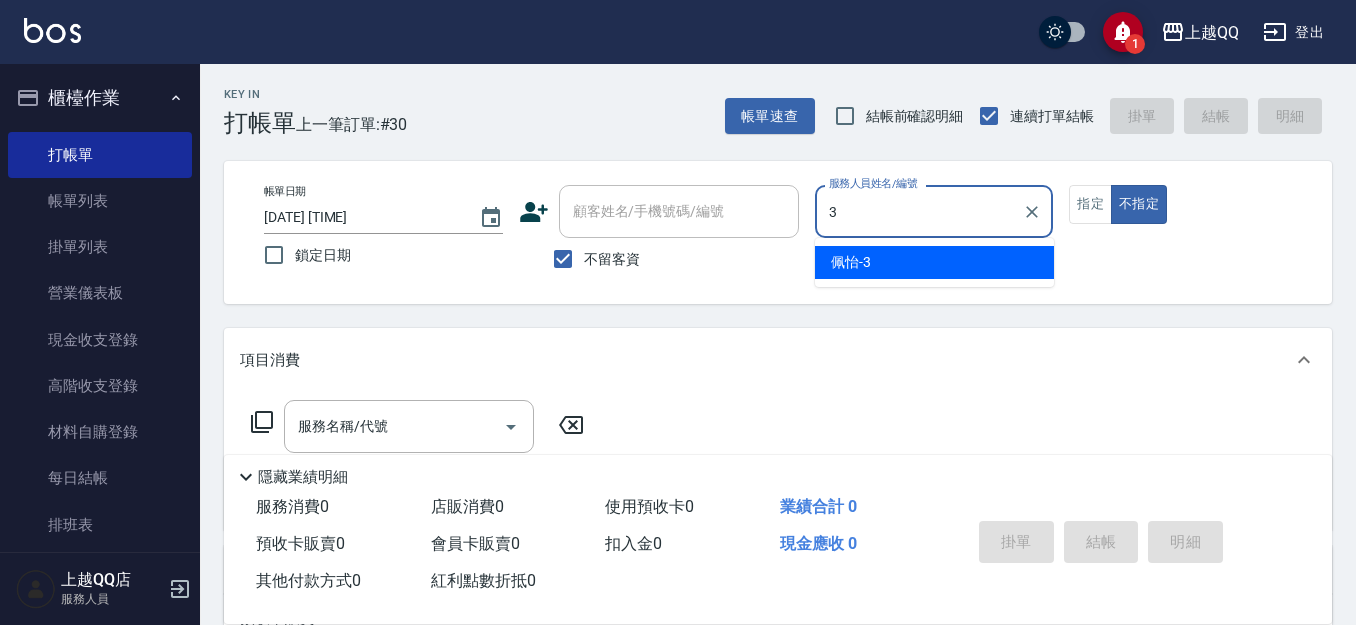 type on "[FIRST]-3" 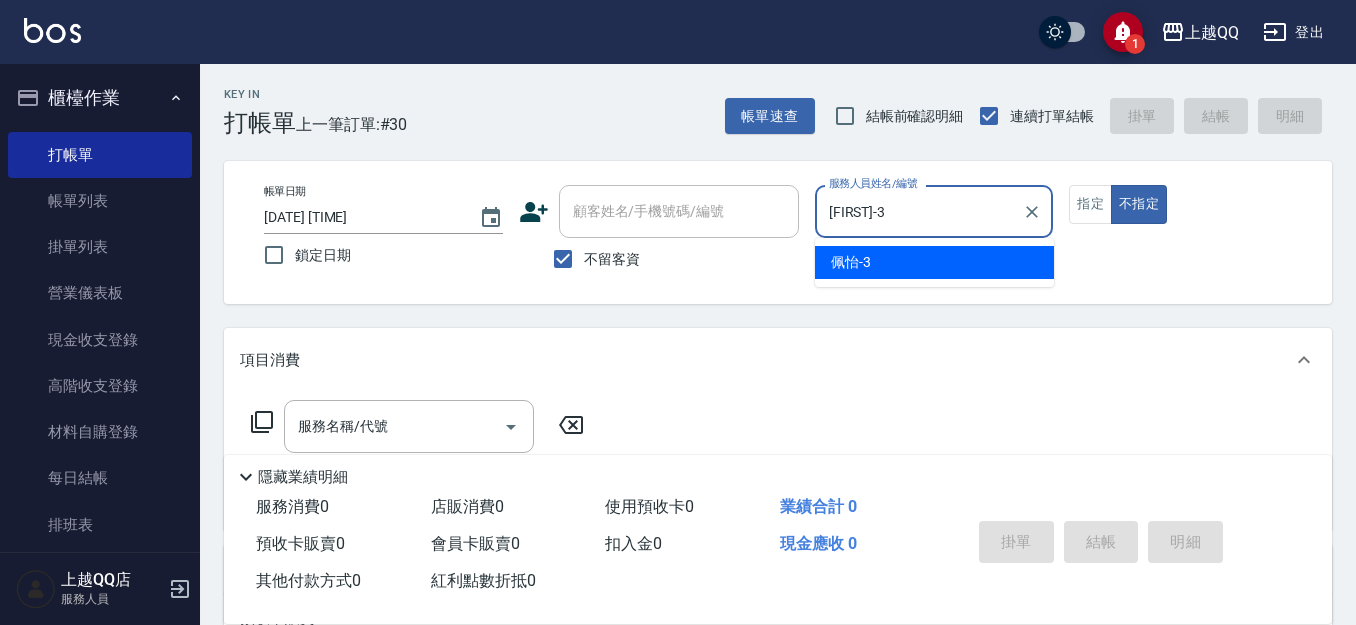 type on "false" 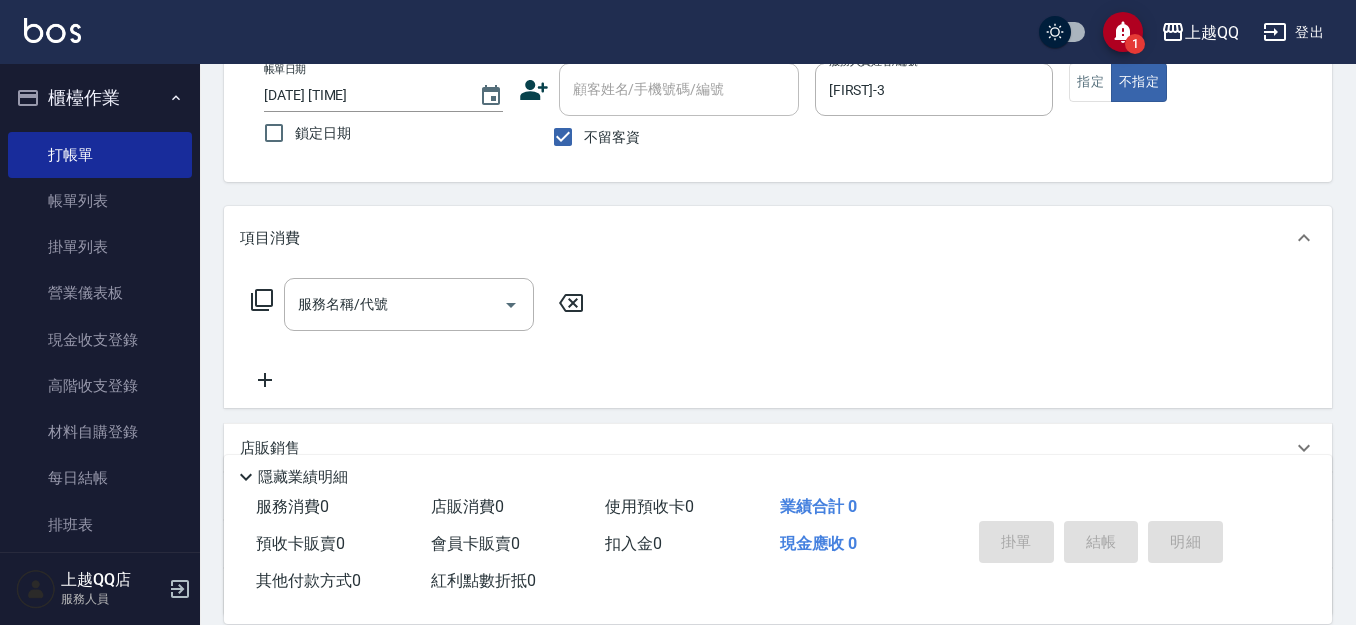 scroll, scrollTop: 151, scrollLeft: 0, axis: vertical 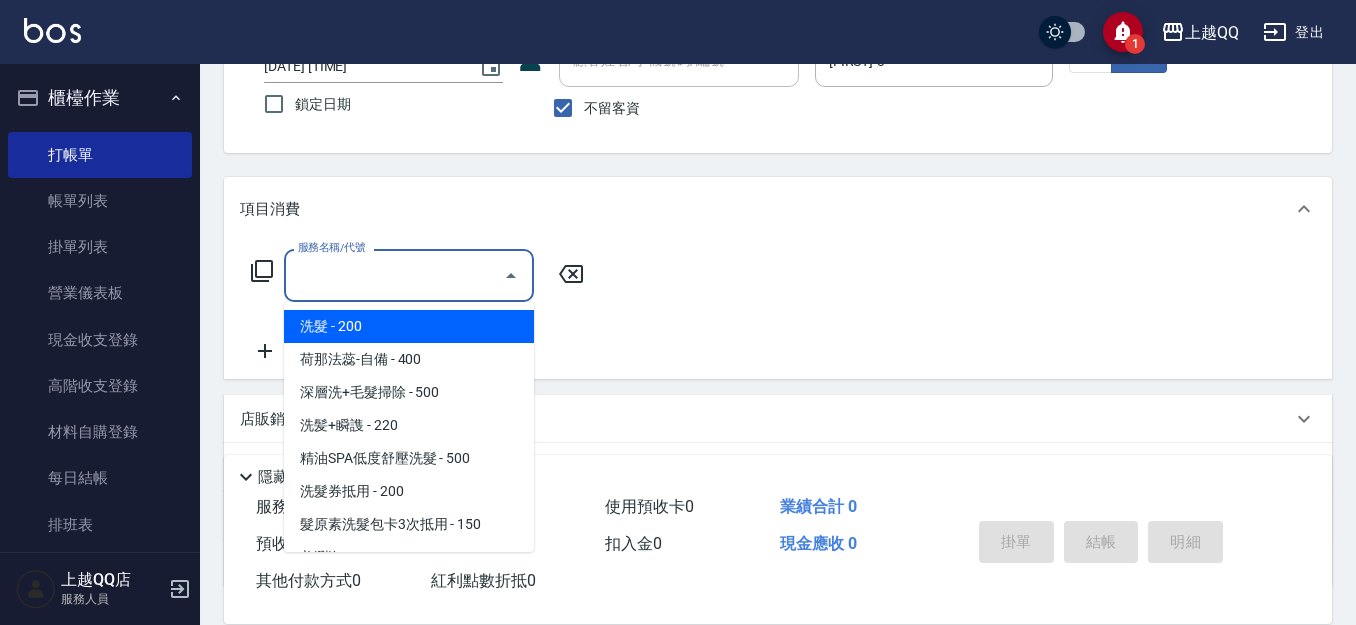 click on "服務名稱/代號" at bounding box center (394, 275) 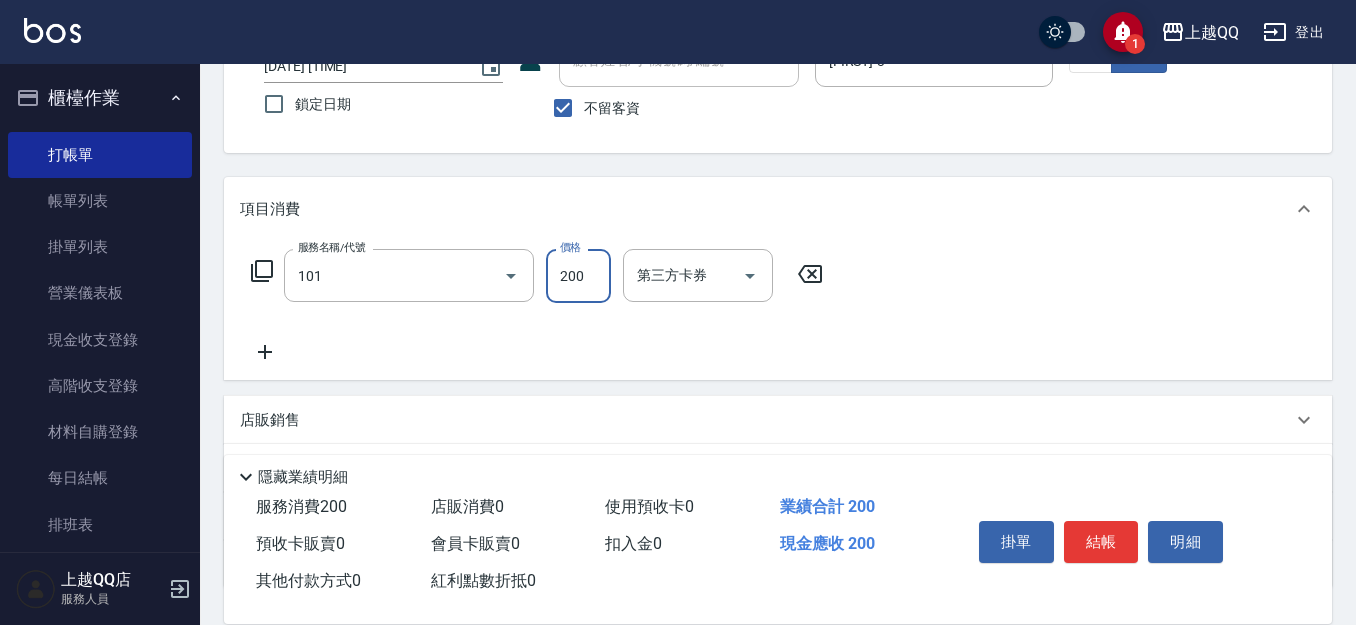type on "洗髮([NUMBER])" 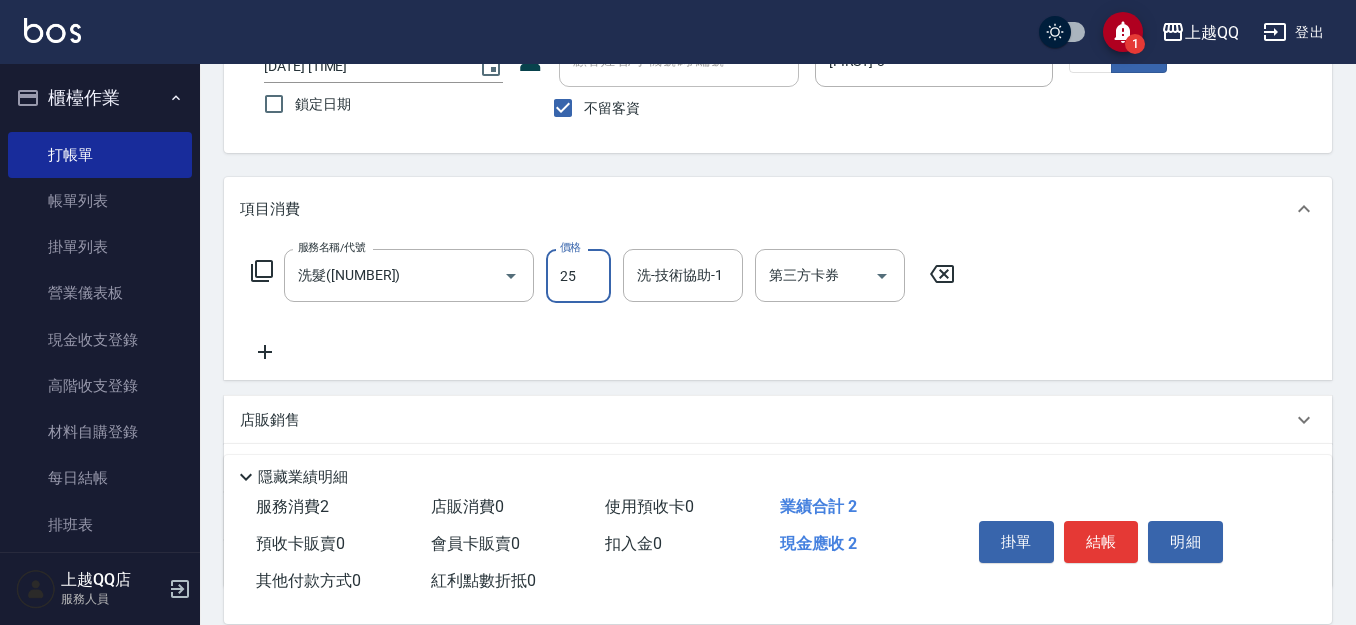 type on "250" 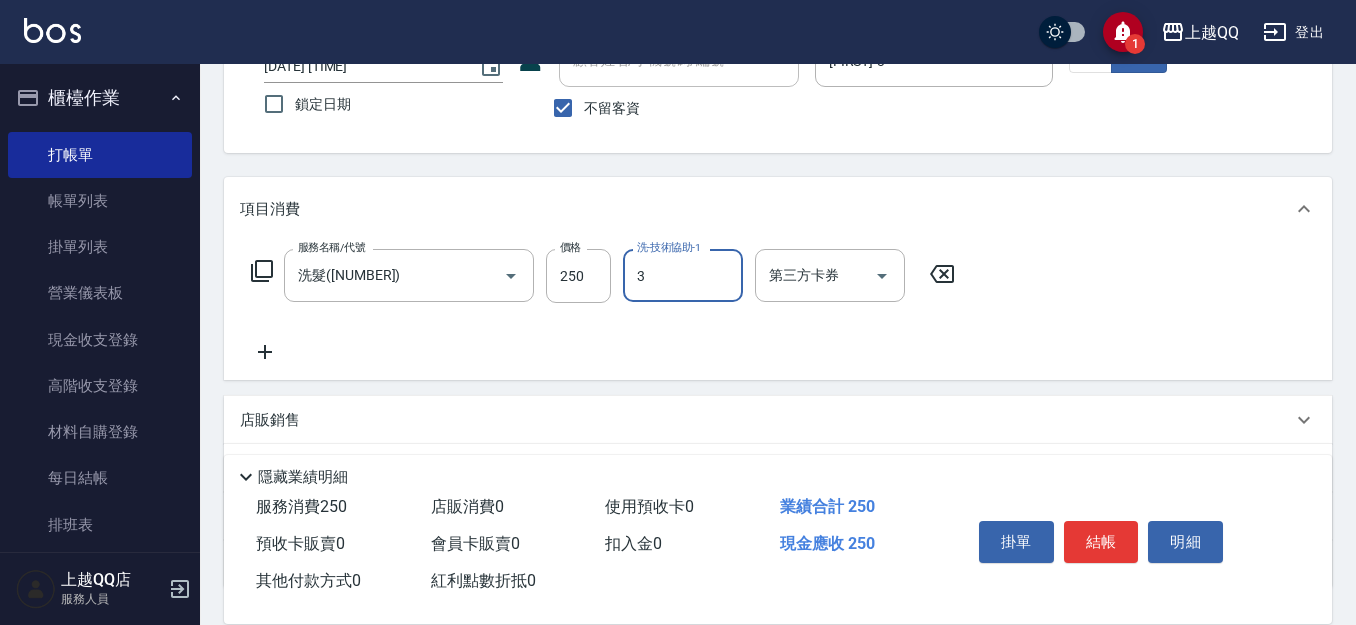 type on "[FIRST]-3" 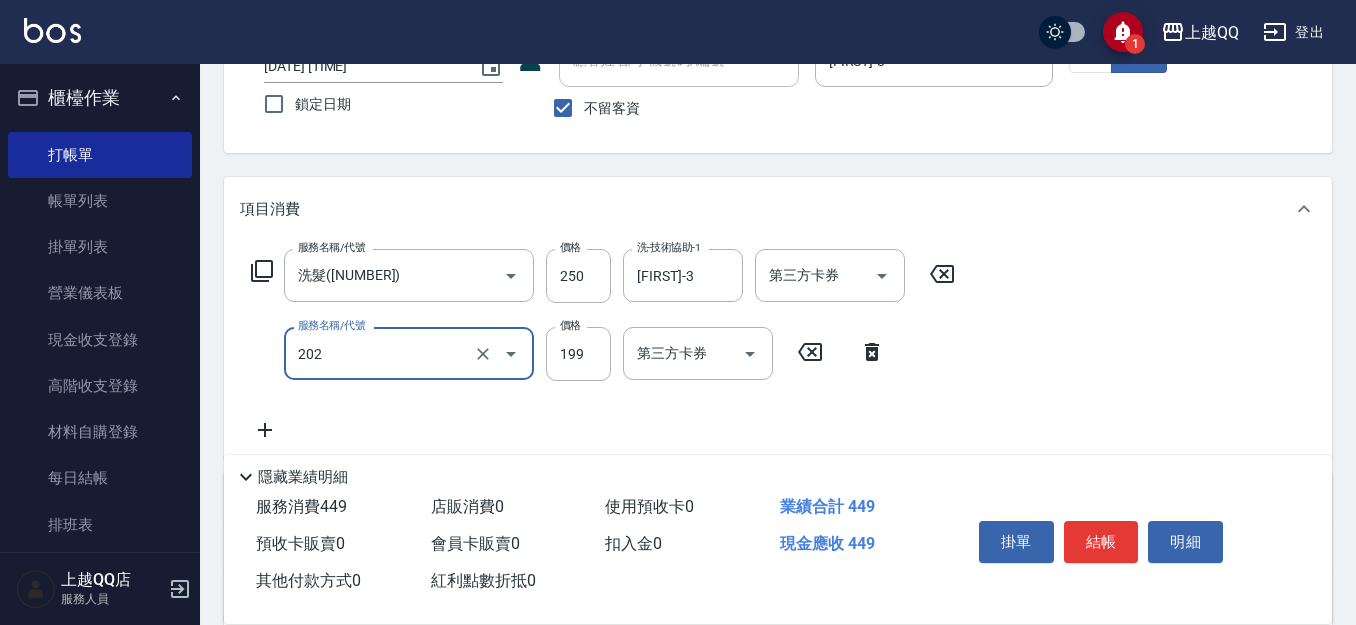 type on "不指定單剪(202)" 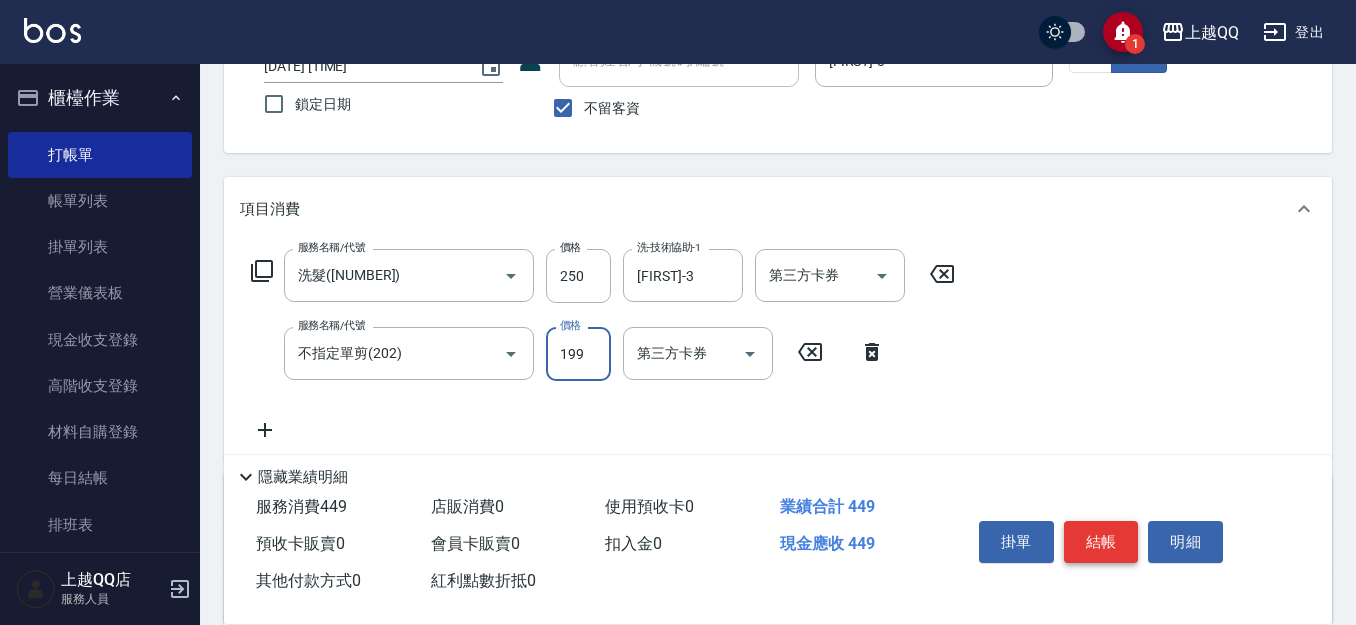 click on "結帳" at bounding box center (1101, 542) 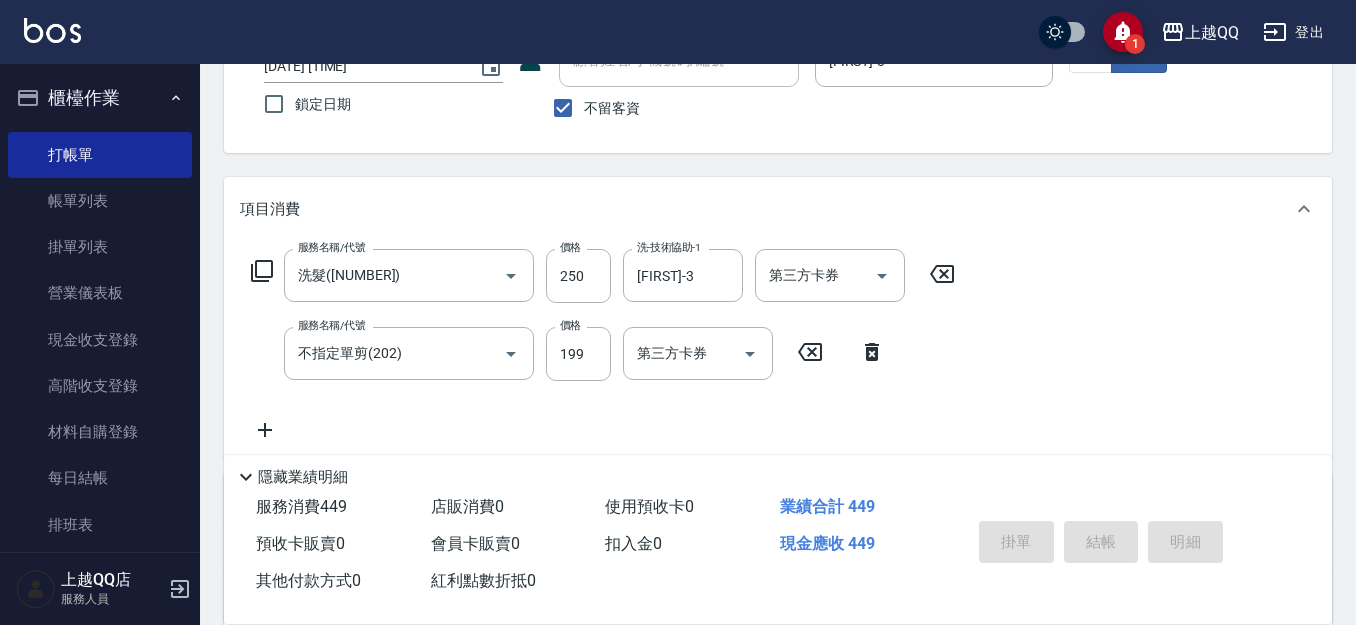 type on "[DATE] [TIME]" 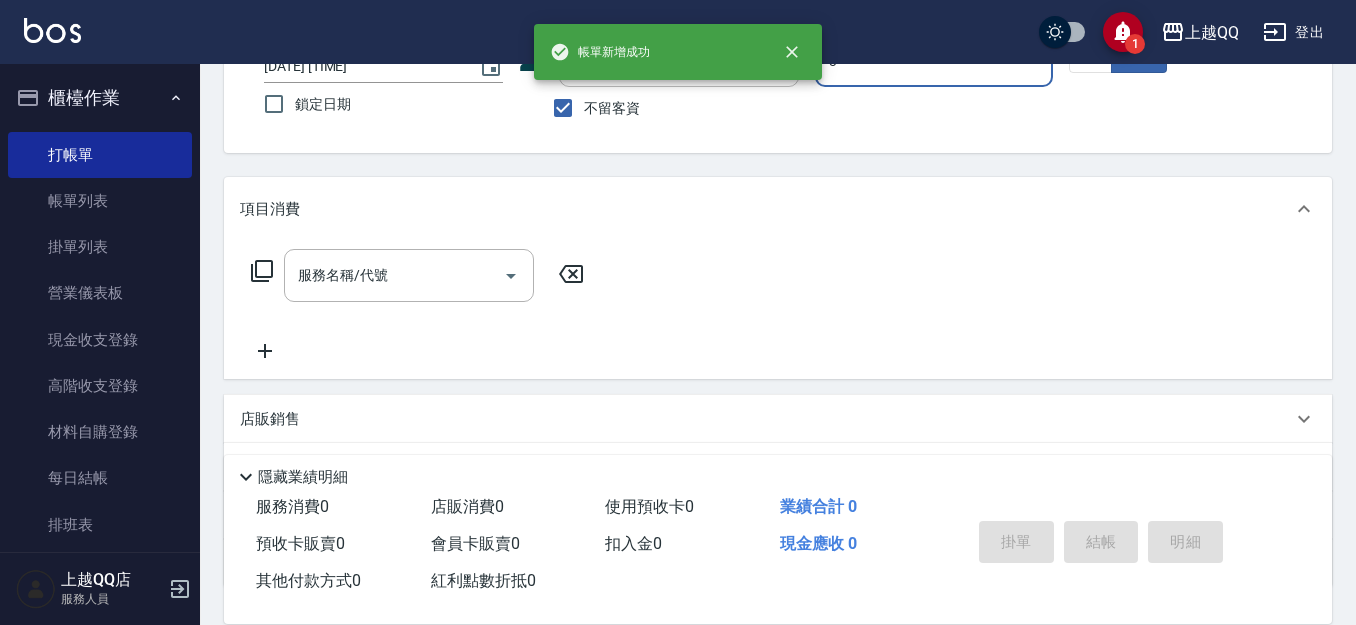 type on "[FIRST]-3" 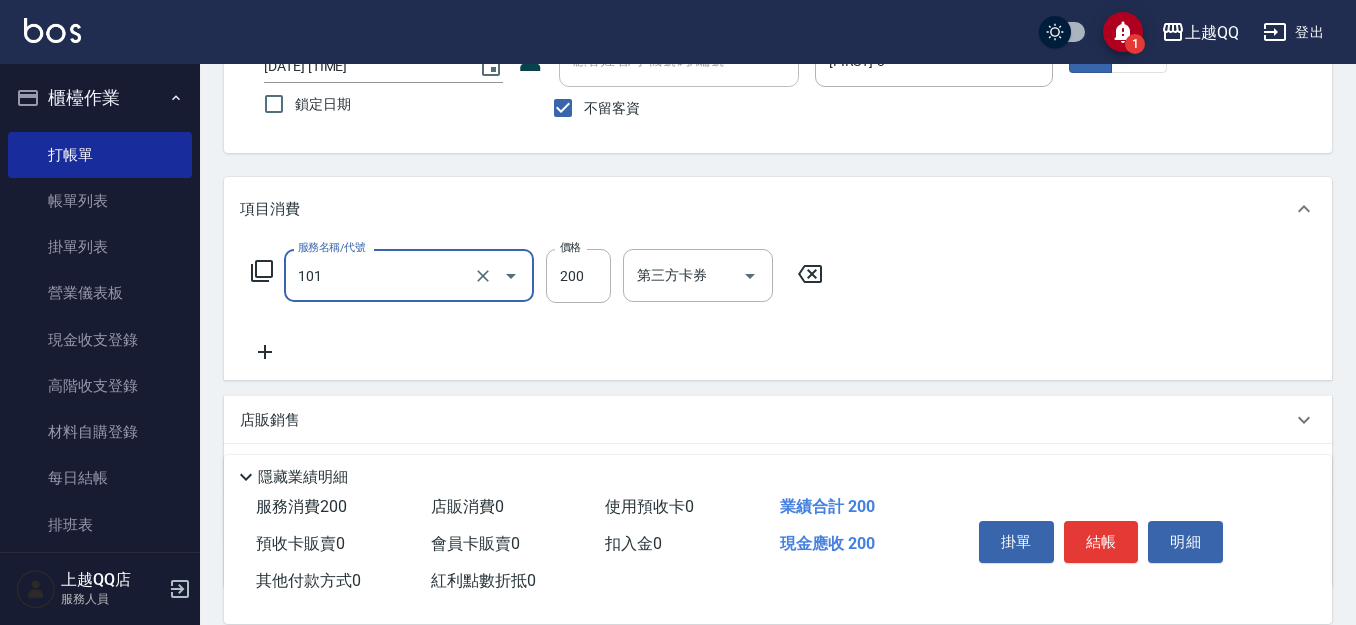 type on "洗髮([NUMBER])" 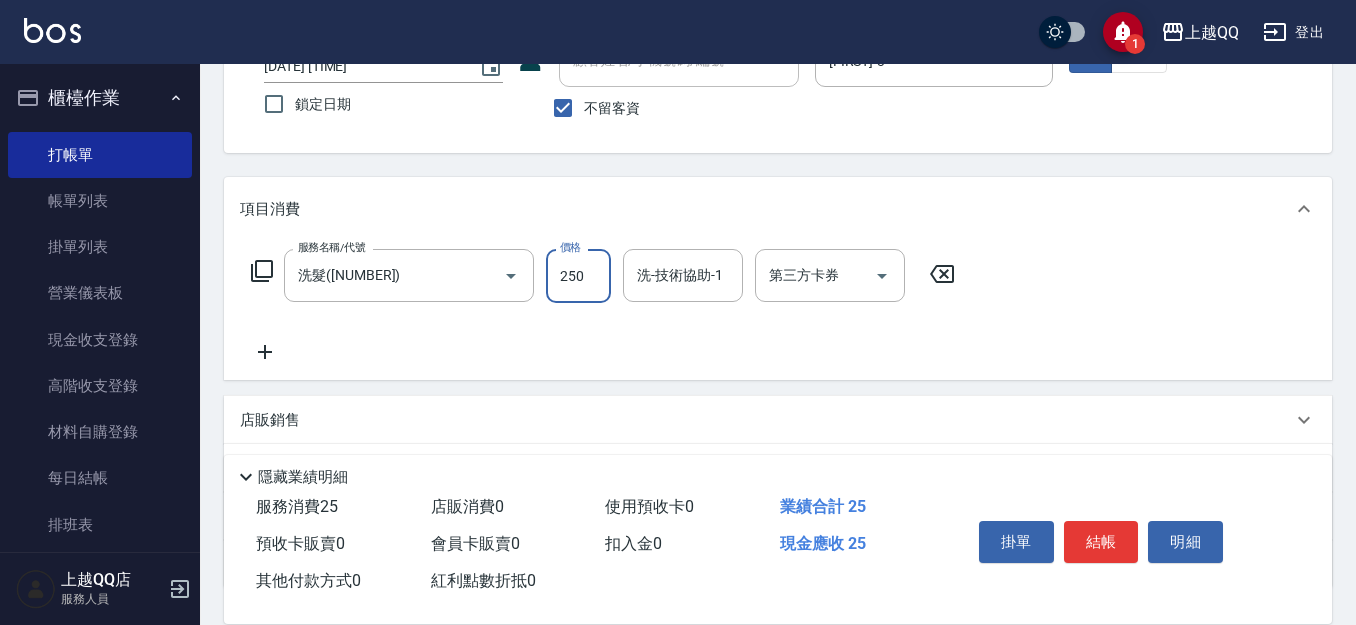 type on "250" 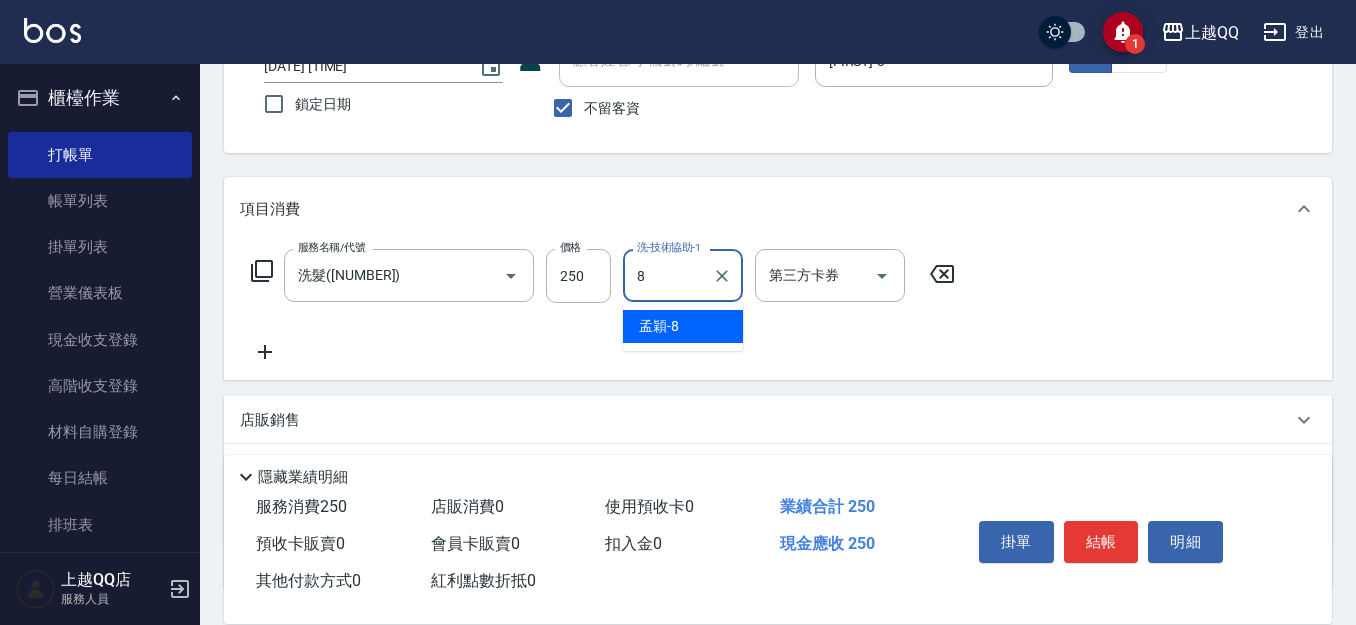 type on "孟穎-8" 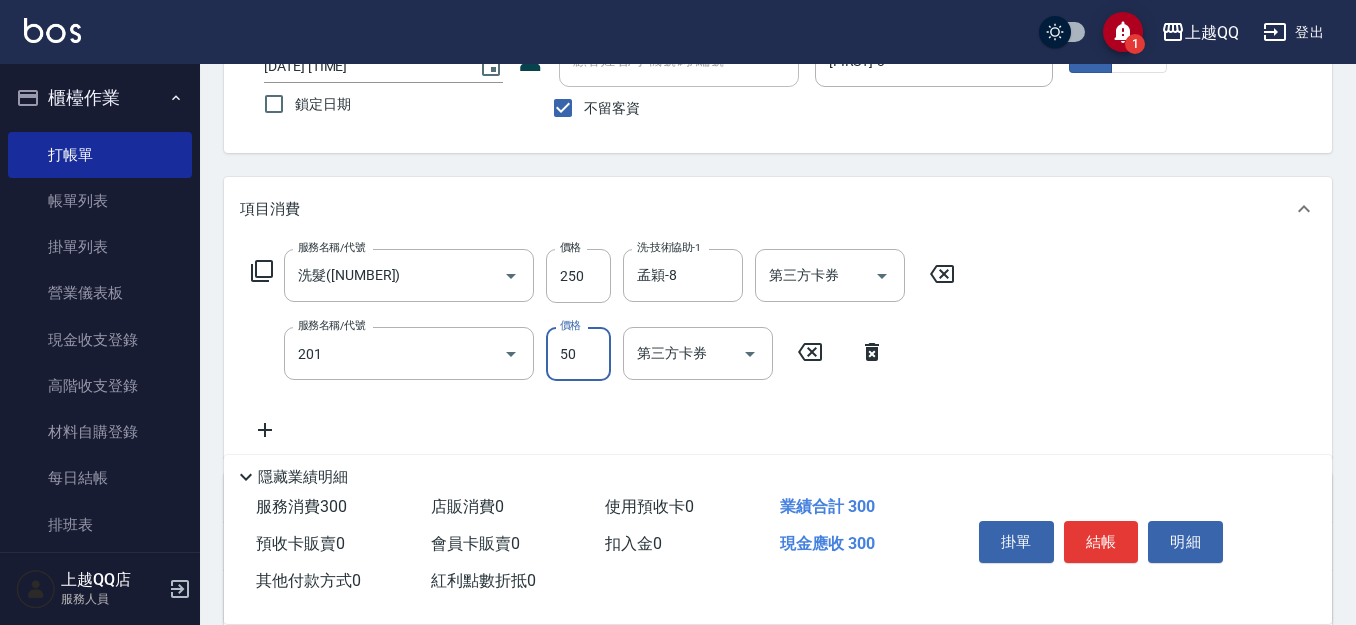 type on "剪瀏海(201)" 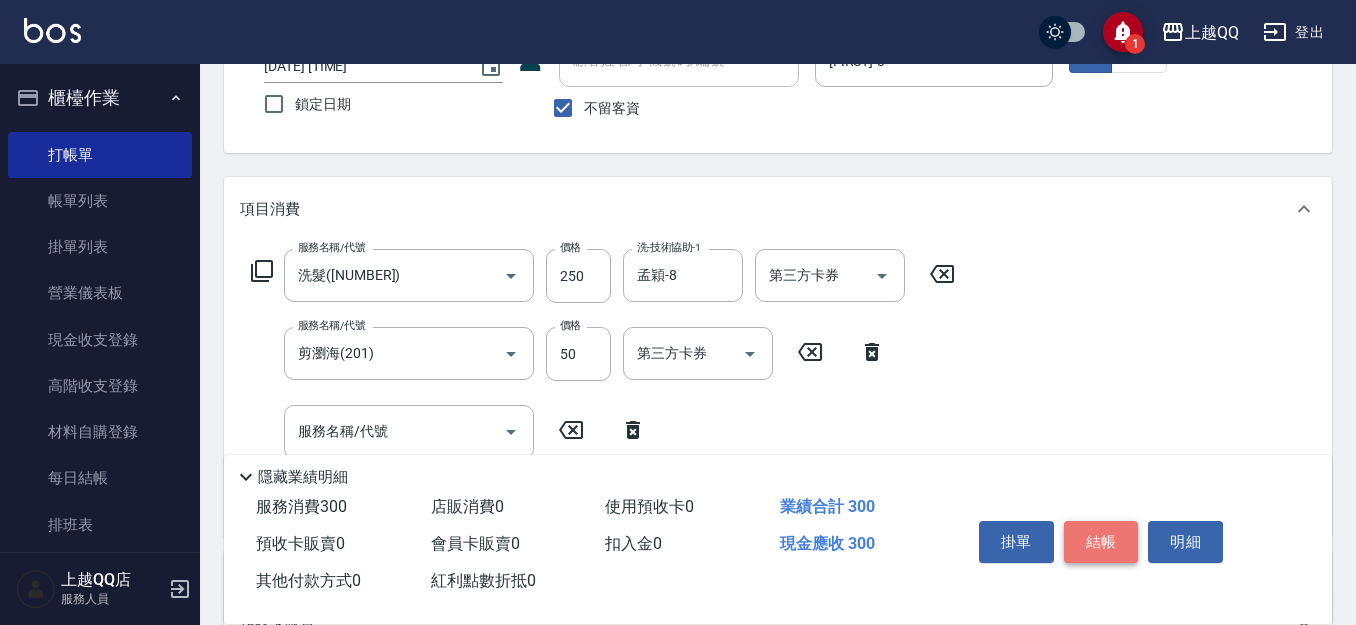 click on "結帳" at bounding box center (1101, 542) 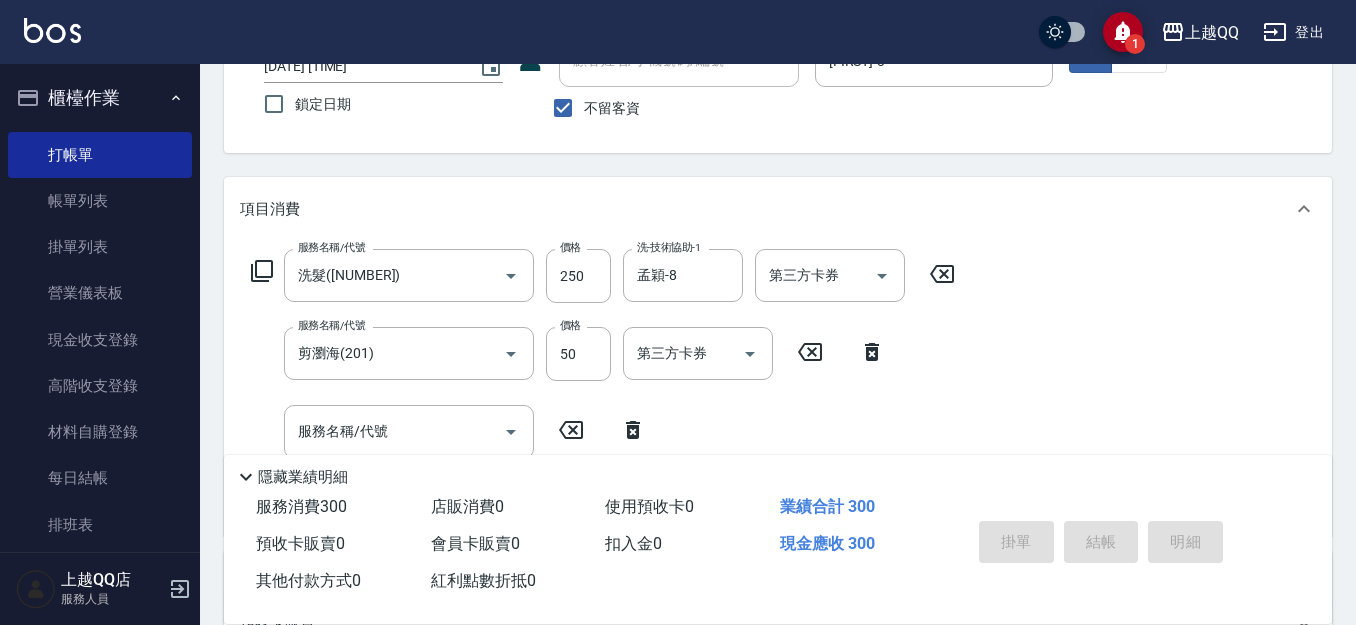 type 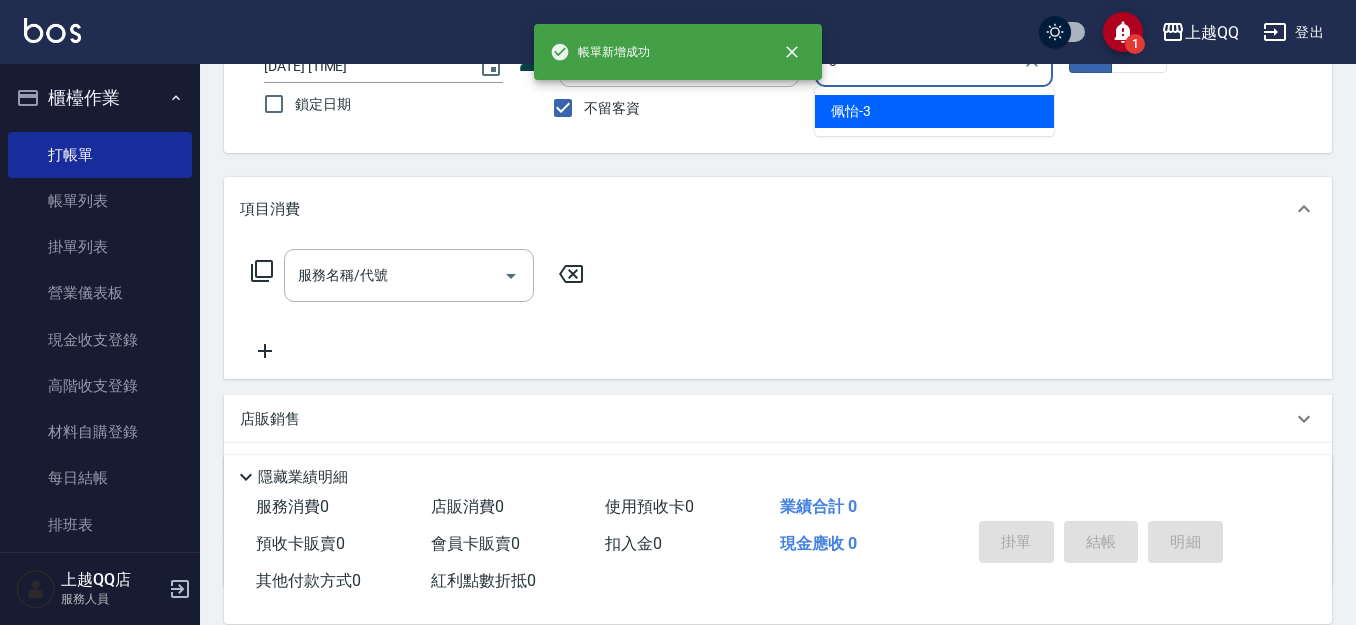type on "[FIRST]-3" 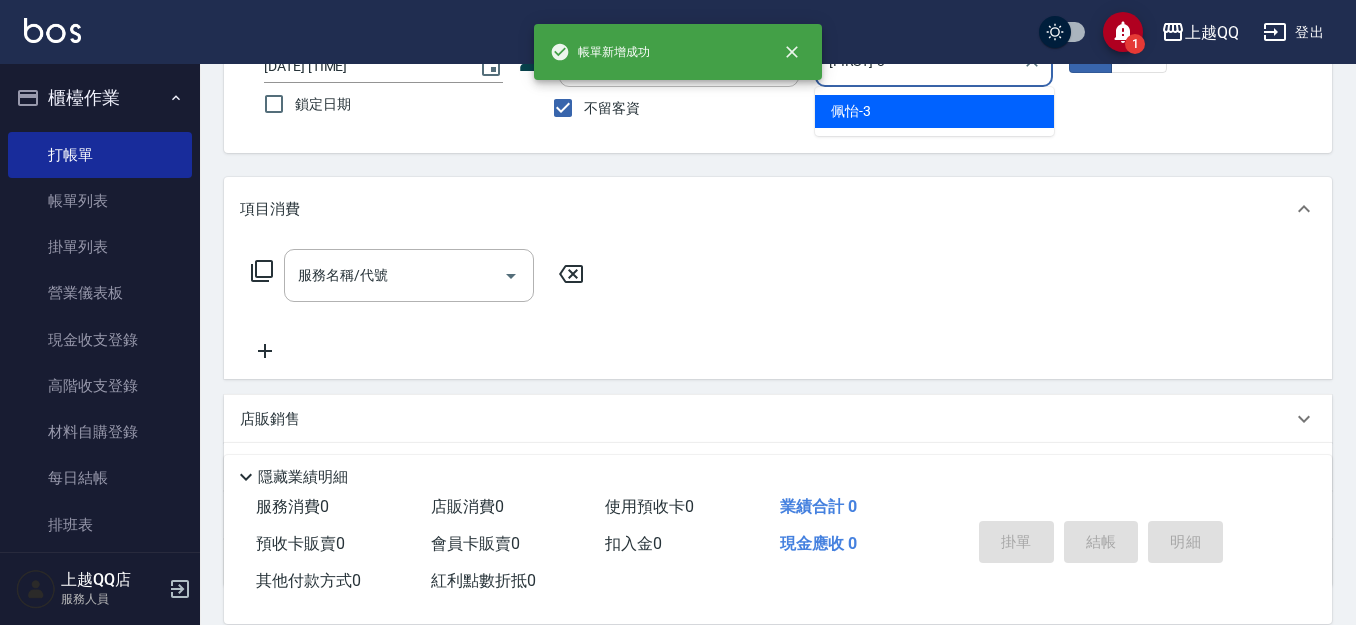 type on "true" 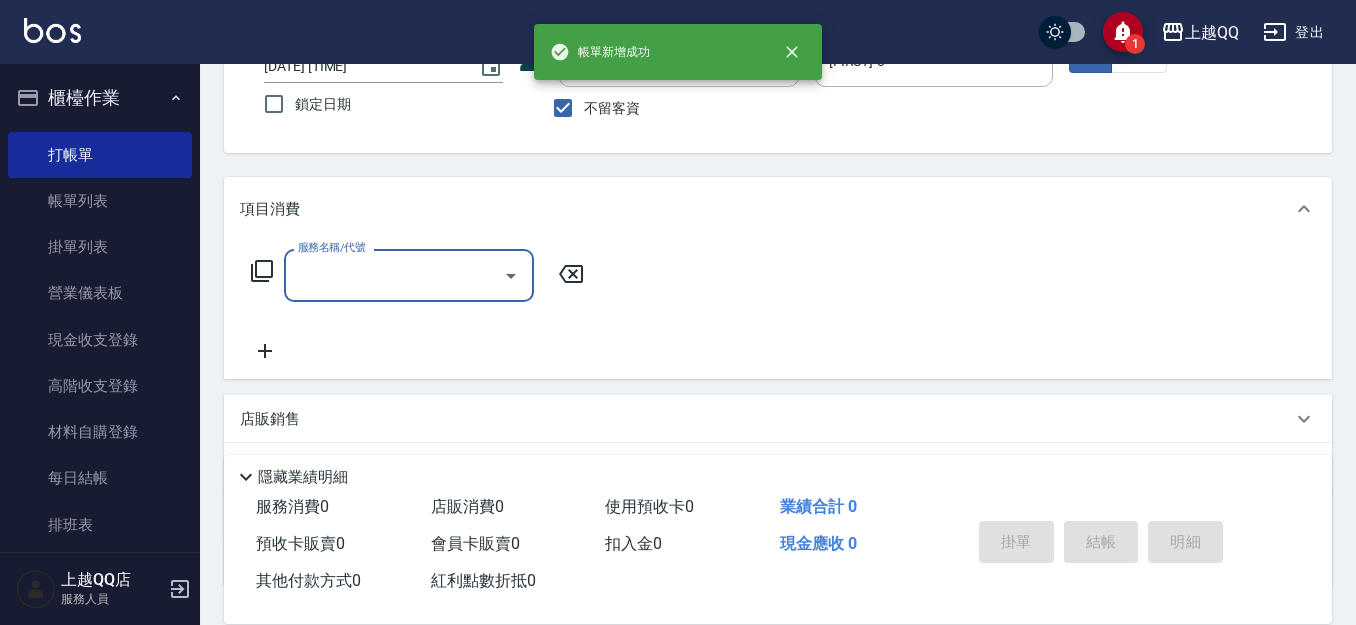 scroll, scrollTop: 19, scrollLeft: 0, axis: vertical 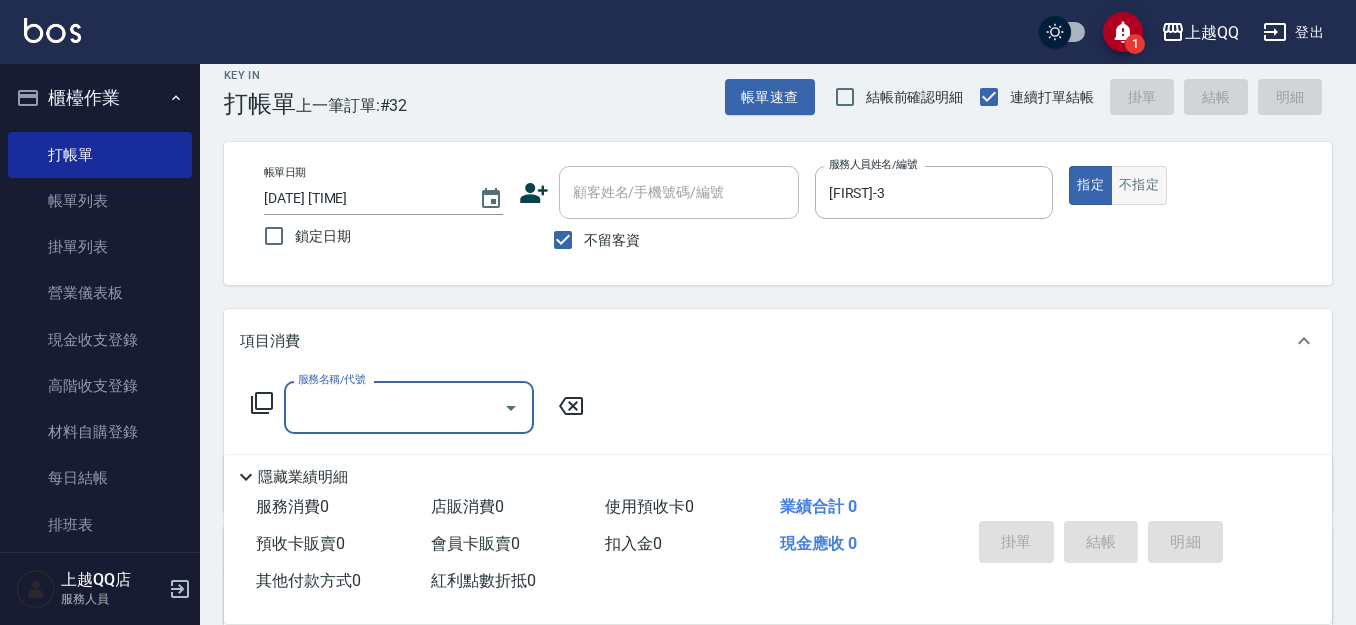 click on "不指定" at bounding box center (1139, 185) 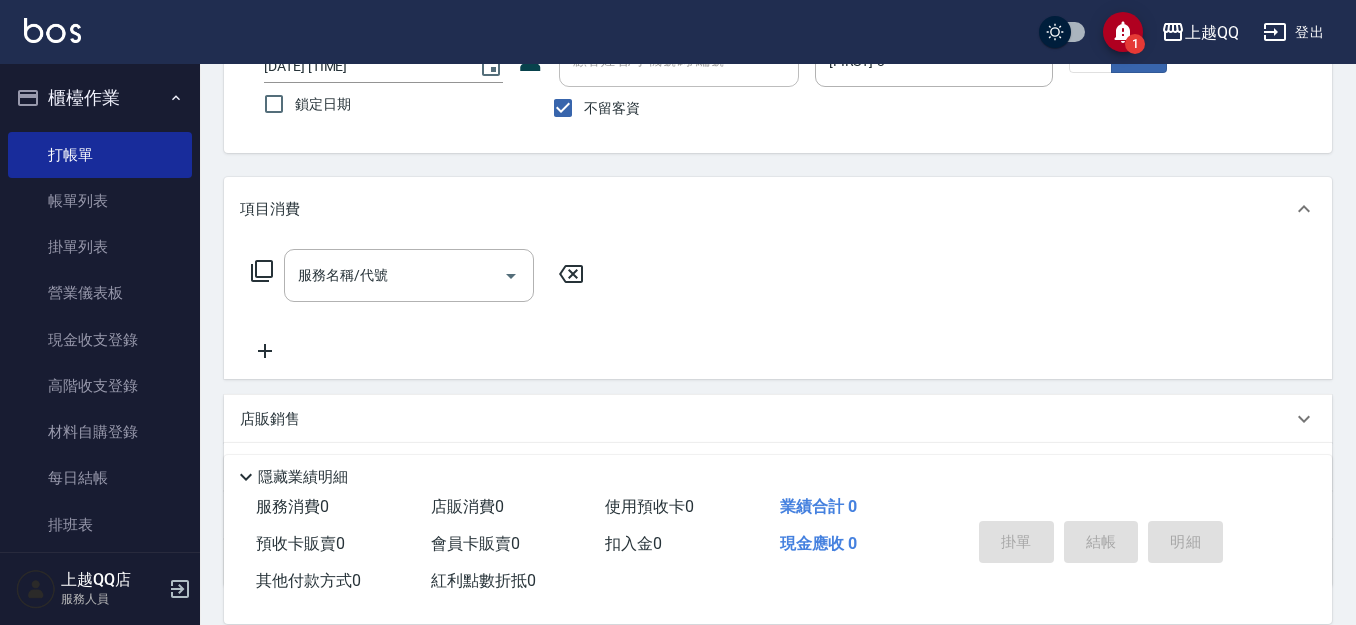 scroll, scrollTop: 154, scrollLeft: 0, axis: vertical 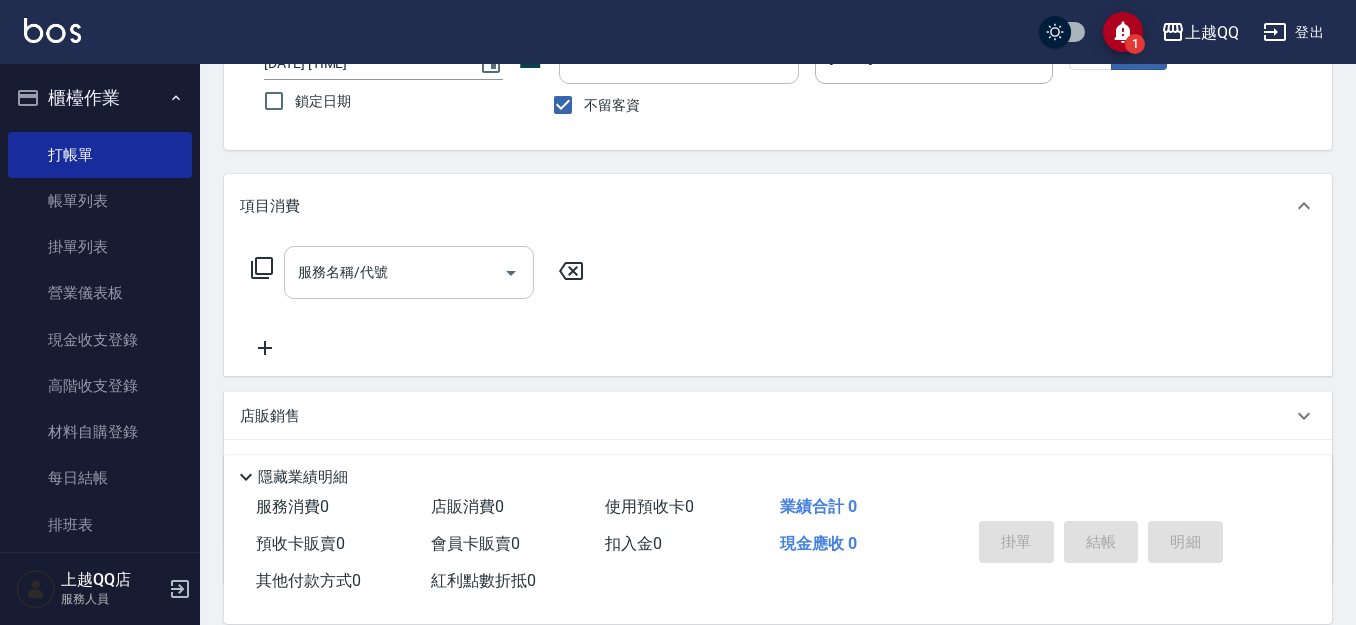 click on "服務名稱/代號" at bounding box center (409, 272) 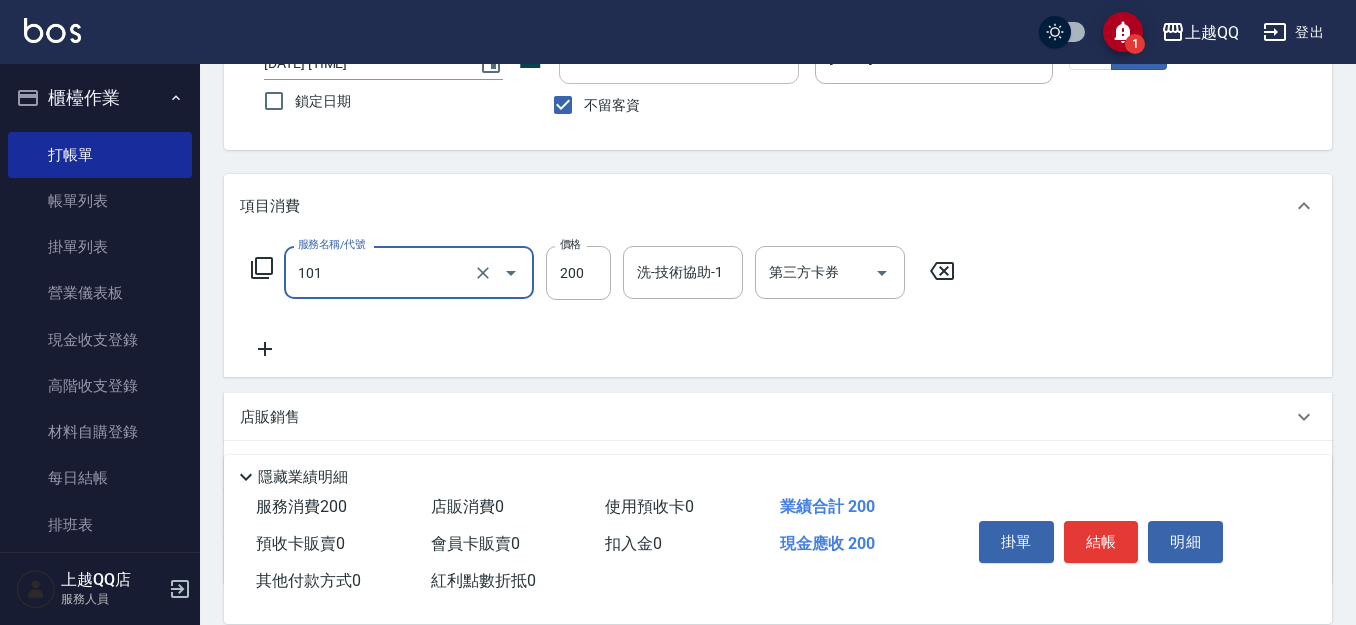 type on "洗髮([NUMBER])" 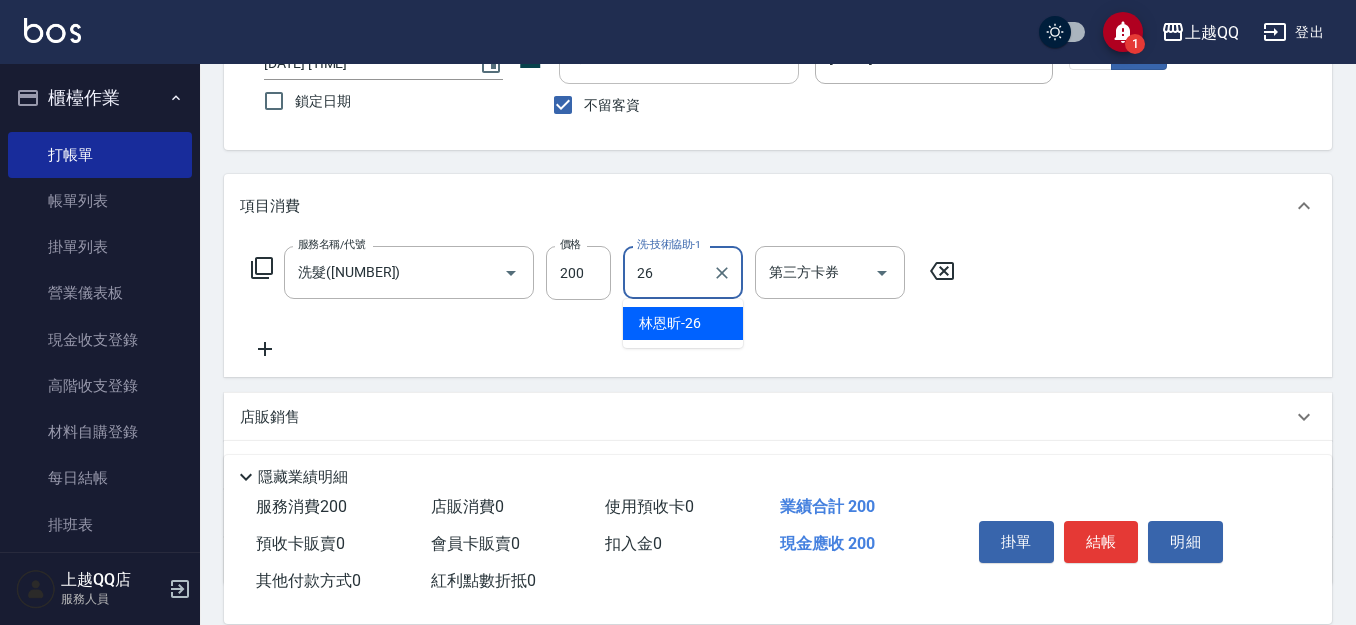 type on "林恩昕-26" 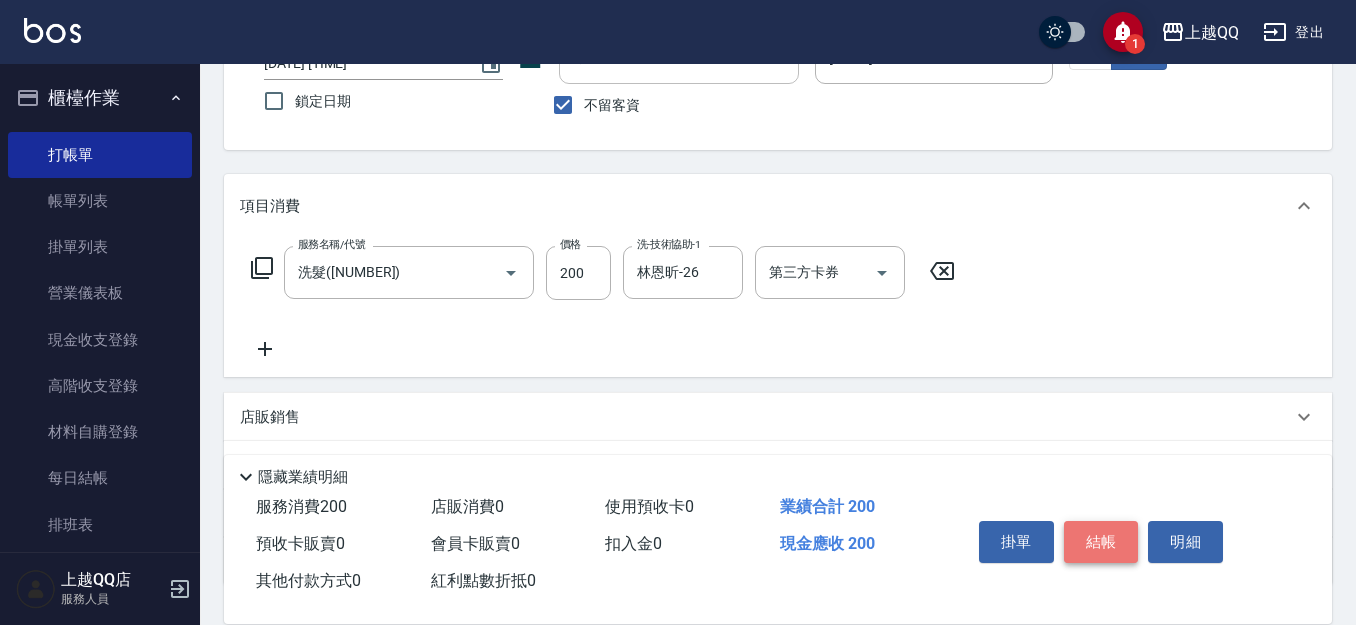 click on "結帳" at bounding box center (1101, 542) 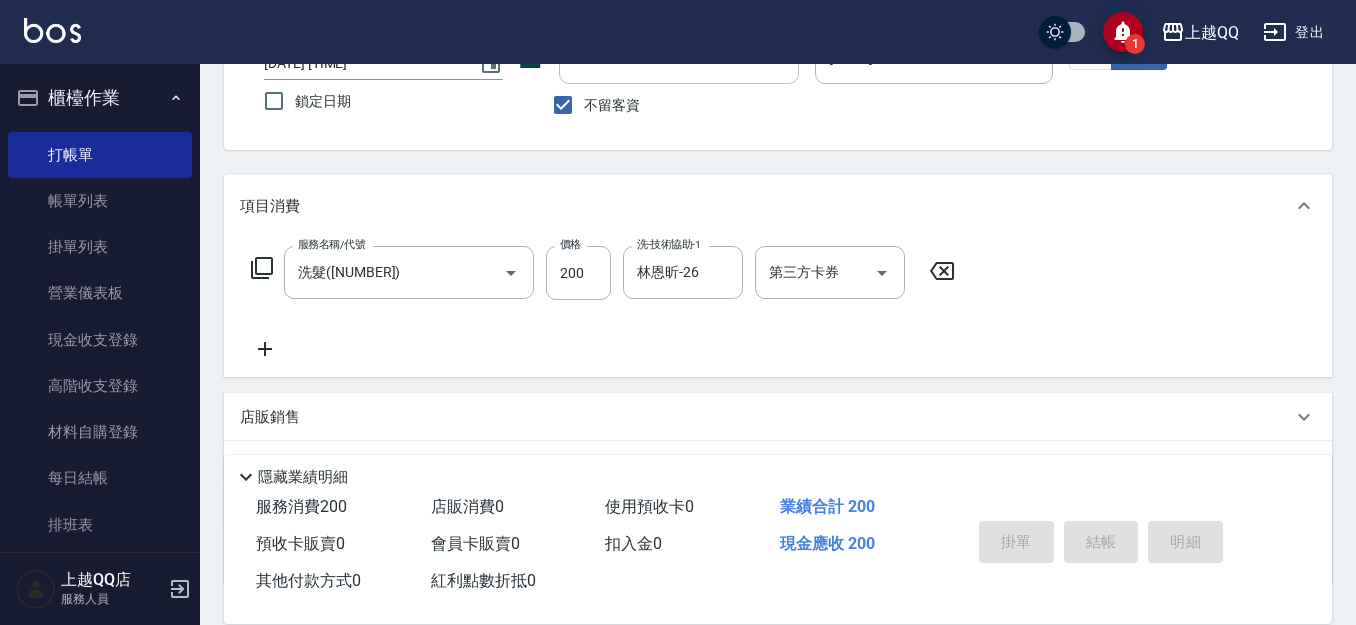 type 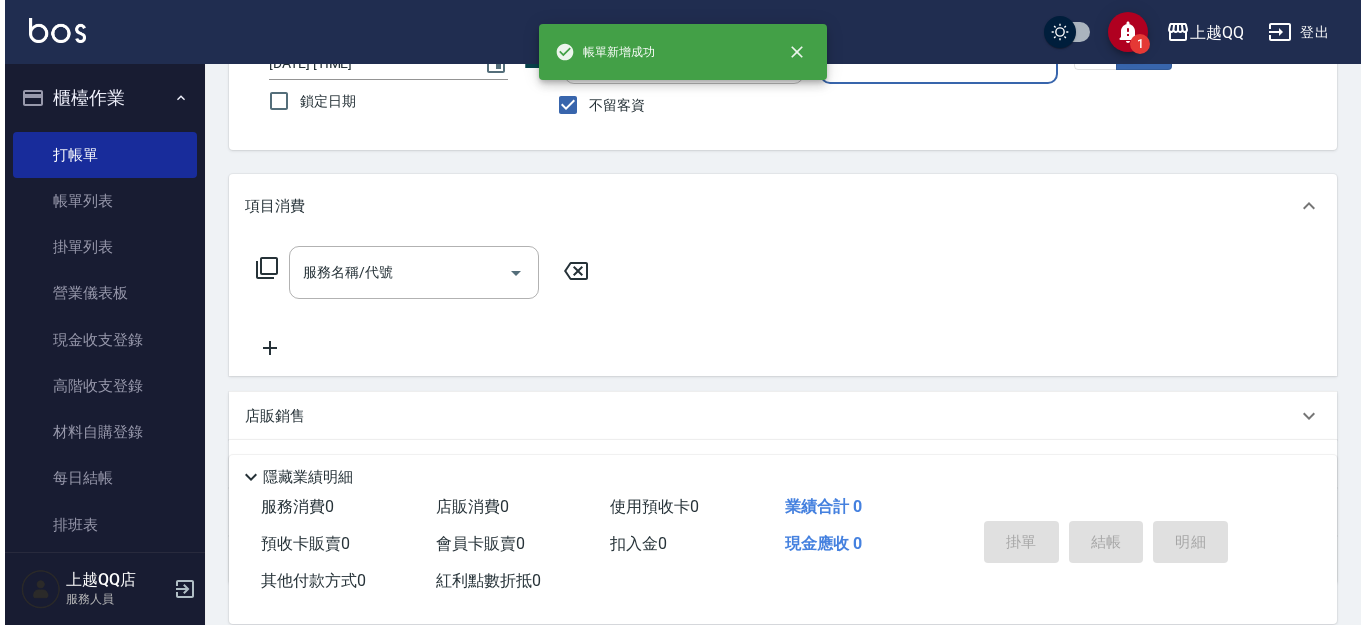 scroll, scrollTop: 0, scrollLeft: 0, axis: both 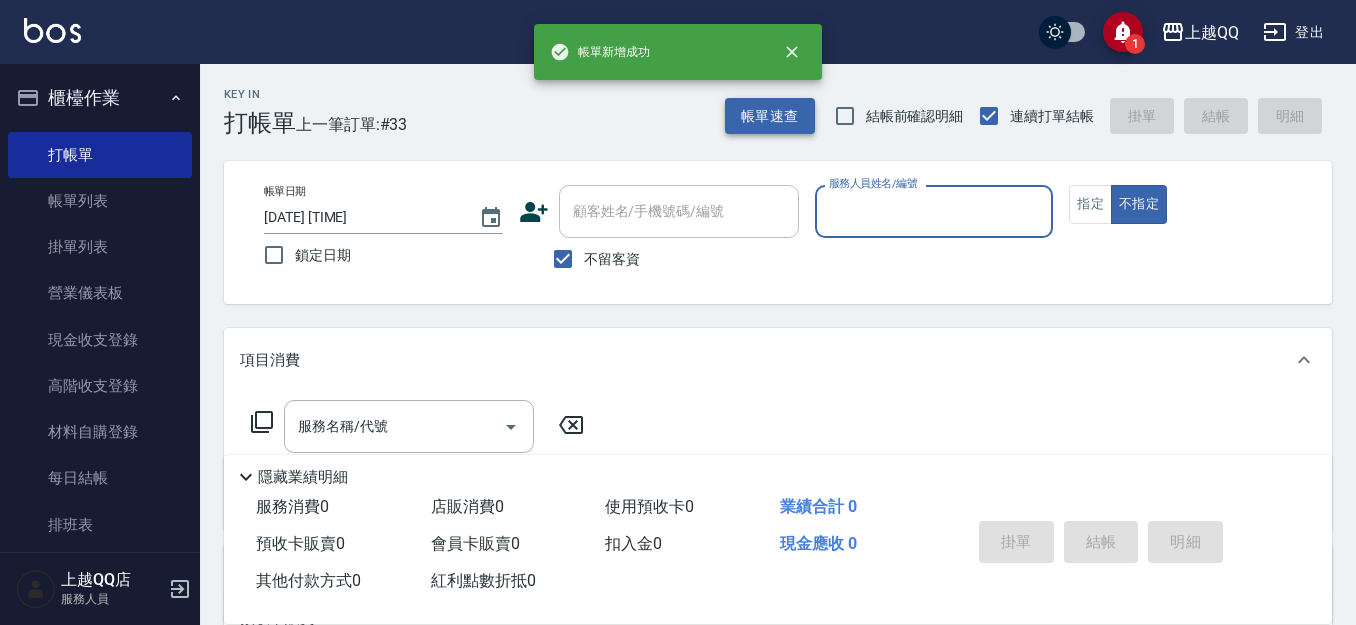 click on "帳單速查" at bounding box center [770, 116] 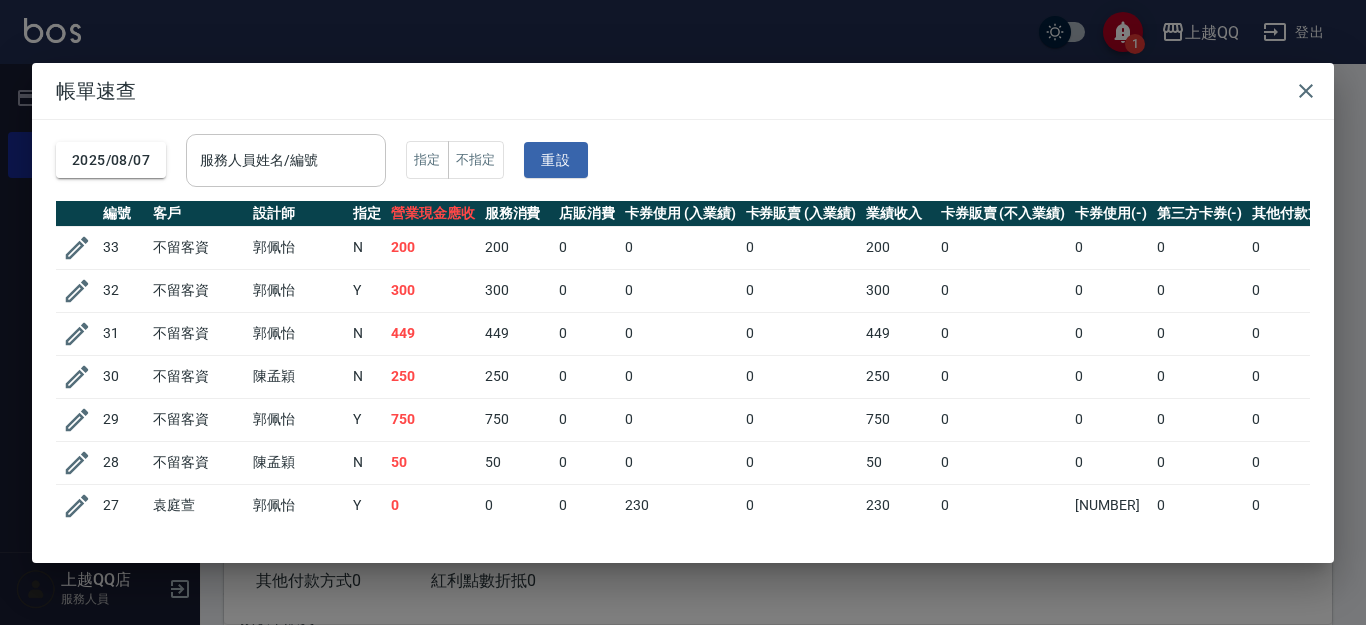 click on "服務人員姓名/編號" at bounding box center (286, 160) 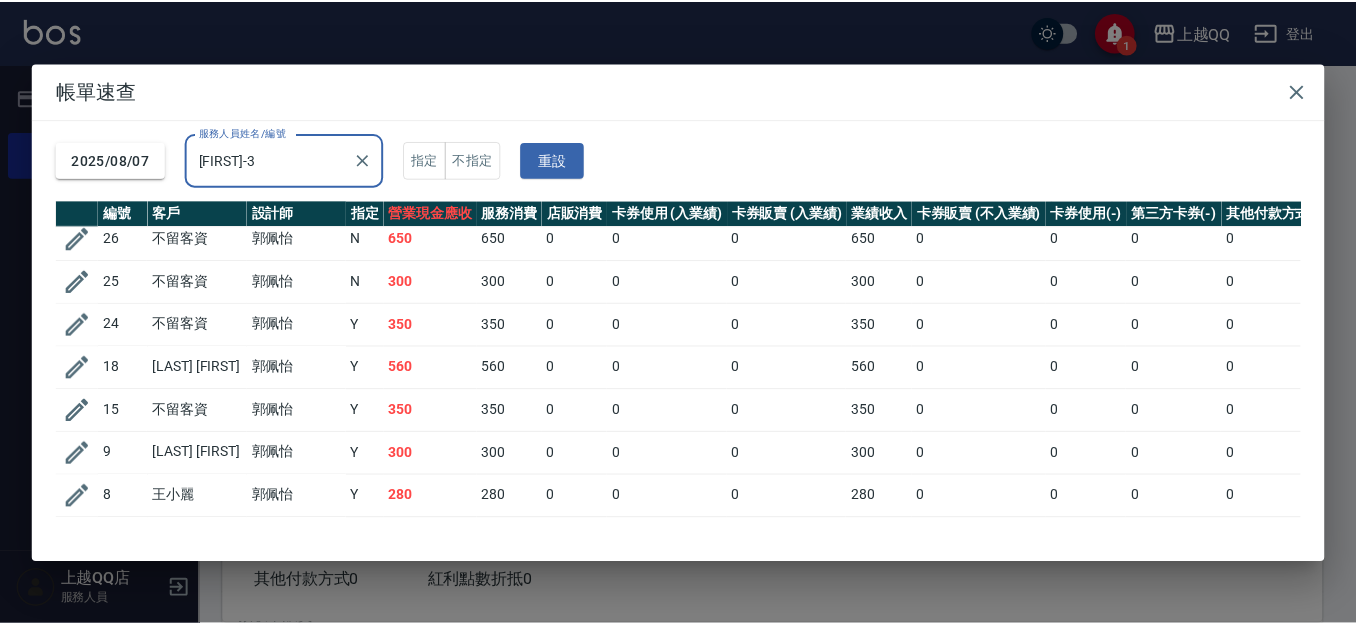 scroll, scrollTop: 0, scrollLeft: 0, axis: both 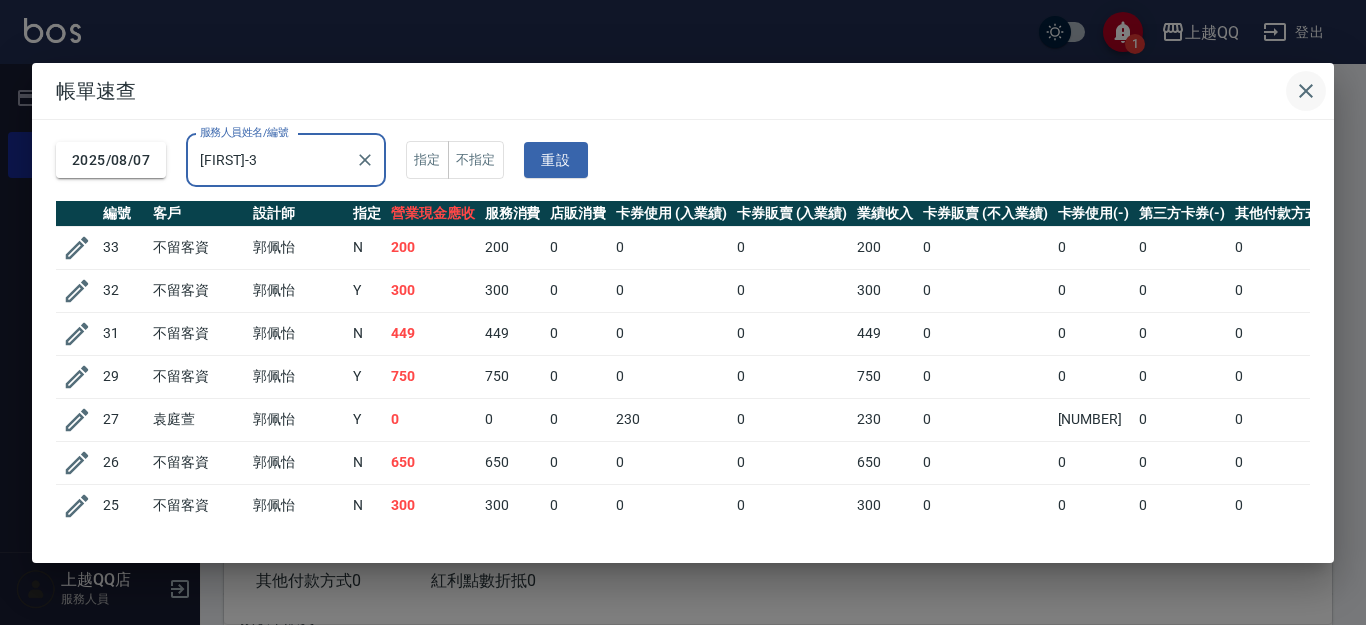 type on "[FIRST]-3" 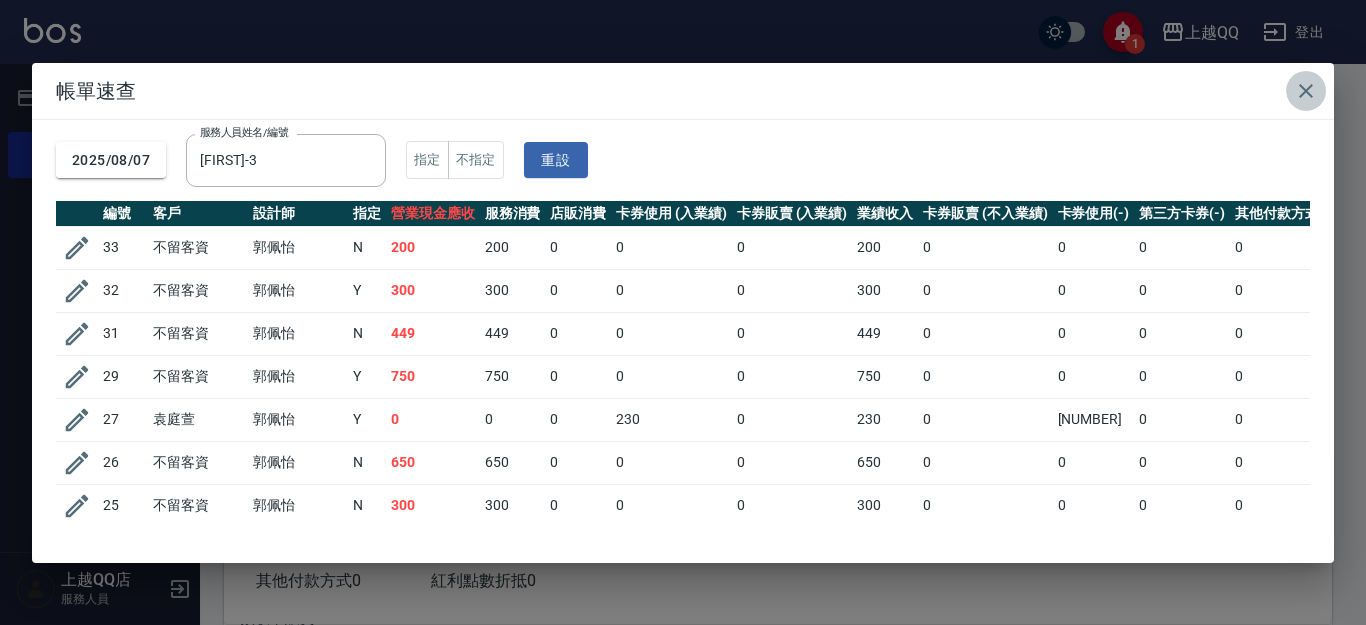 click 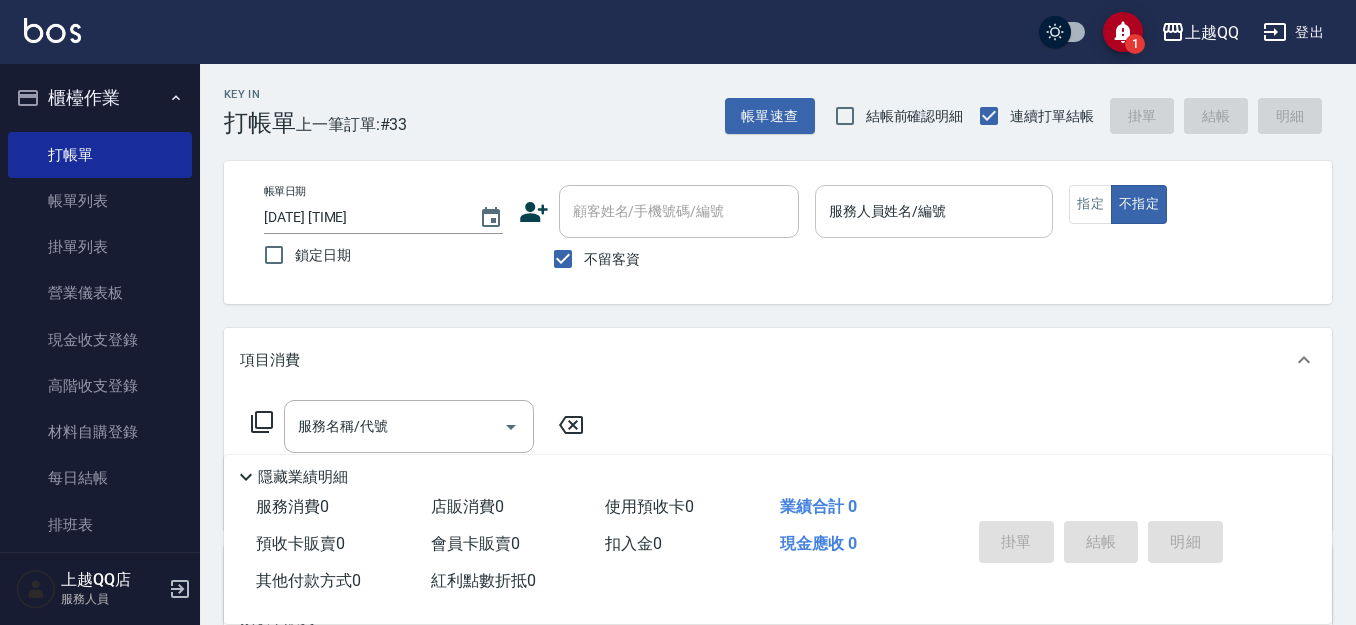 click on "服務人員姓名/編號" at bounding box center [934, 211] 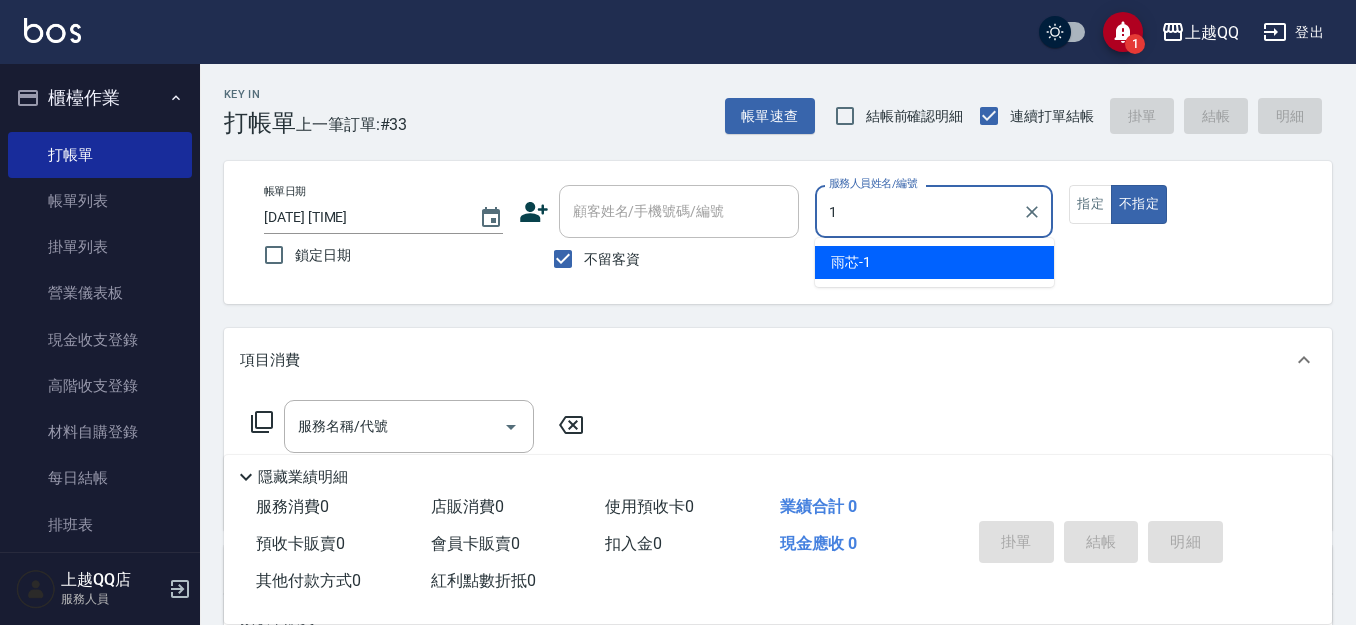 type on "雨芯-1" 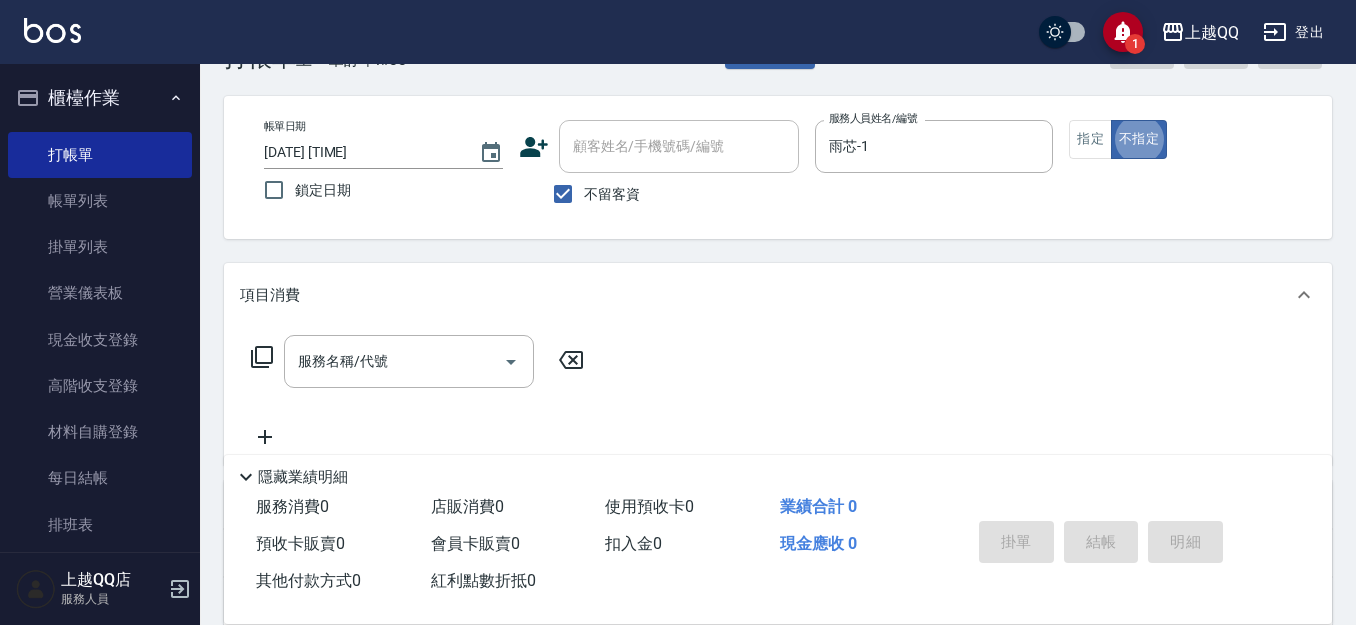 scroll, scrollTop: 100, scrollLeft: 0, axis: vertical 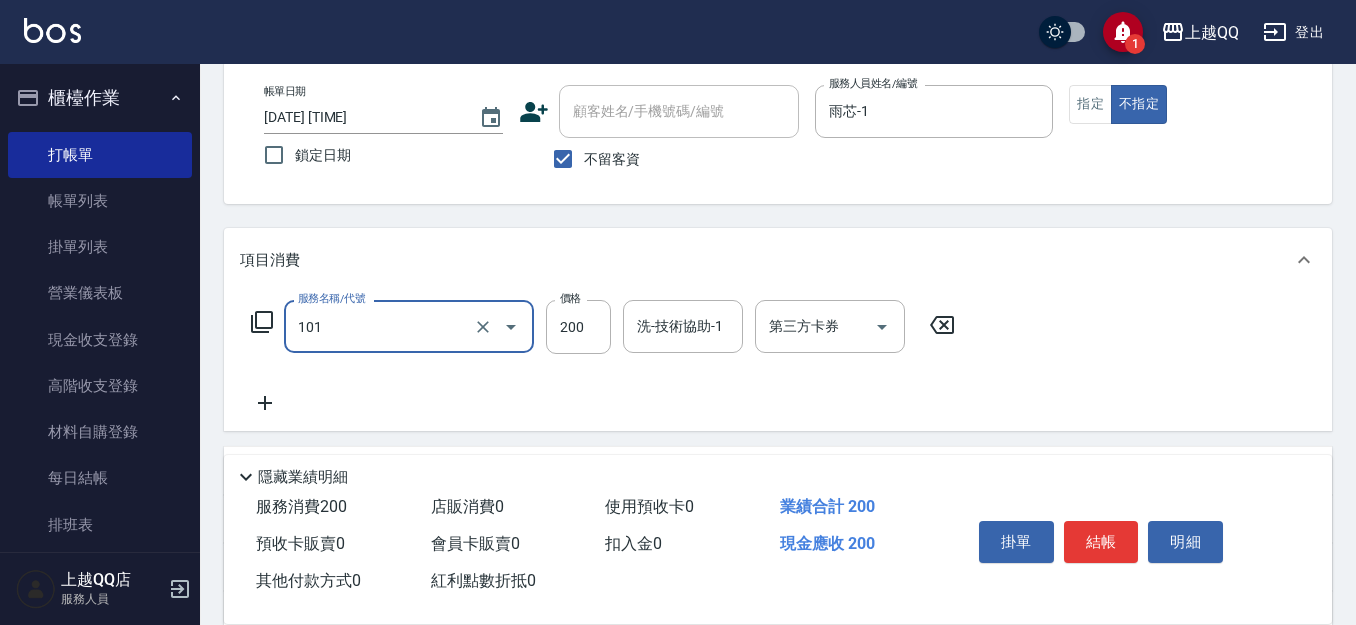 type on "洗髮([NUMBER])" 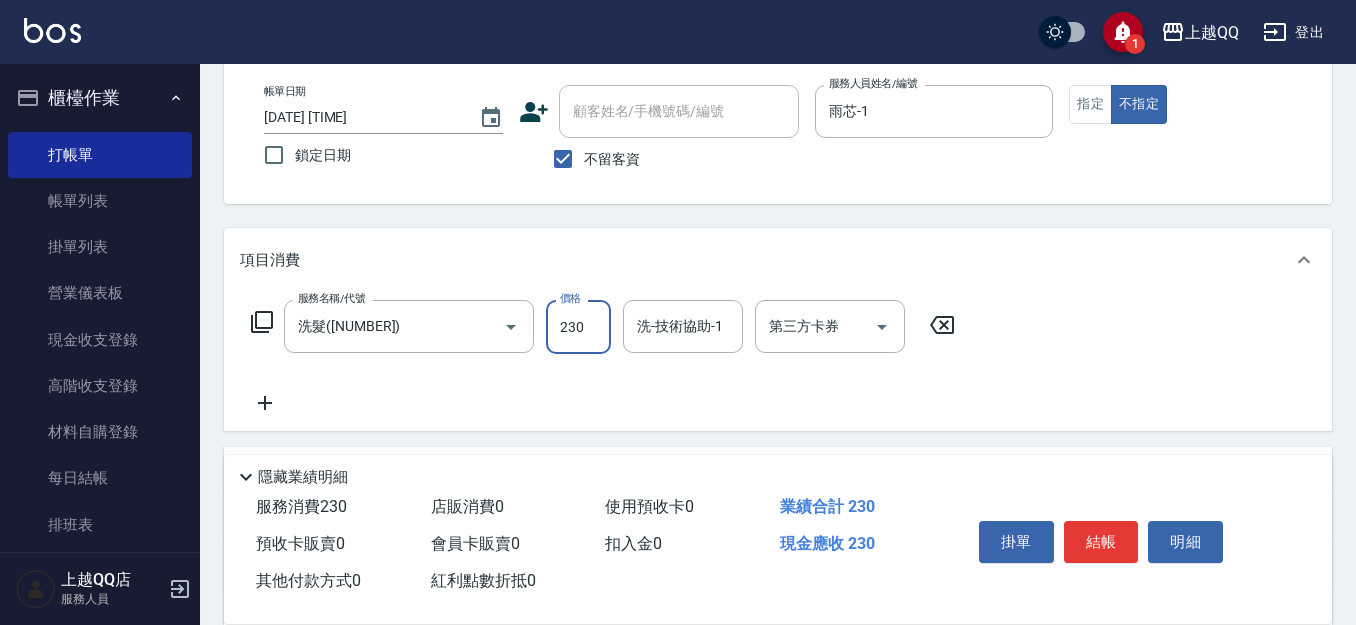 type on "230" 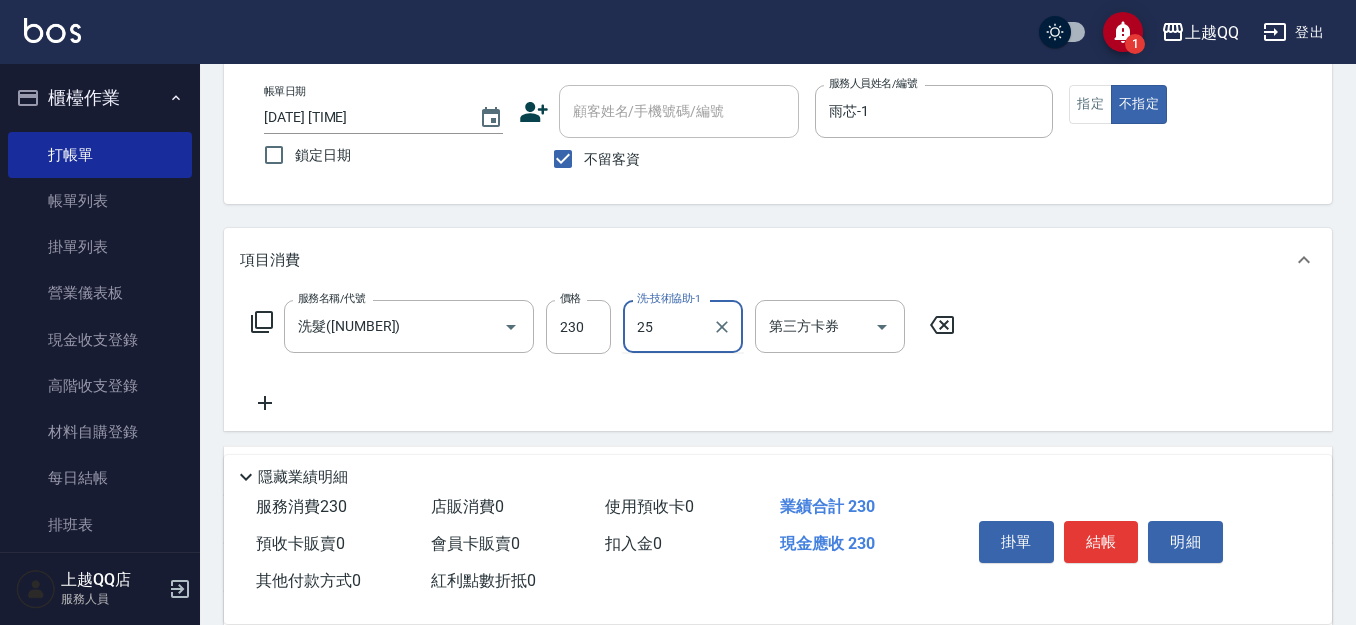 type on "陳宥蓁-25" 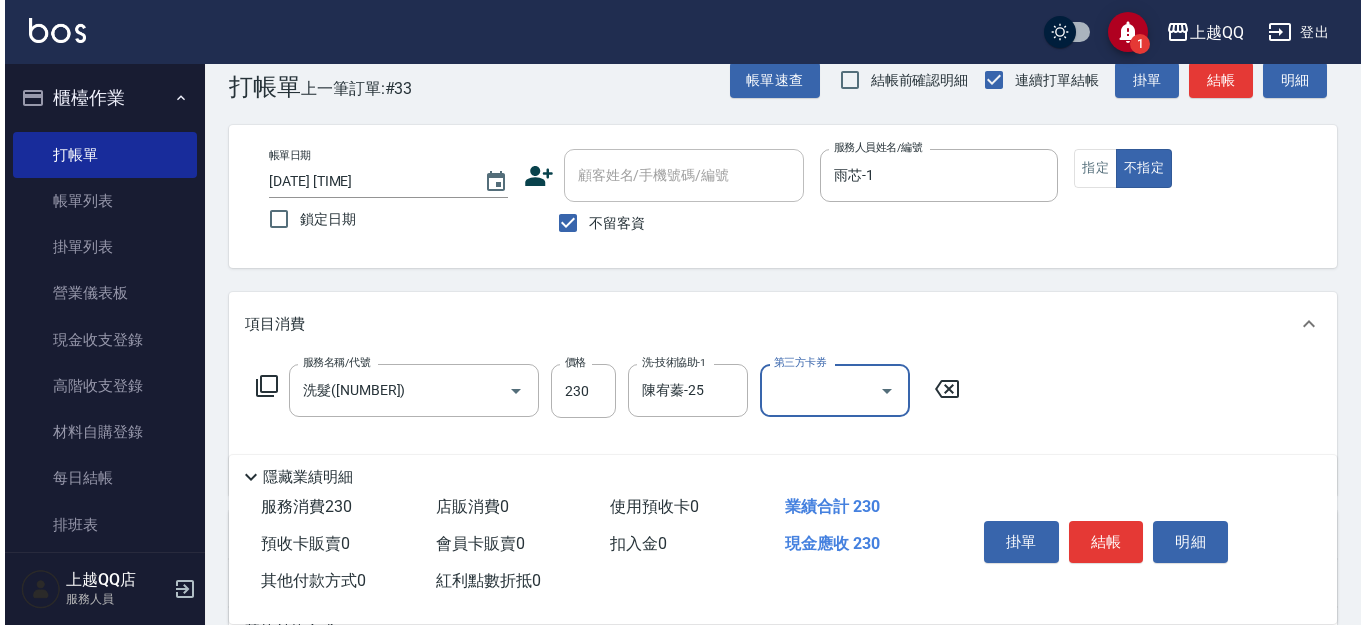 scroll, scrollTop: 0, scrollLeft: 0, axis: both 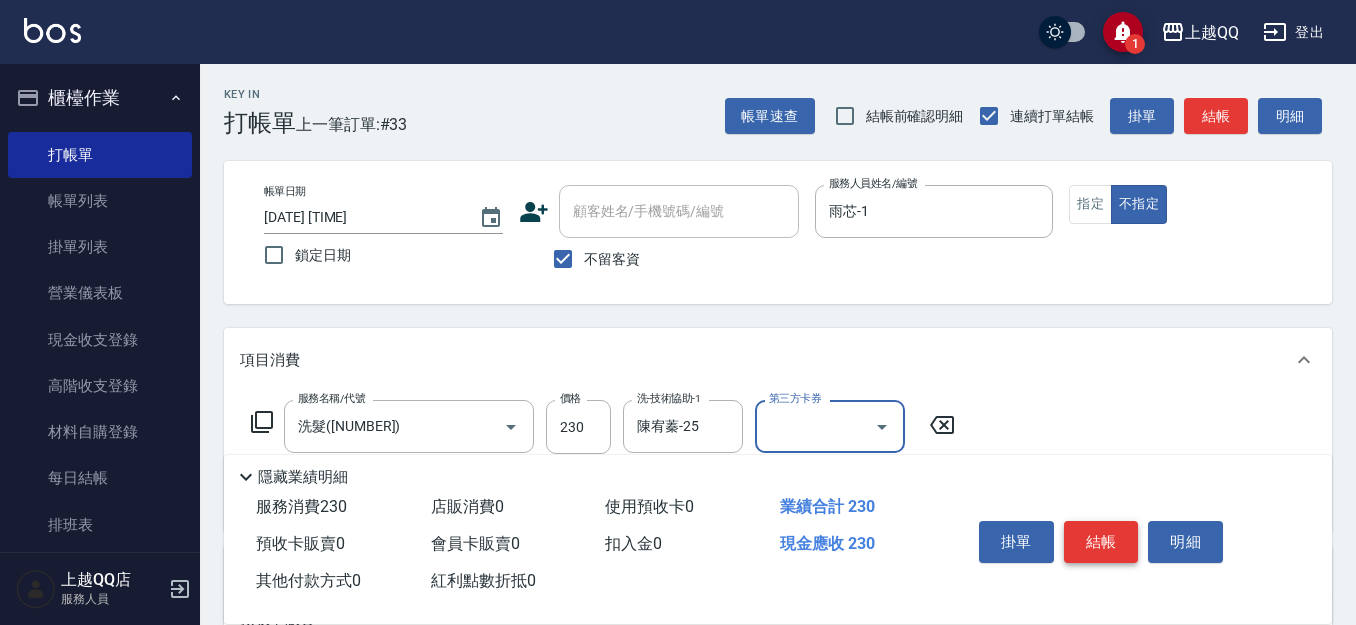 click on "結帳" at bounding box center (1101, 542) 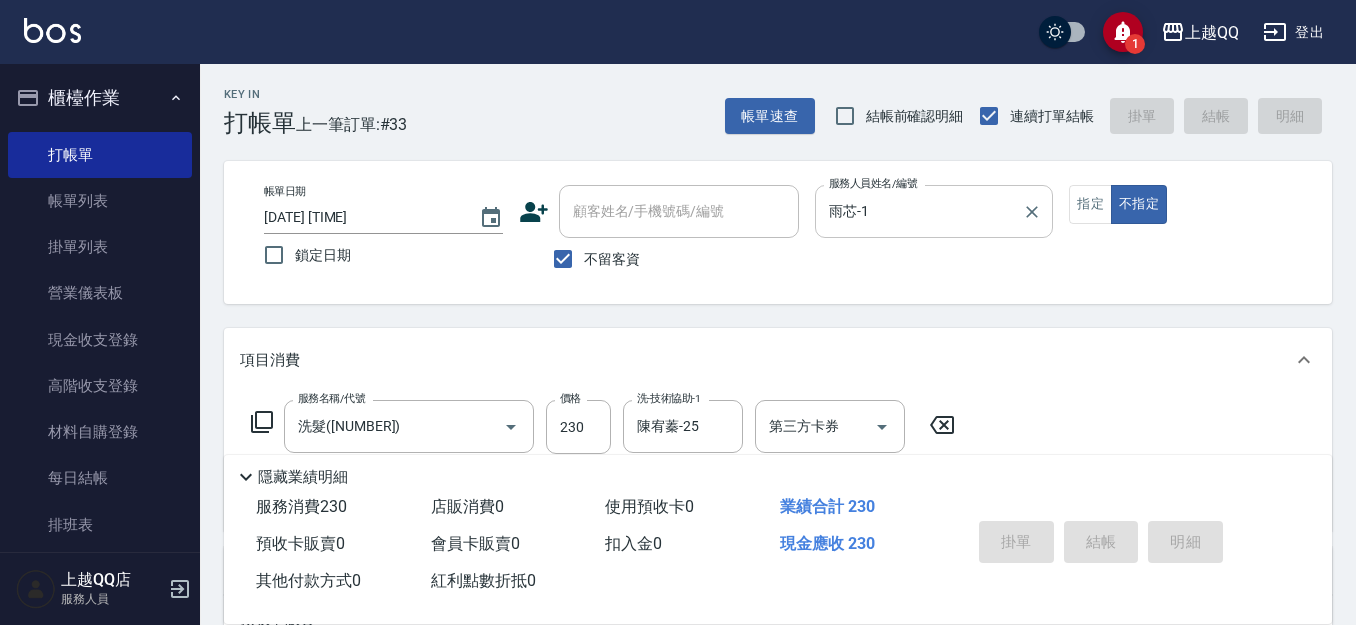type on "[DATE] [TIME]" 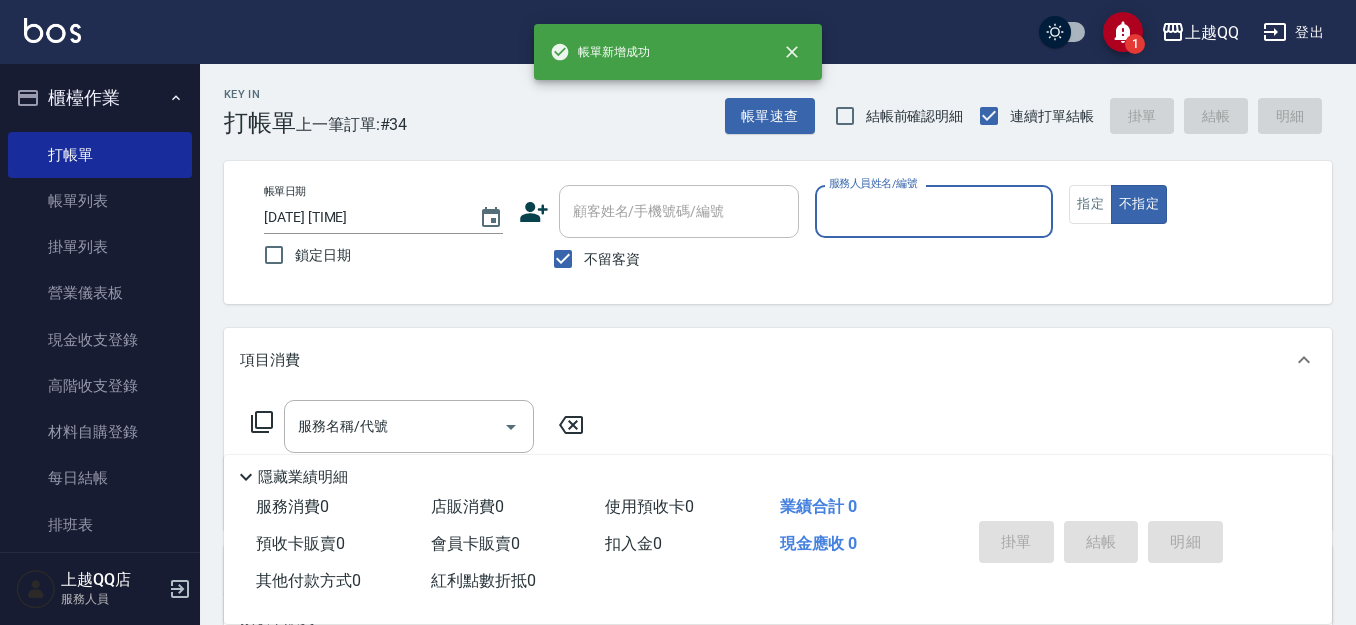 click on "服務人員姓名/編號" at bounding box center [934, 211] 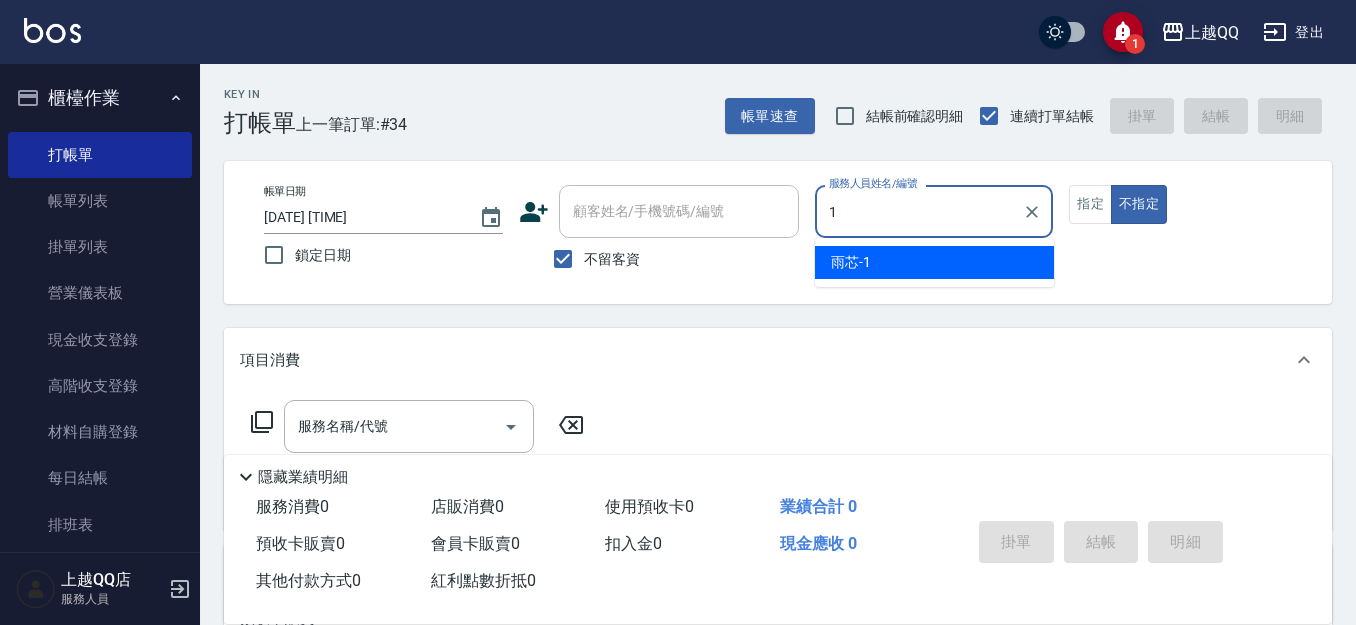 type on "雨芯-1" 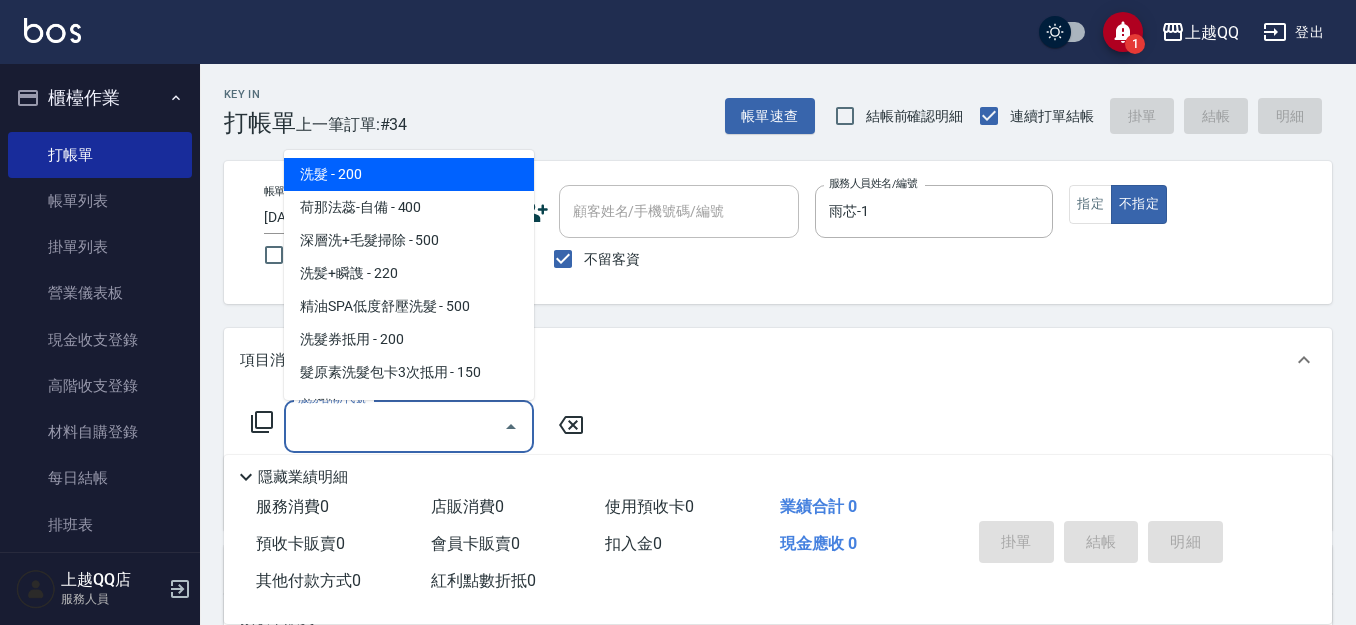 click on "服務名稱/代號" at bounding box center (394, 426) 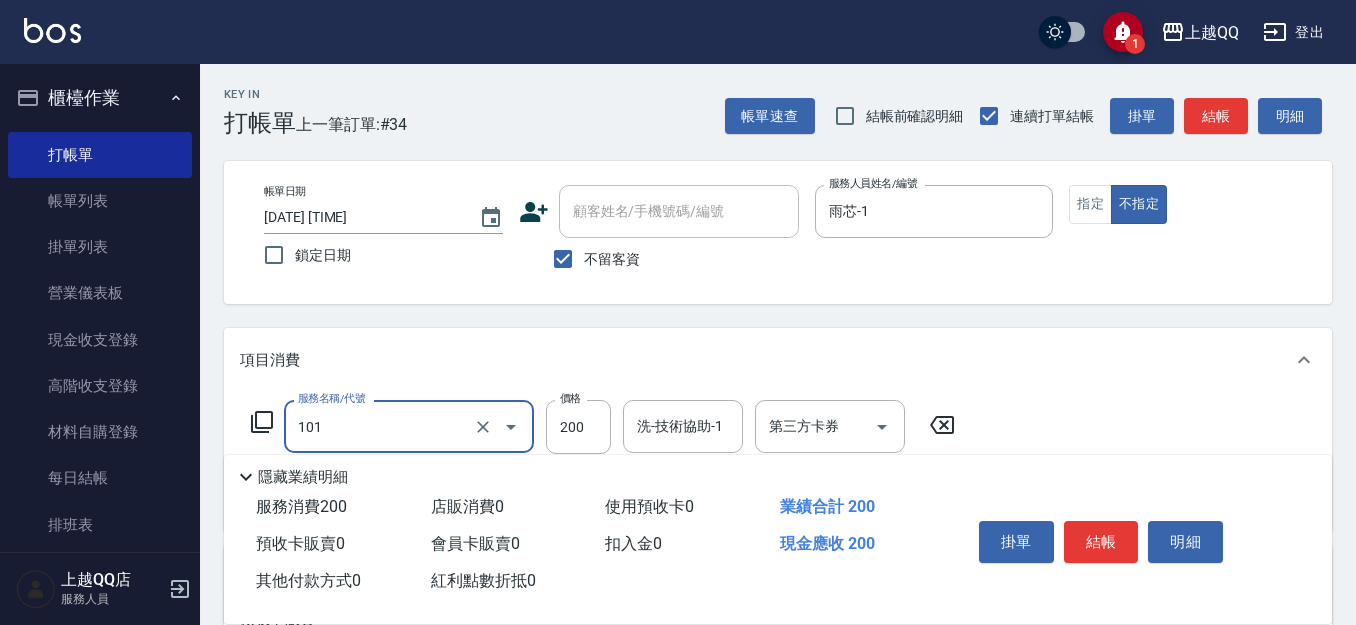 type on "洗髮([NUMBER])" 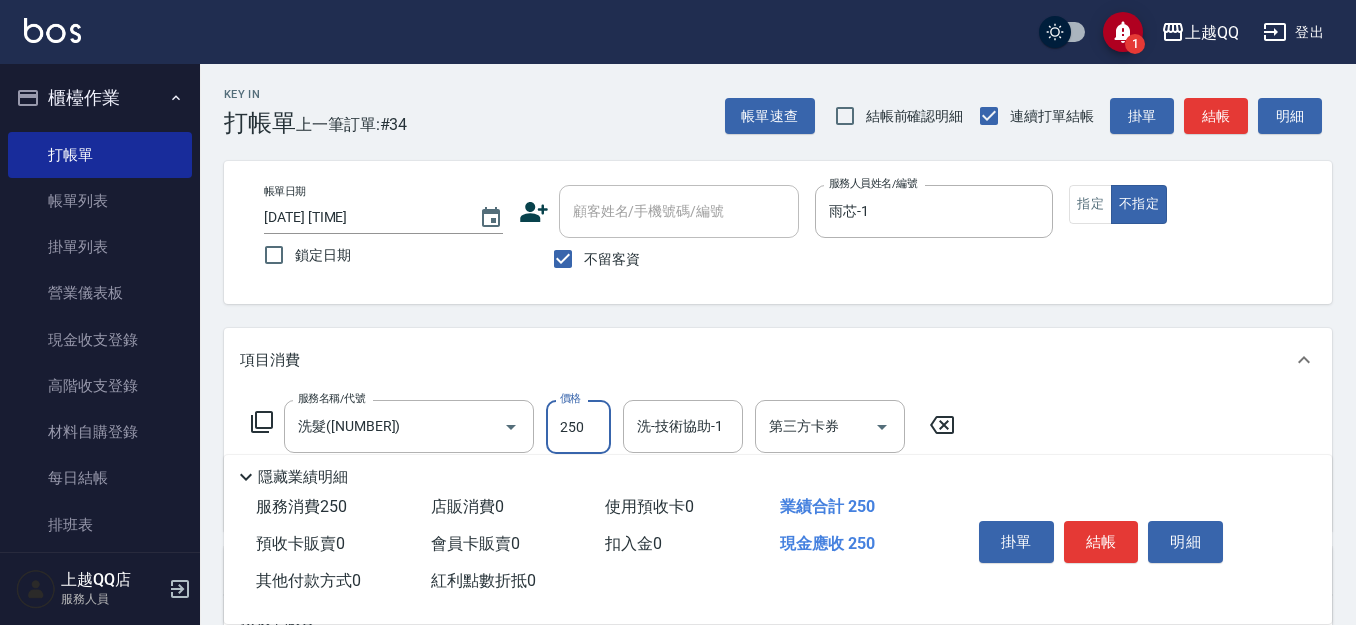 type on "250" 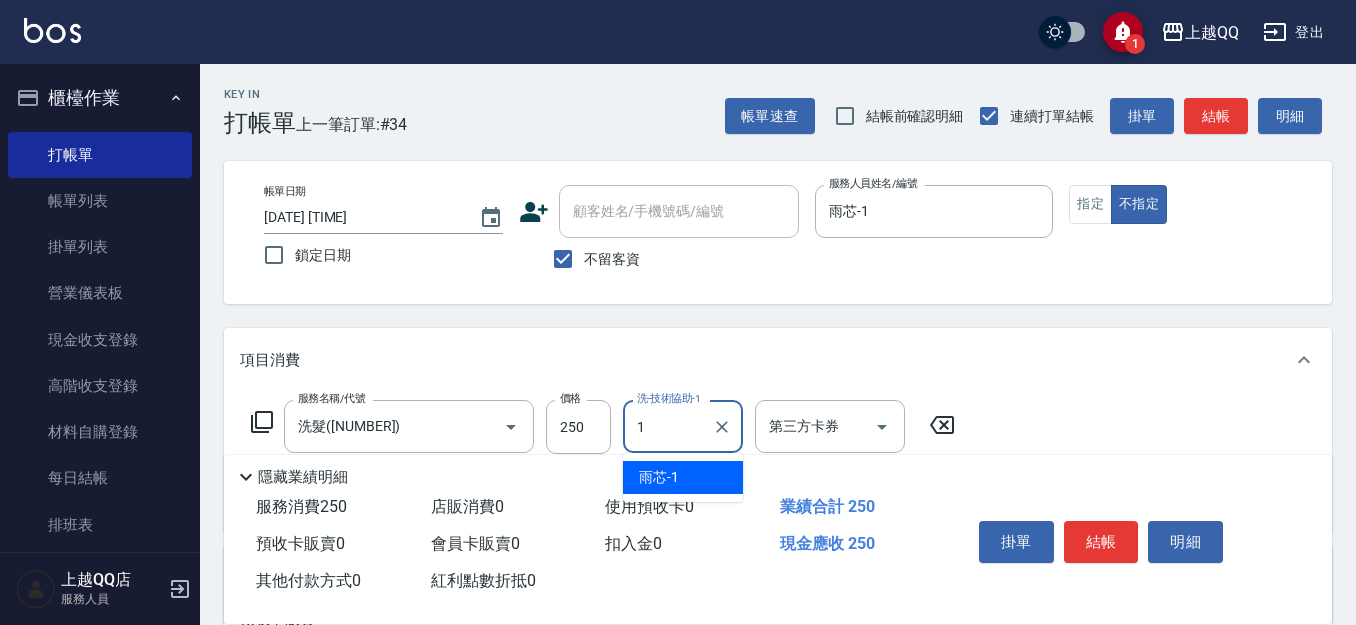 type on "雨芯-1" 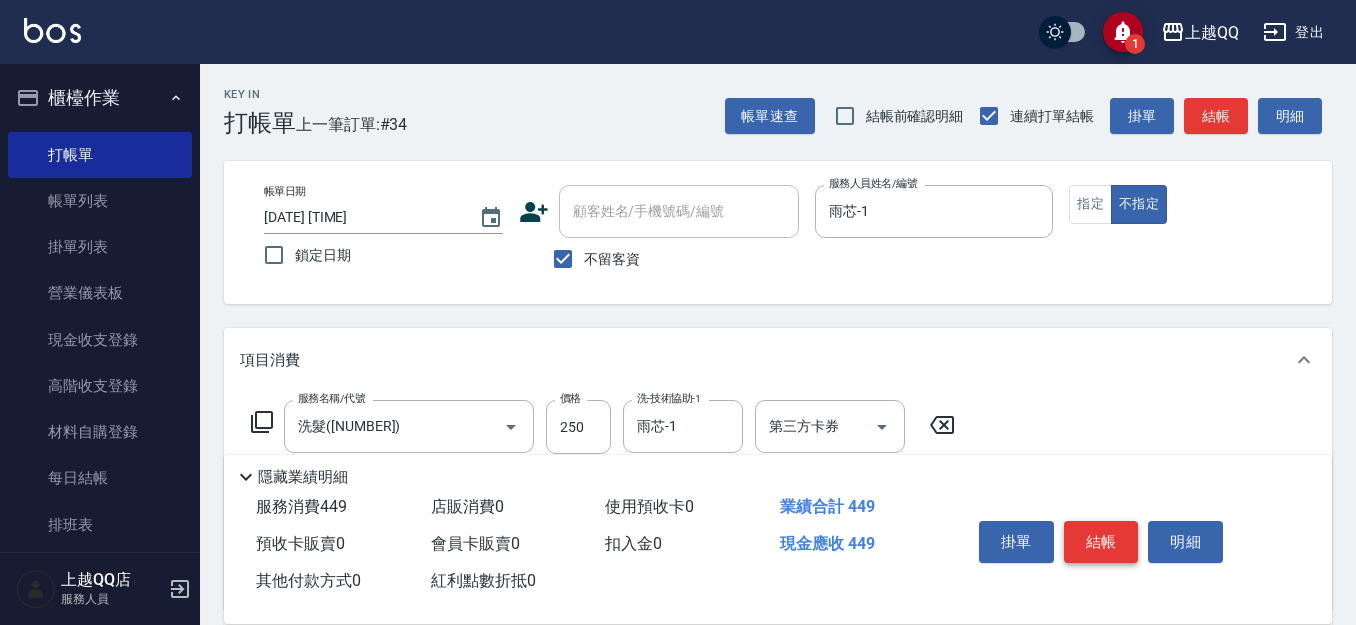 type on "不指定單剪(202)" 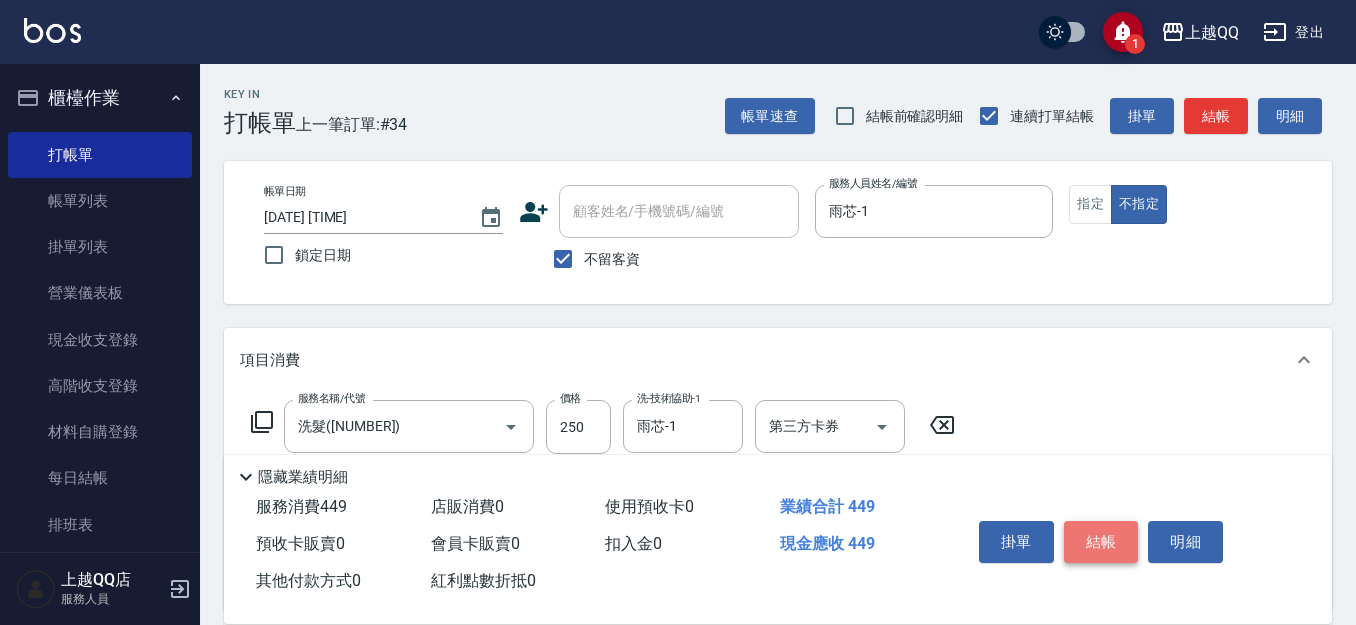 click on "結帳" at bounding box center [1101, 542] 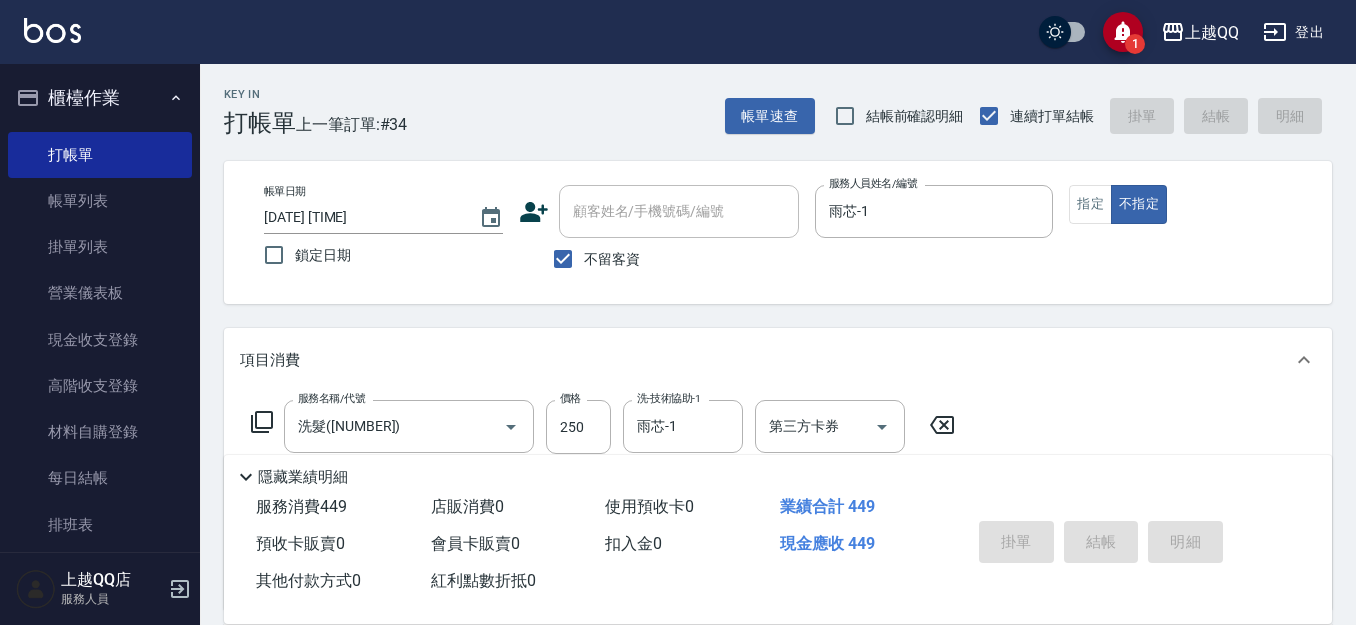 type 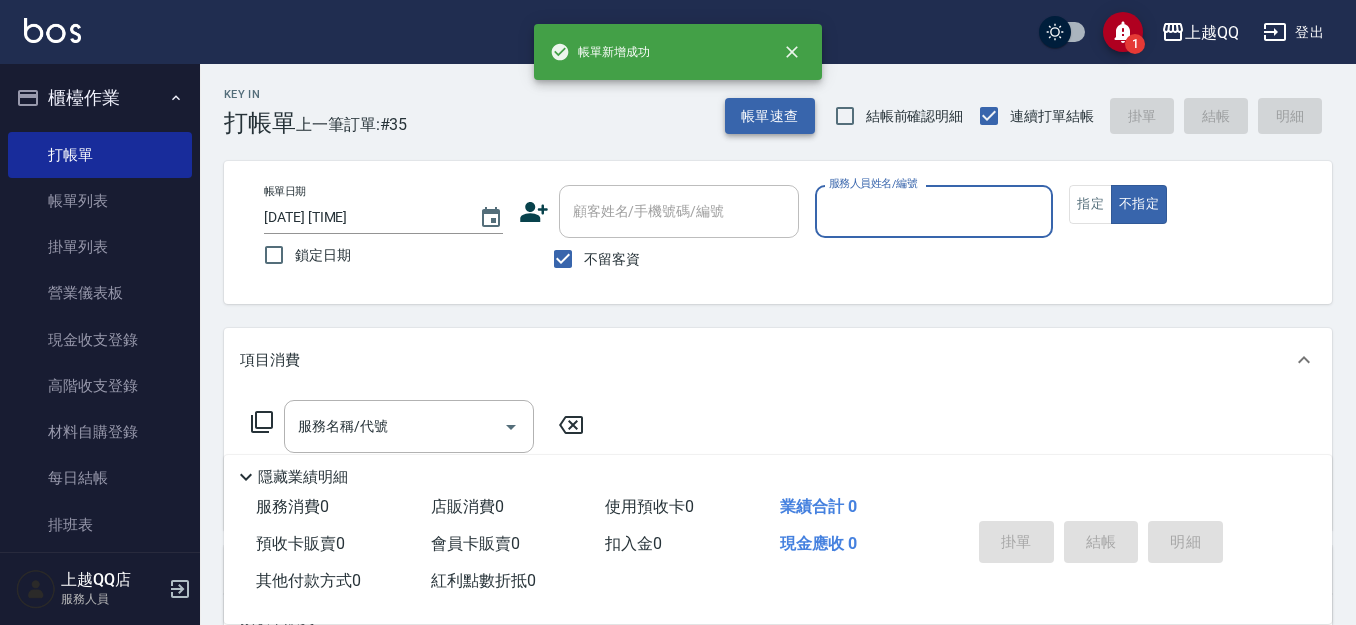 click on "帳單速查" at bounding box center [770, 116] 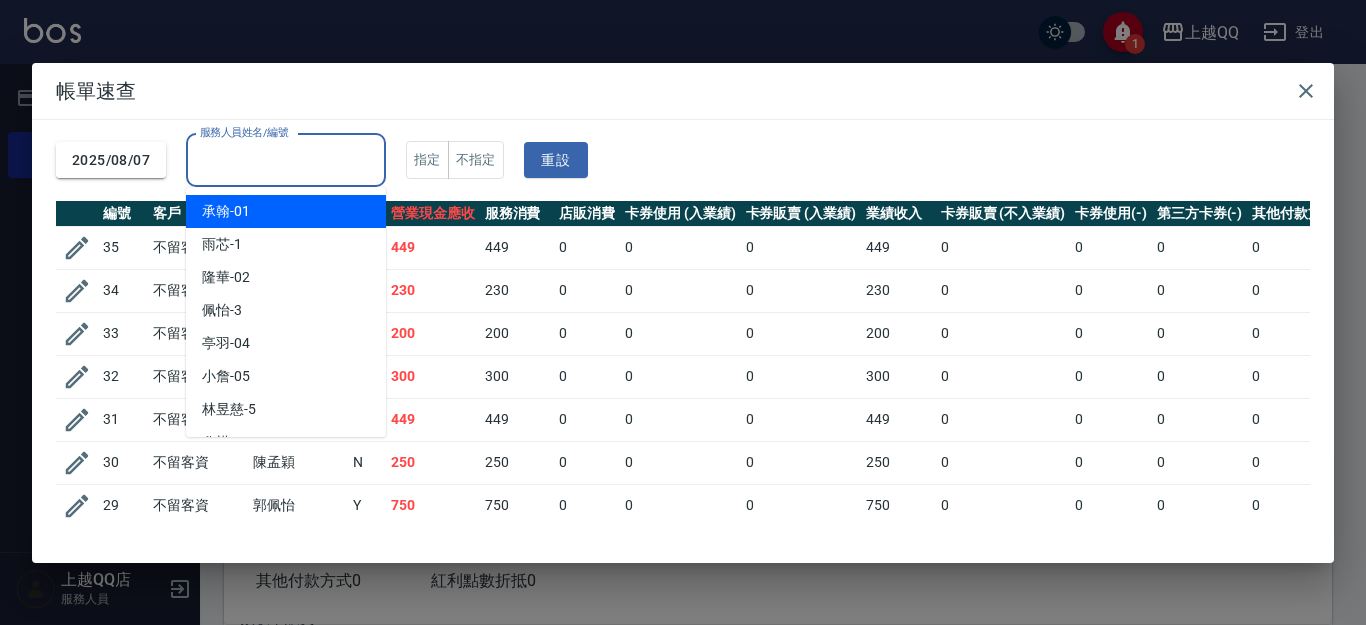 click on "服務人員姓名/編號" at bounding box center [286, 160] 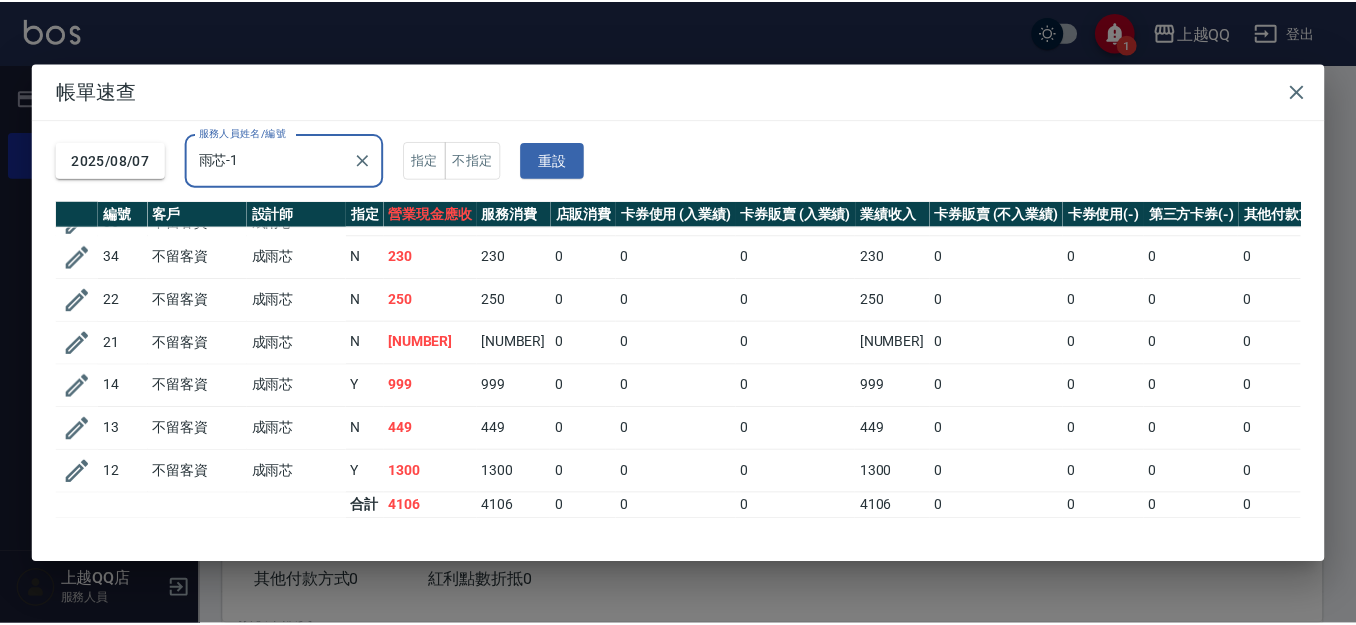scroll, scrollTop: 51, scrollLeft: 0, axis: vertical 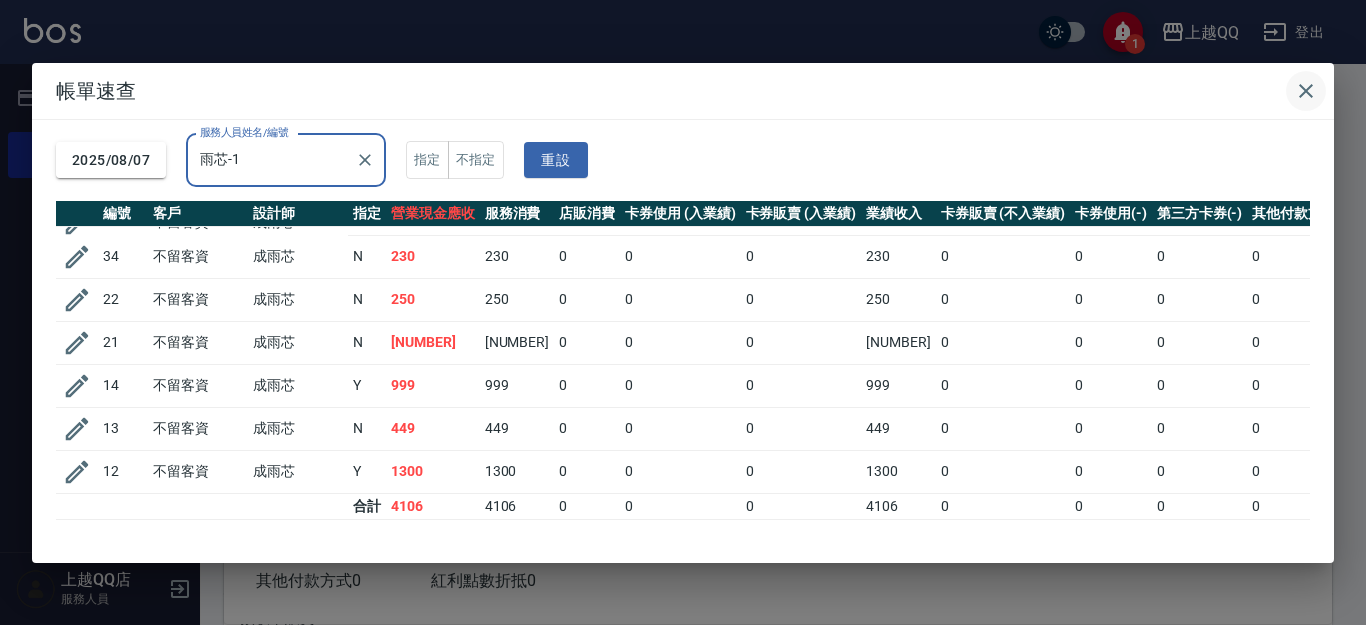 type on "雨芯-1" 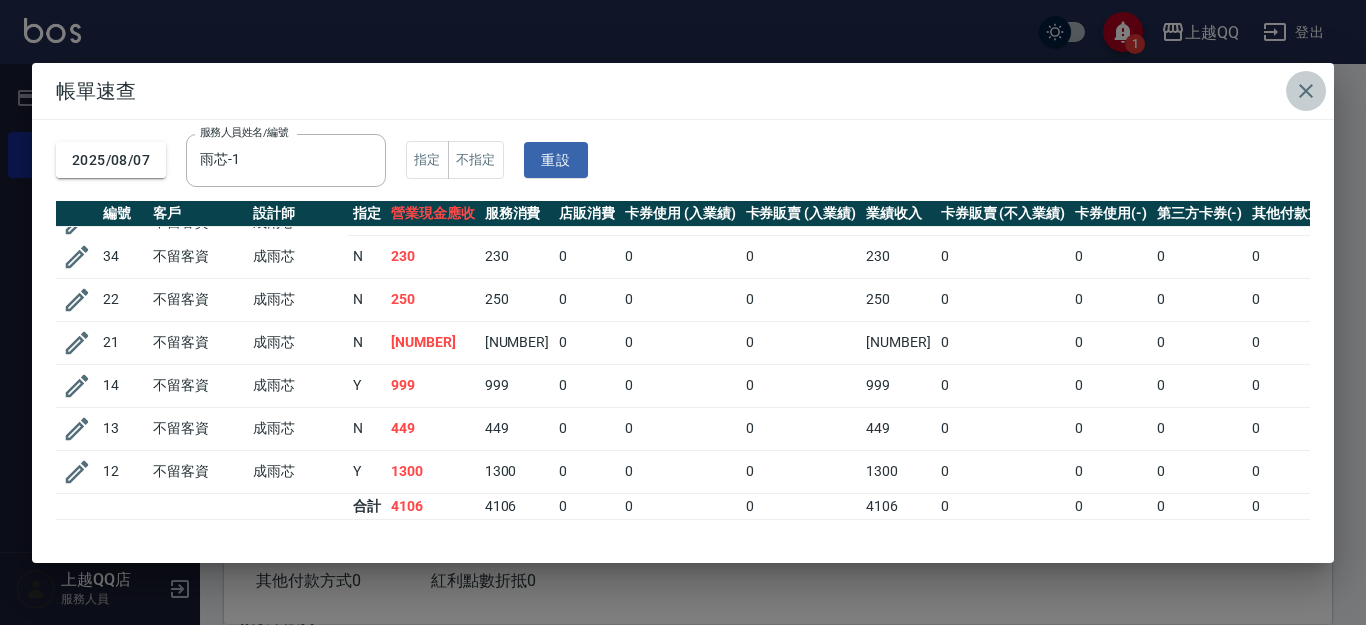 click 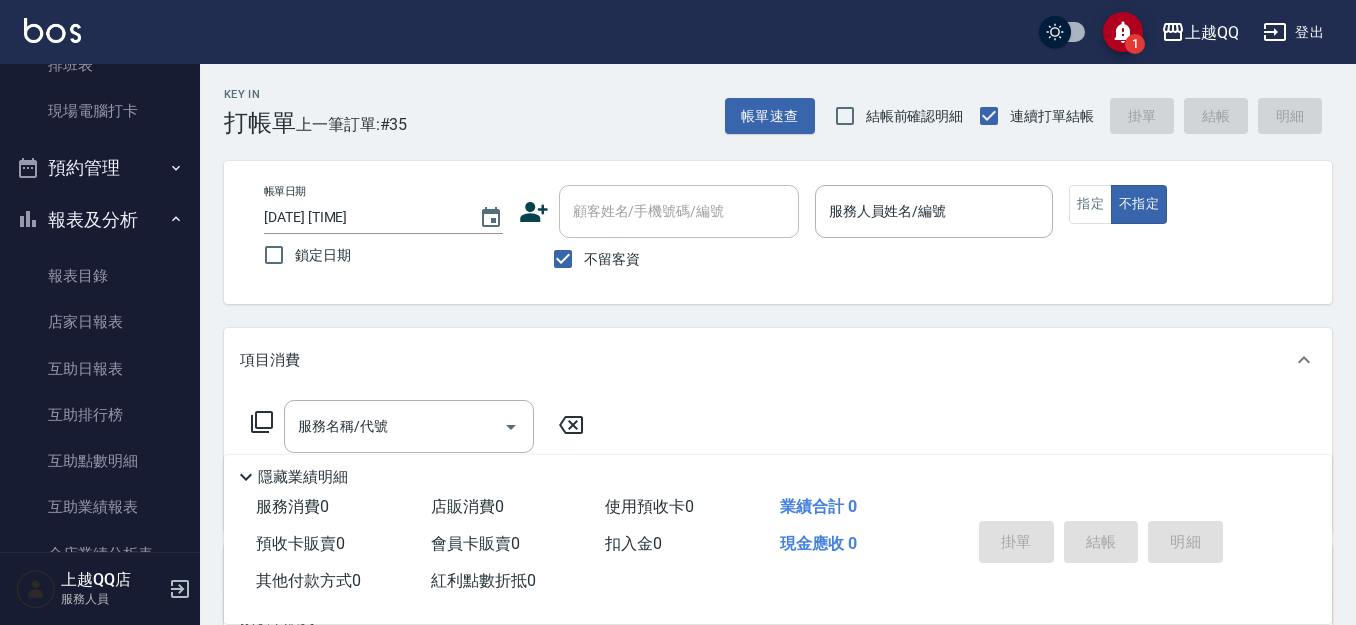 scroll, scrollTop: 477, scrollLeft: 0, axis: vertical 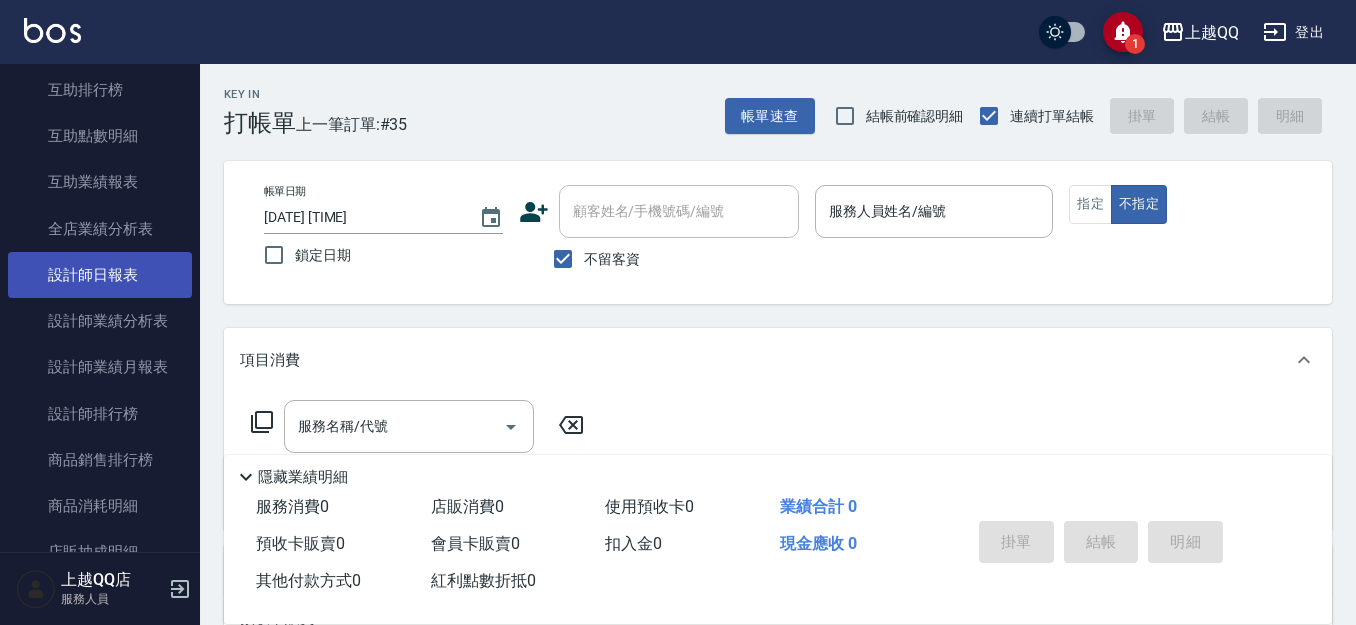click on "設計師日報表" at bounding box center (100, 275) 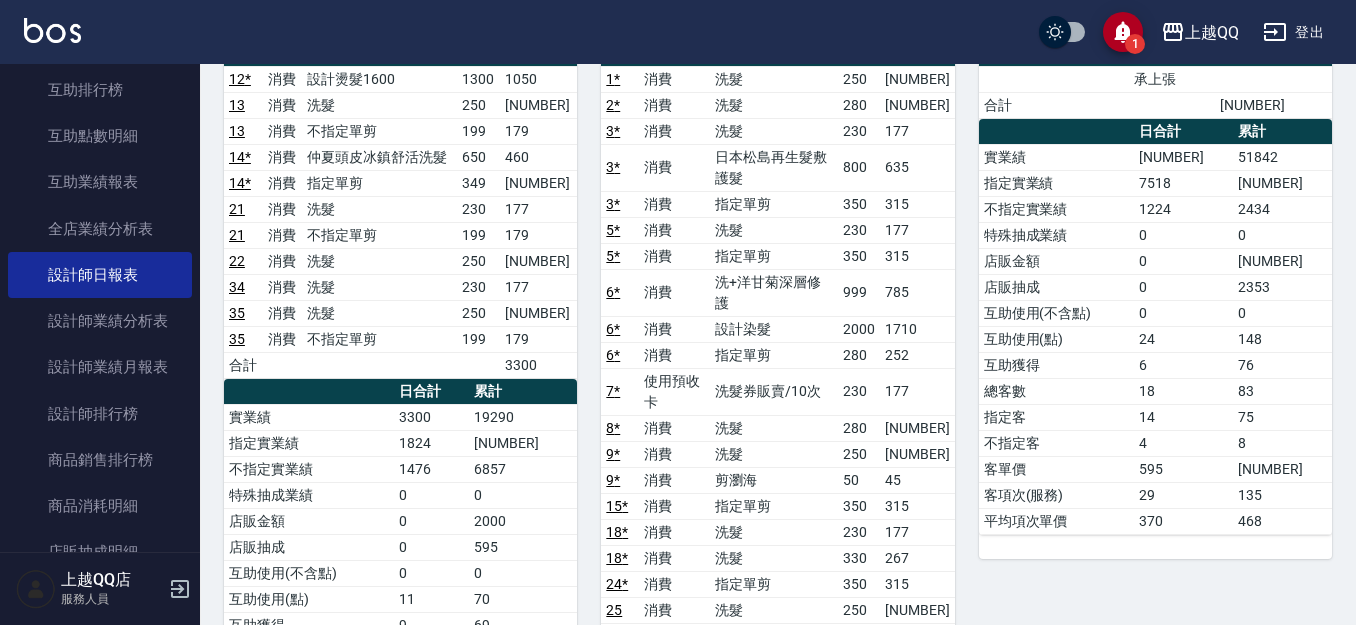 scroll, scrollTop: 0, scrollLeft: 0, axis: both 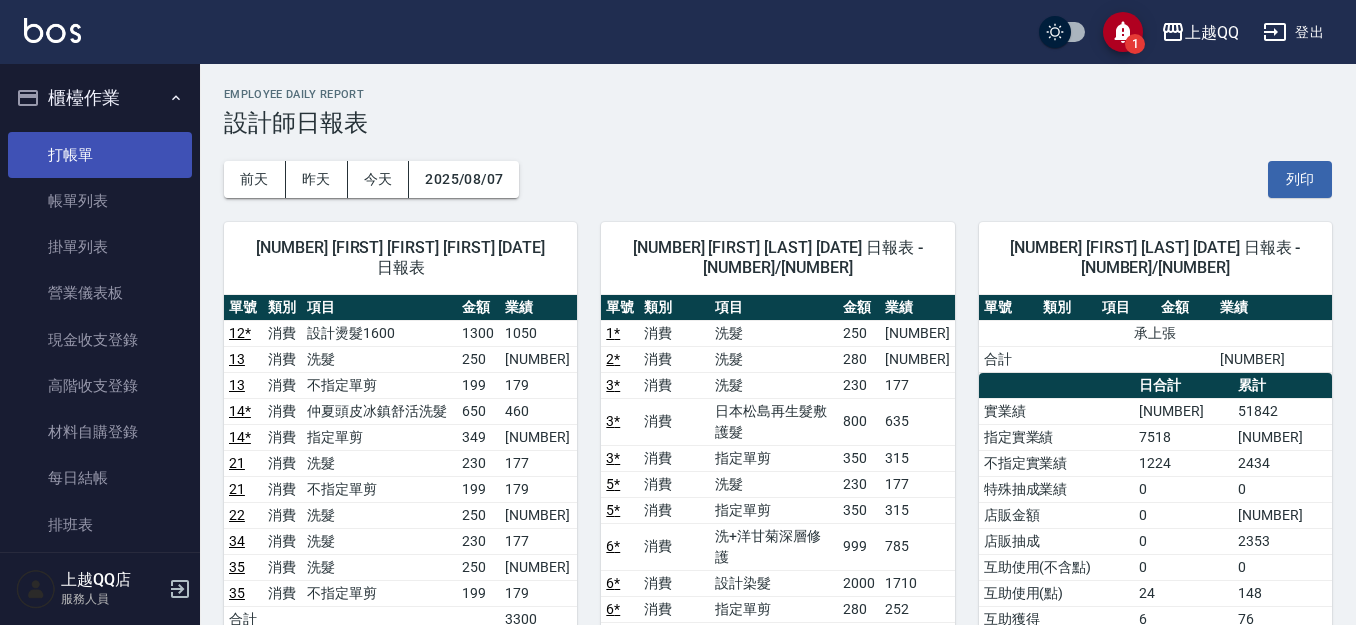 click on "打帳單" at bounding box center (100, 155) 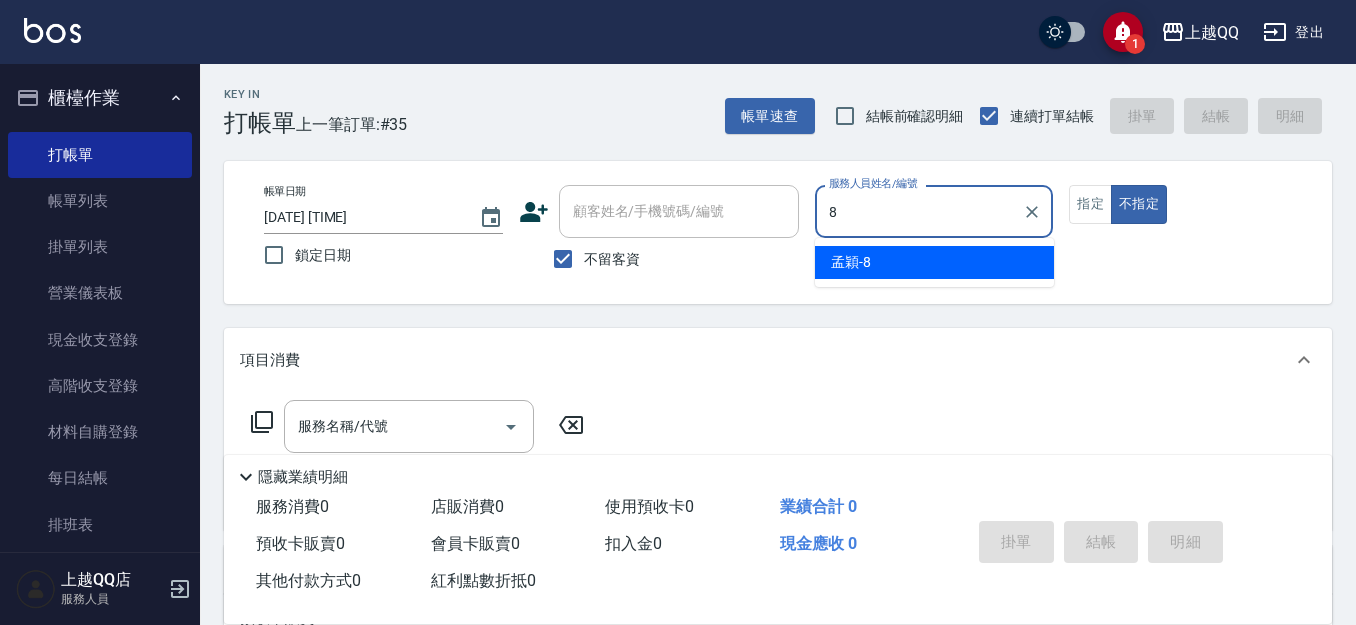 type on "8" 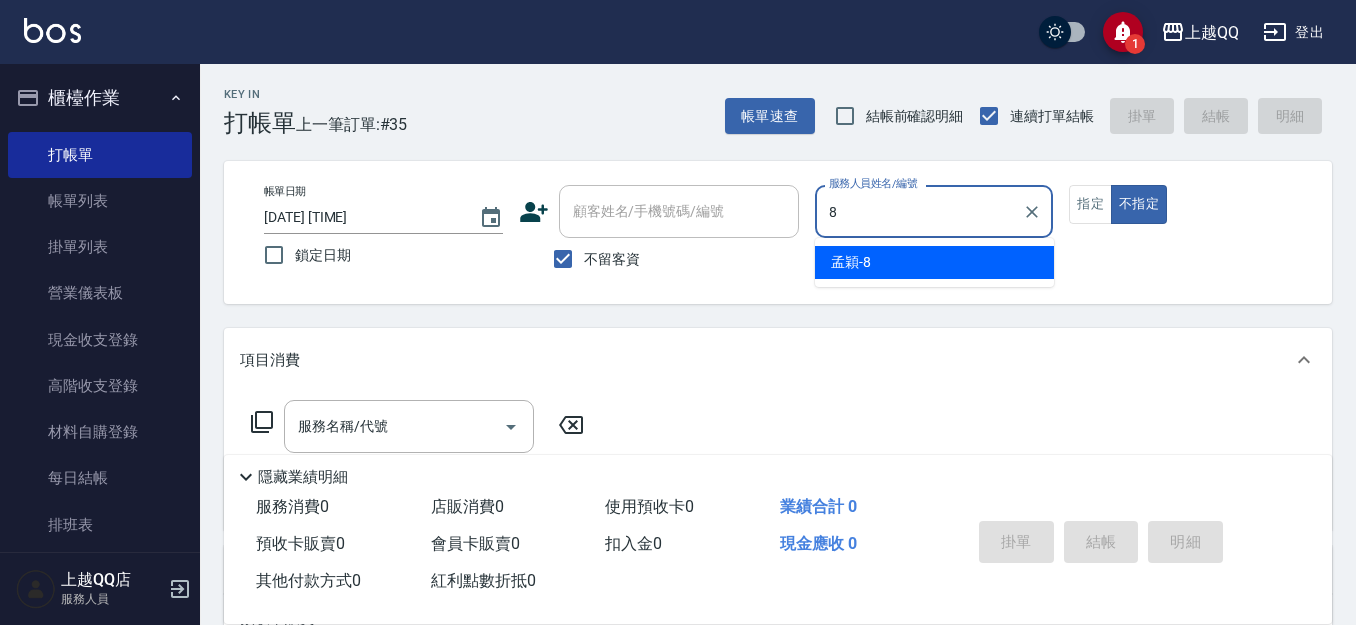 type on "false" 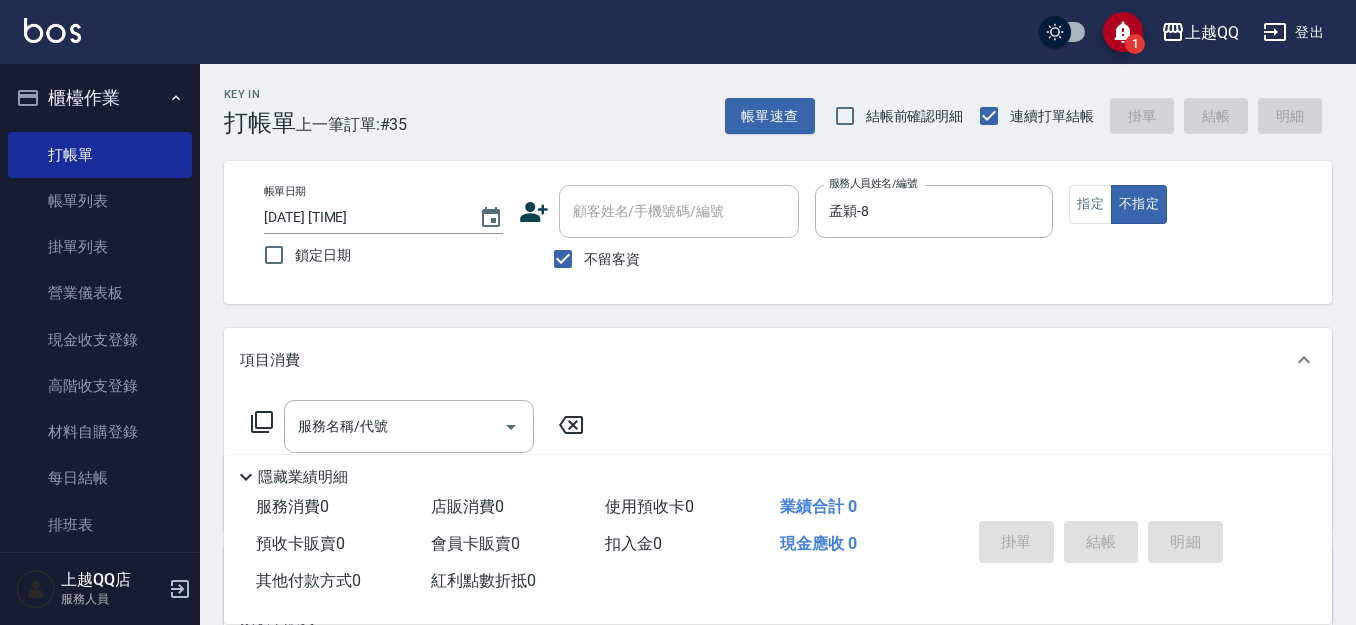 click 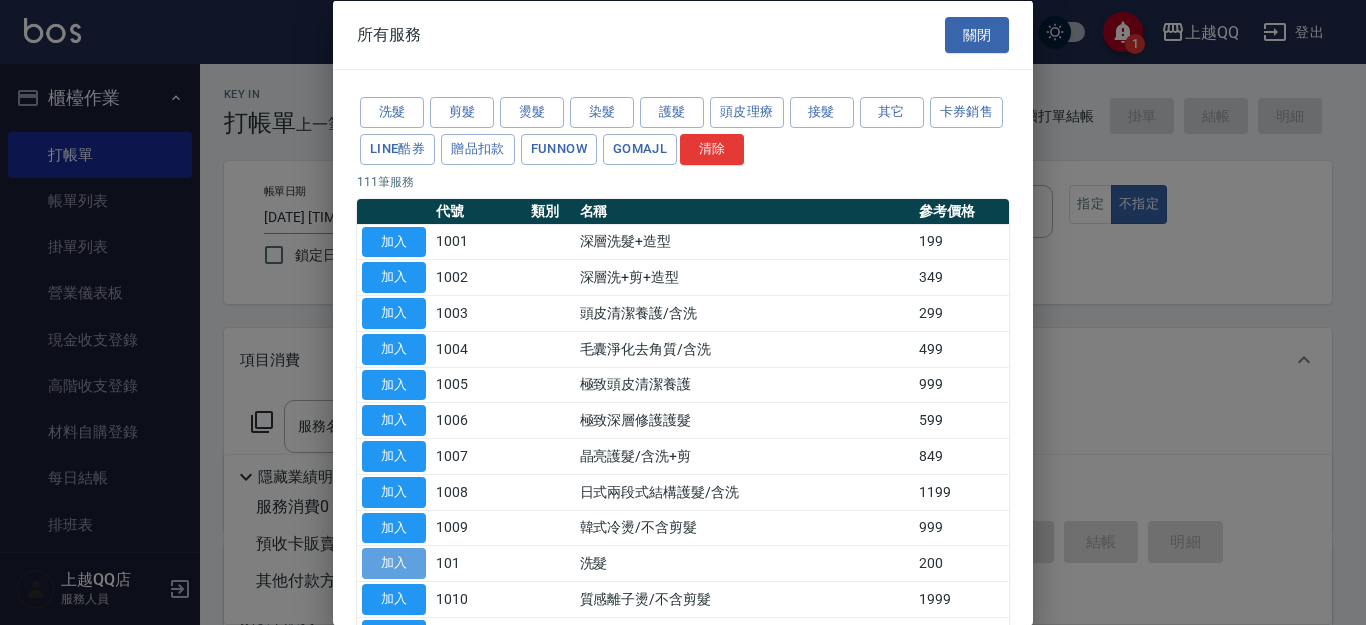 click on "加入" at bounding box center [394, 563] 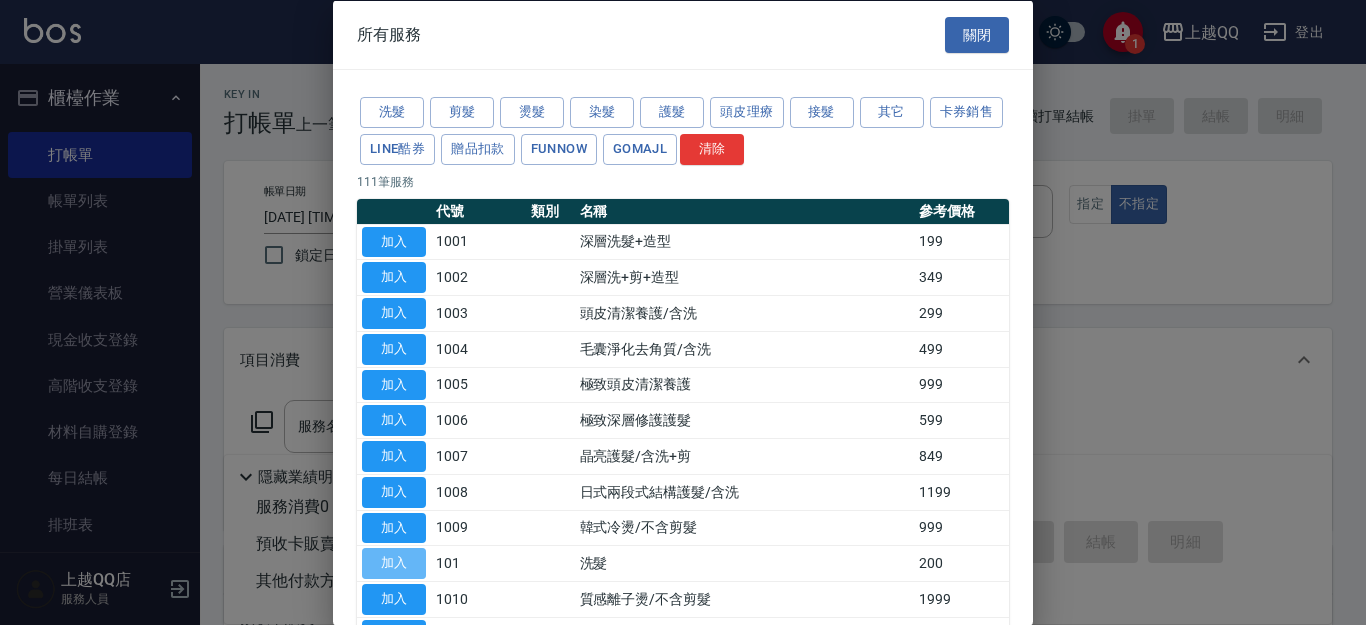 type on "洗髮([NUMBER])" 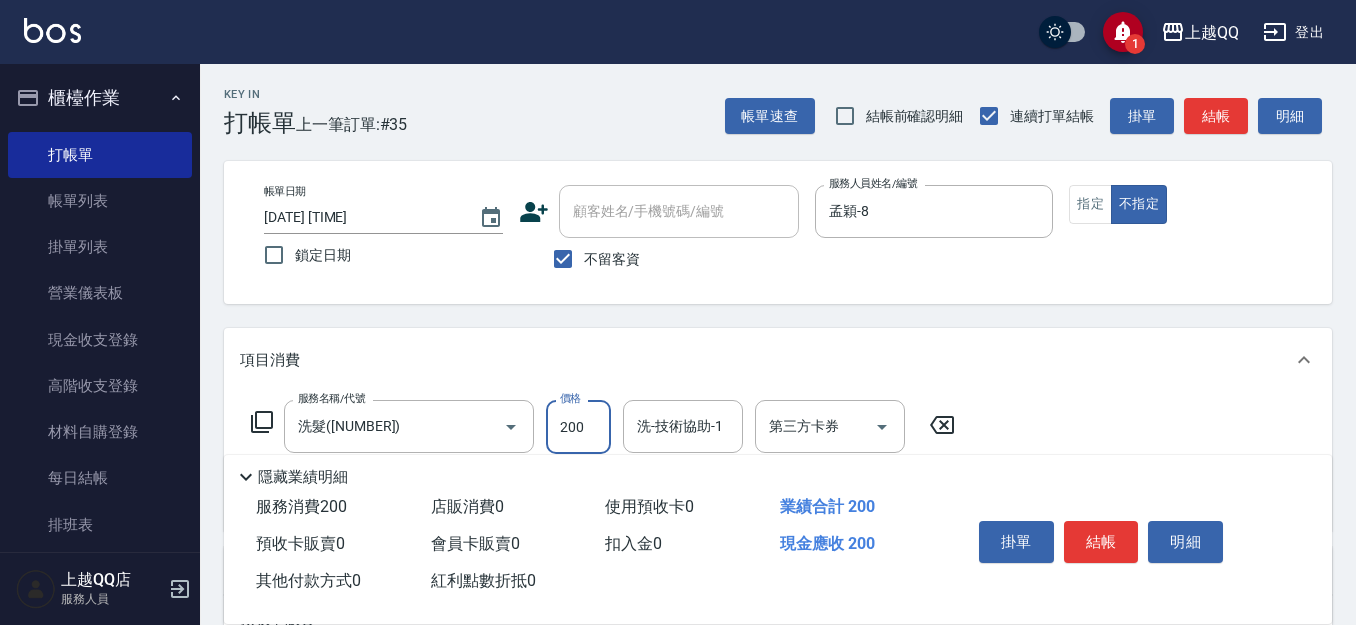 click on "200" at bounding box center (578, 427) 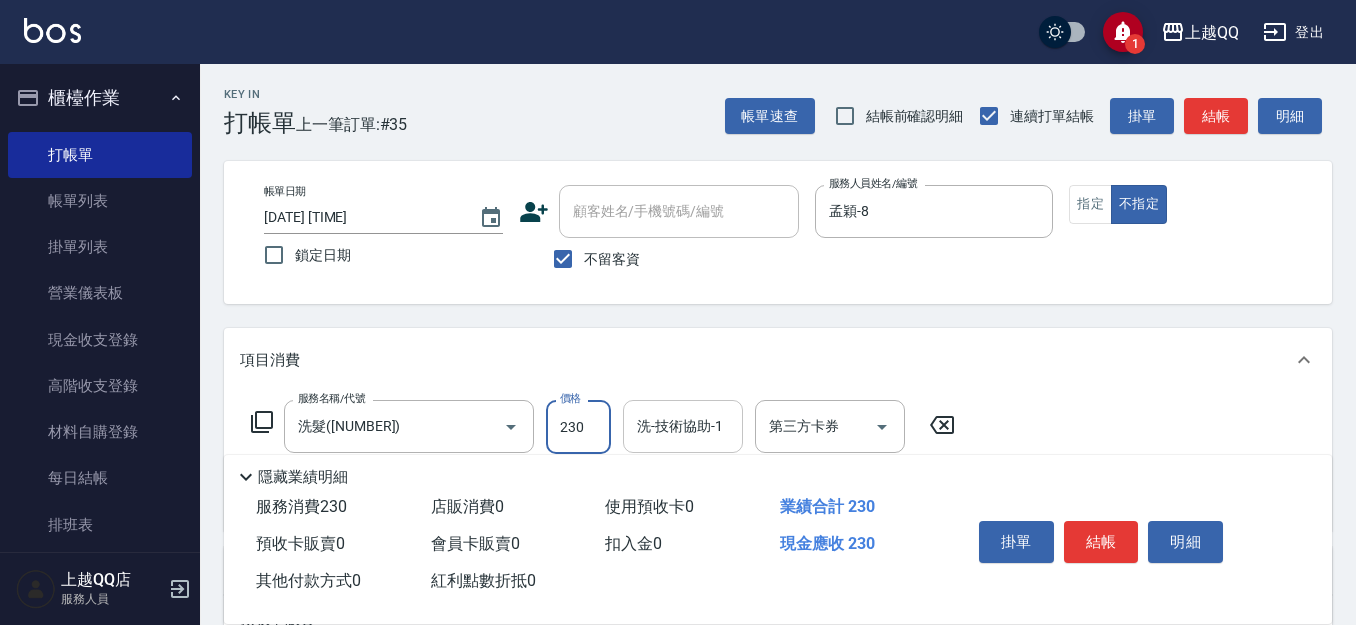type on "230" 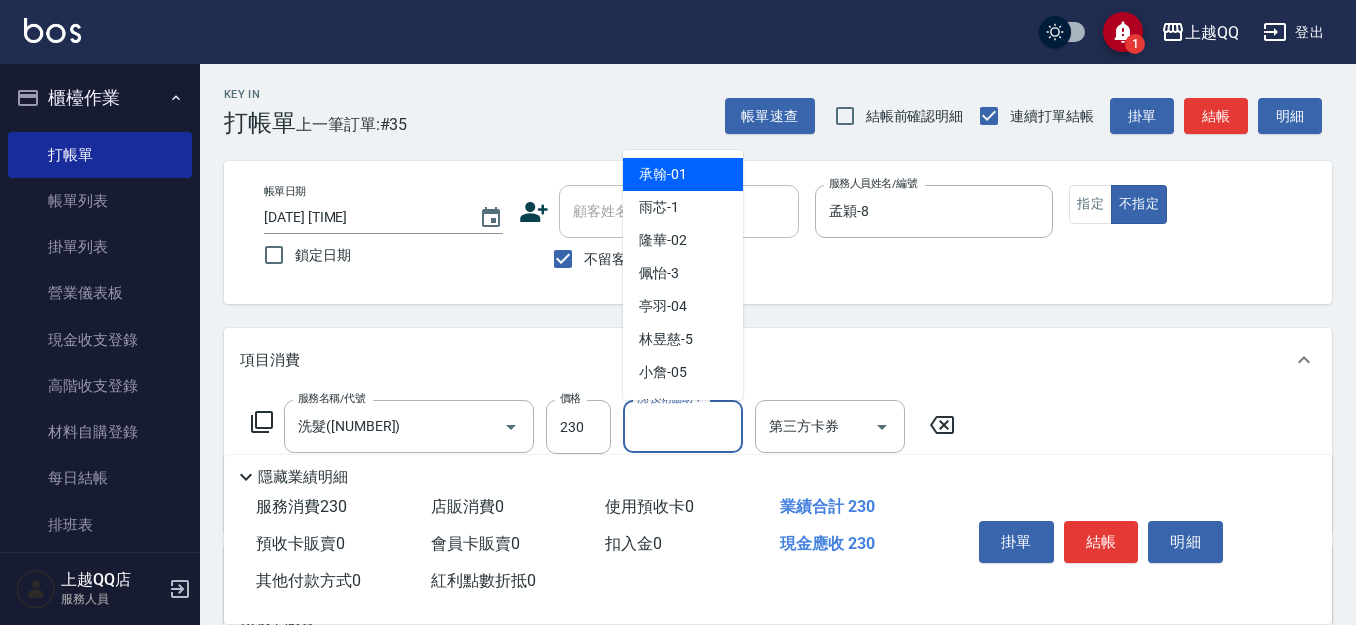 click on "洗-技術協助-1" at bounding box center (683, 426) 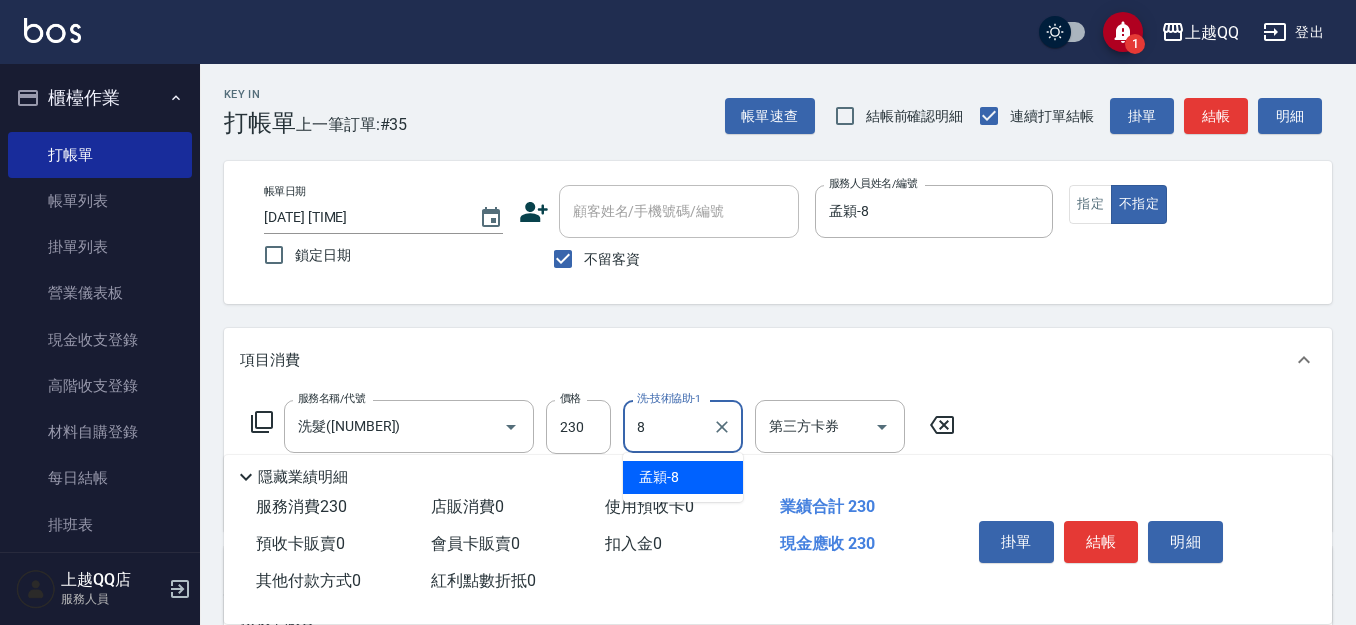click on "孟穎 -8" at bounding box center (683, 477) 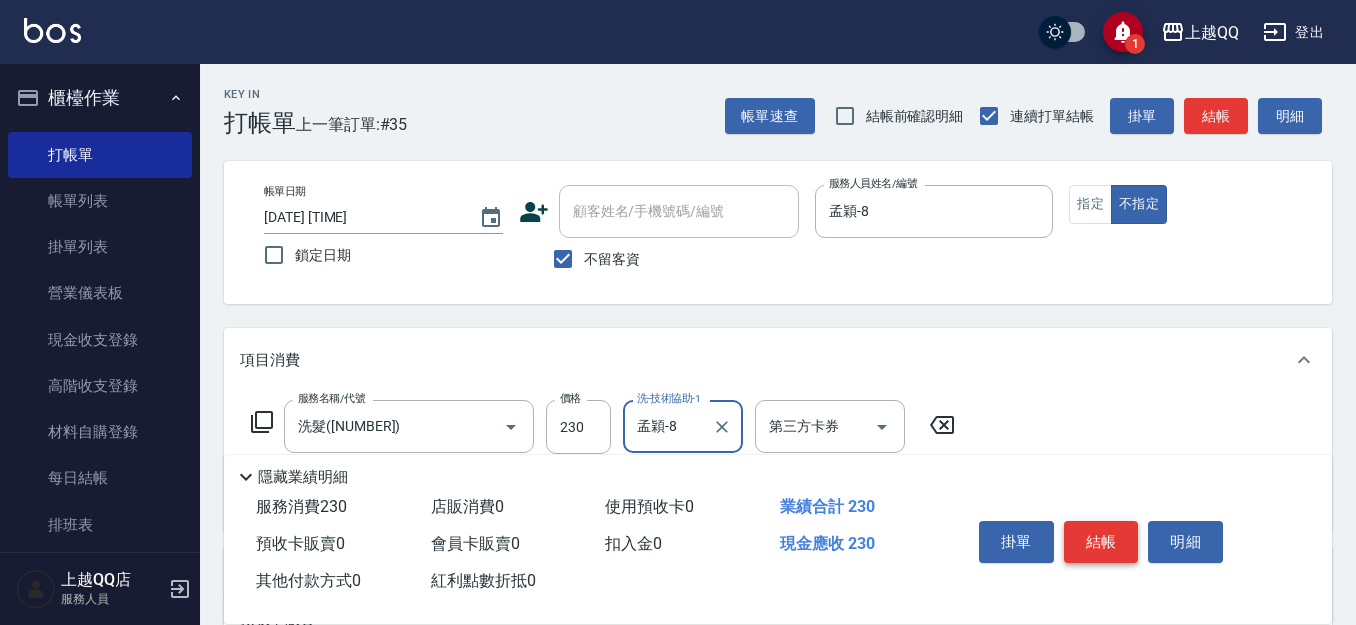 type on "孟穎-8" 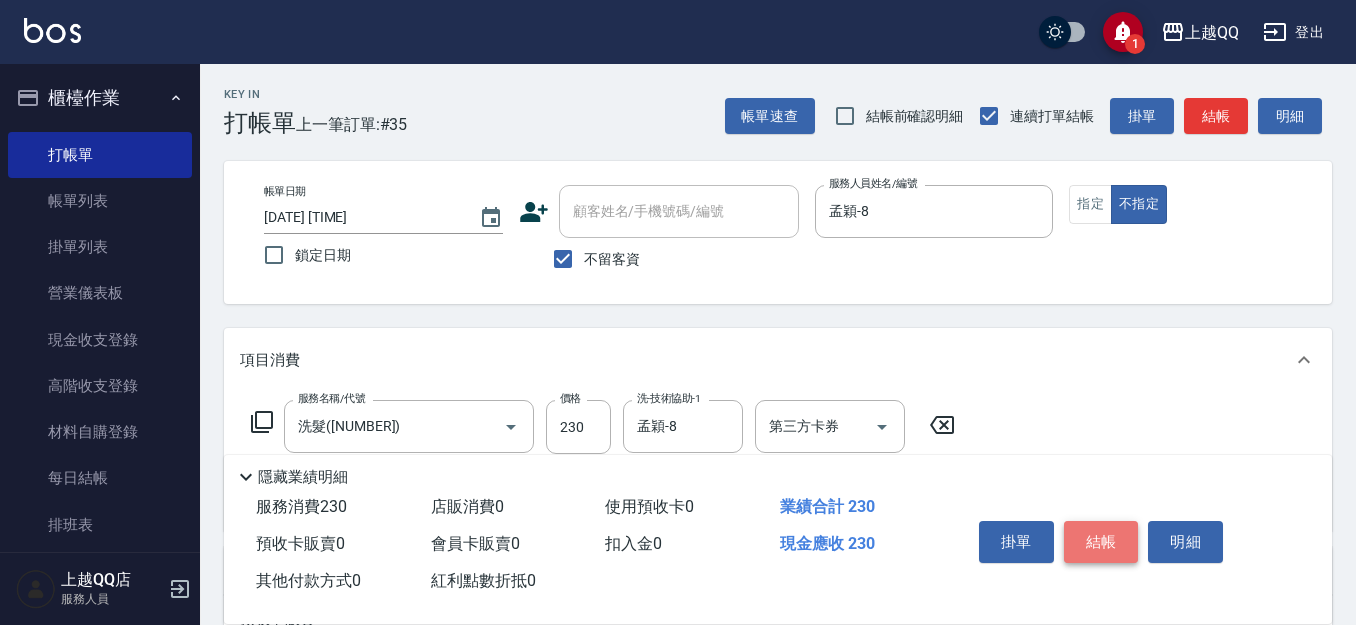 click on "結帳" at bounding box center (1101, 542) 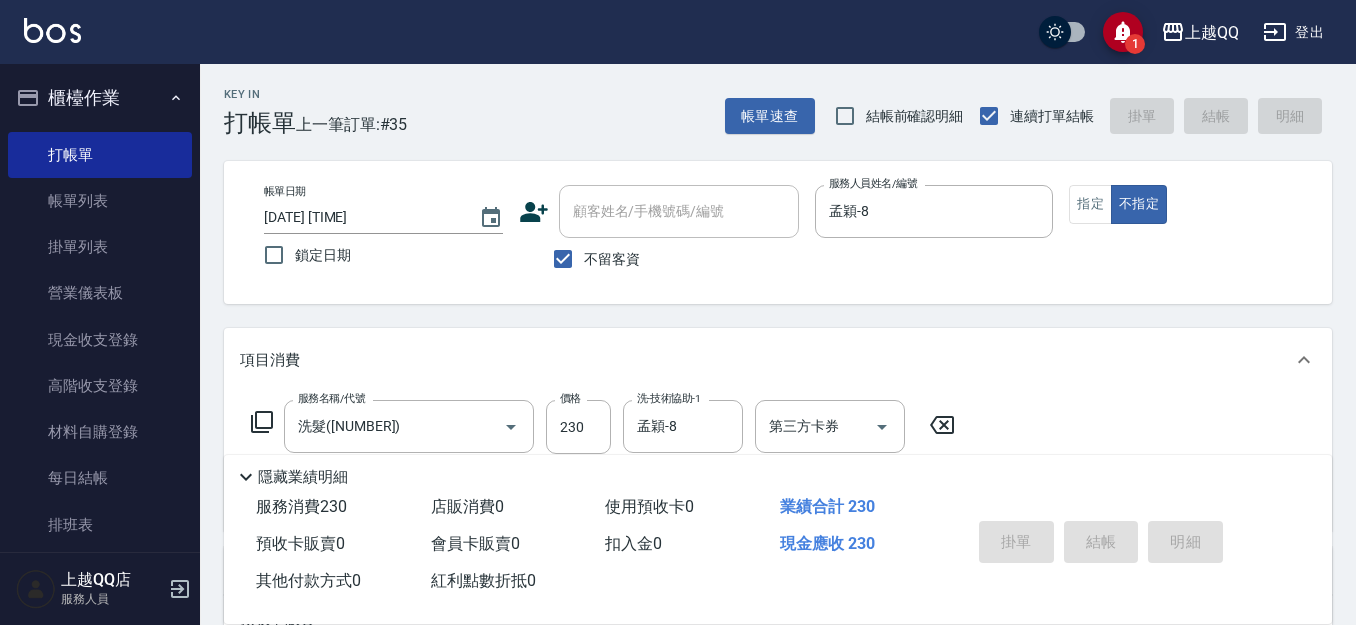 type on "[DATE] [TIME]" 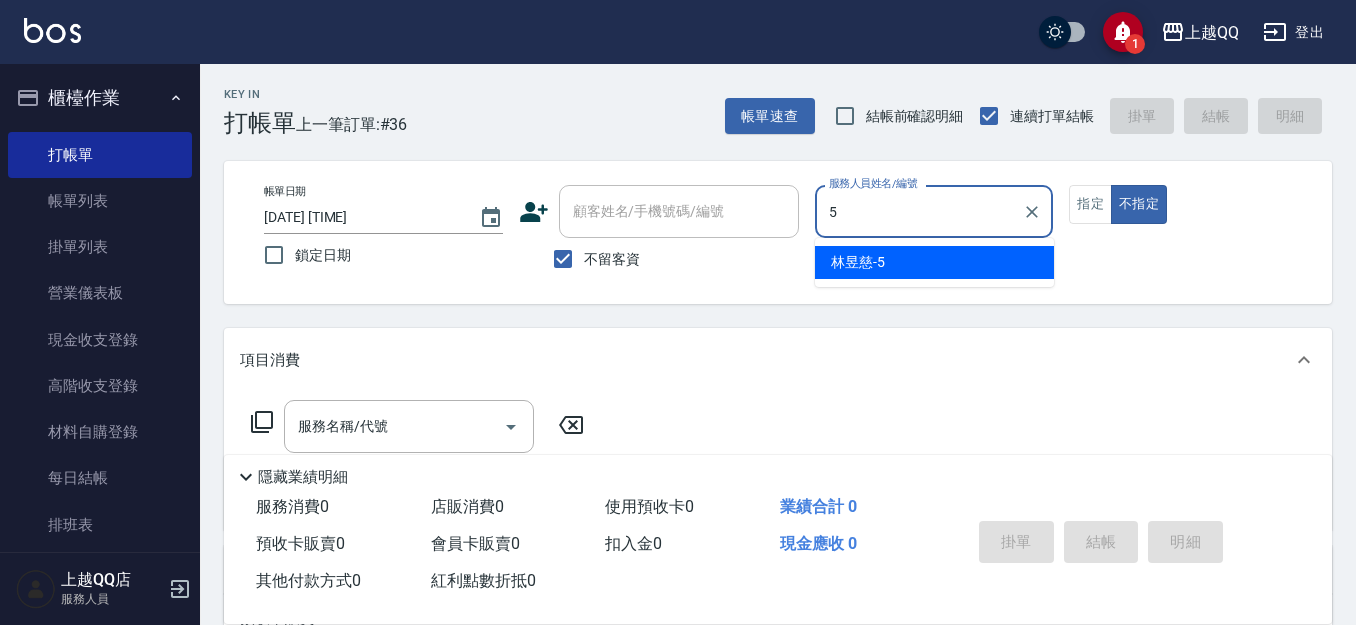 type on "林昱慈-5" 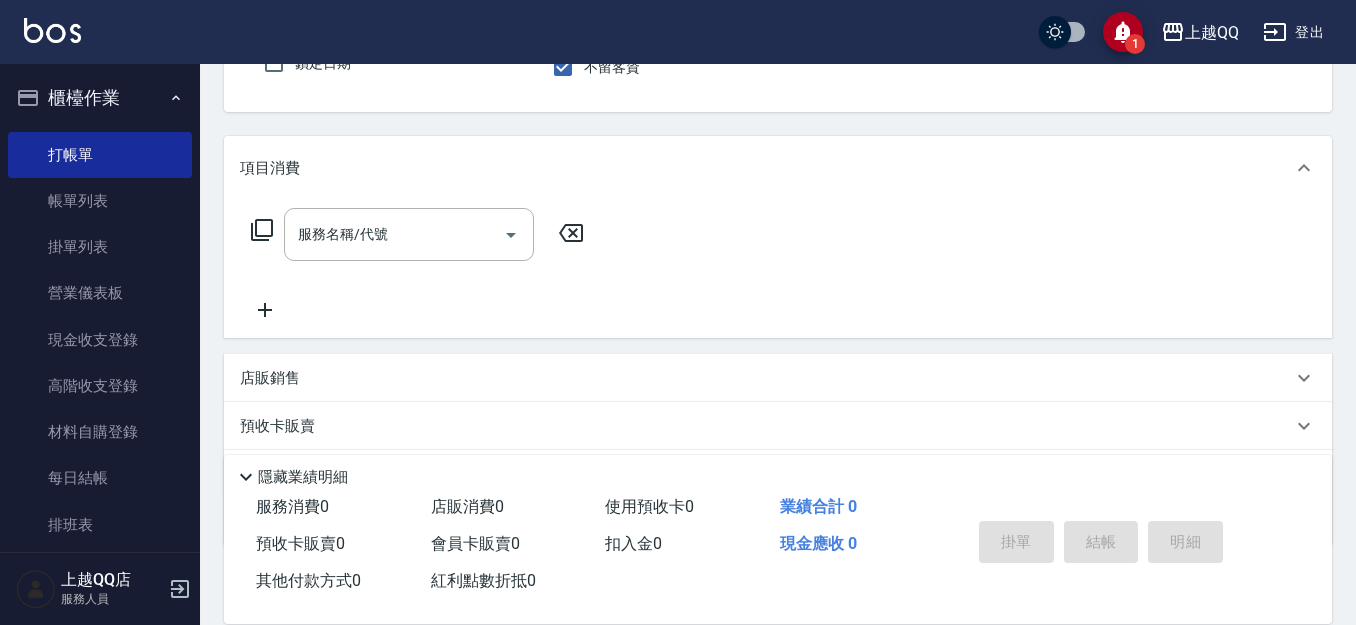 scroll, scrollTop: 200, scrollLeft: 0, axis: vertical 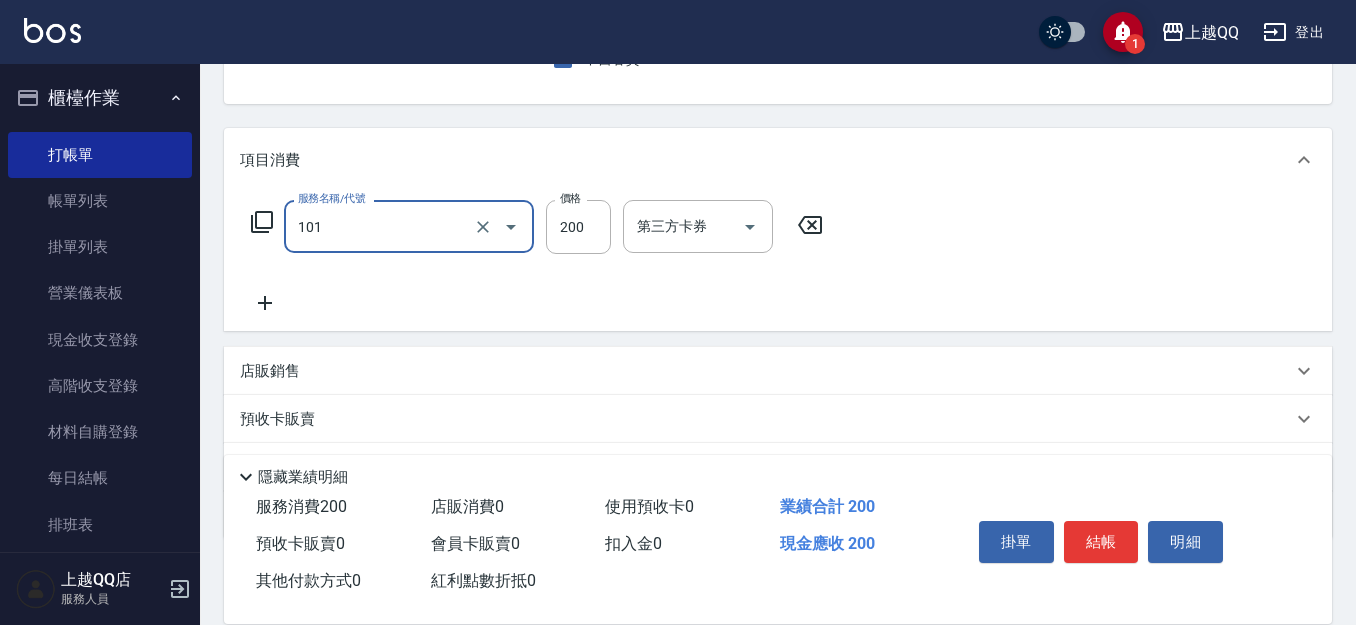 type on "洗髮([NUMBER])" 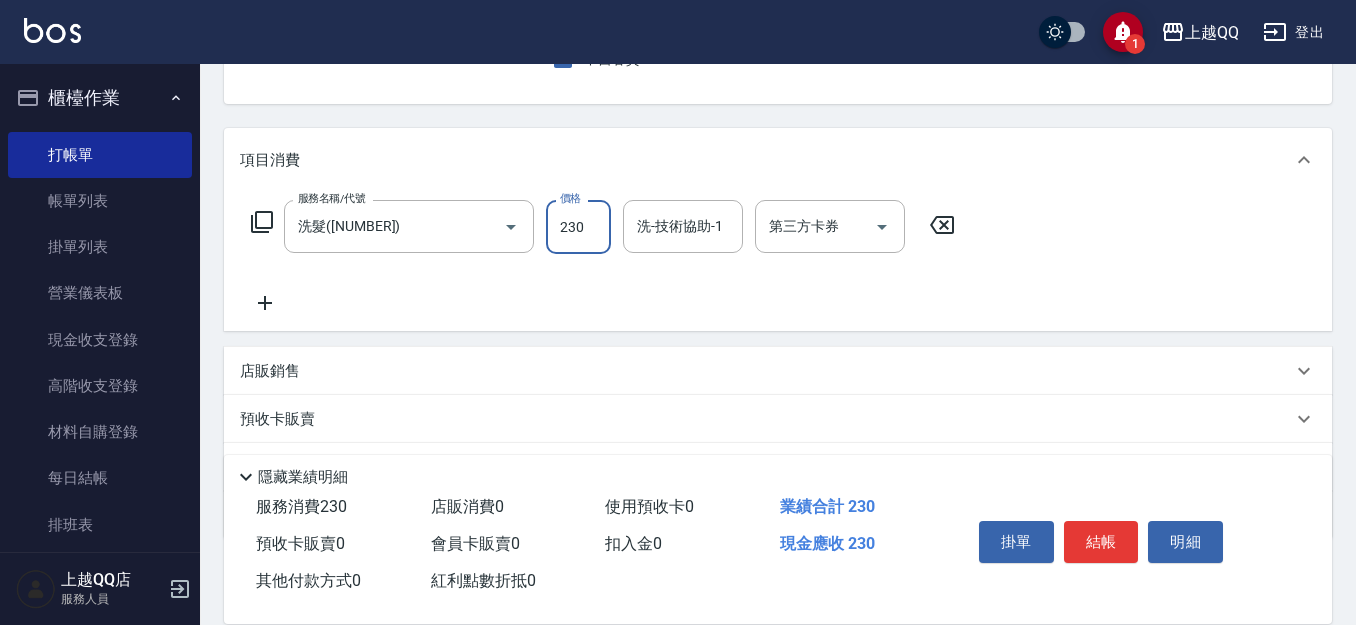 type on "230" 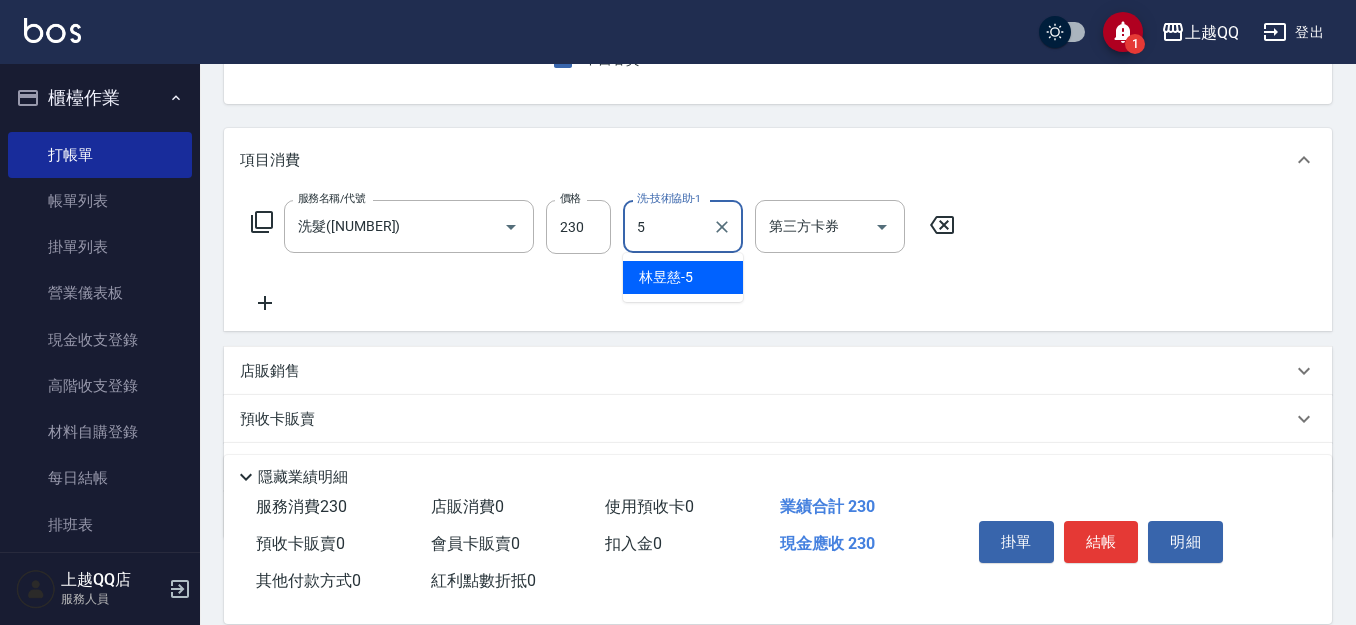 type on "林昱慈-5" 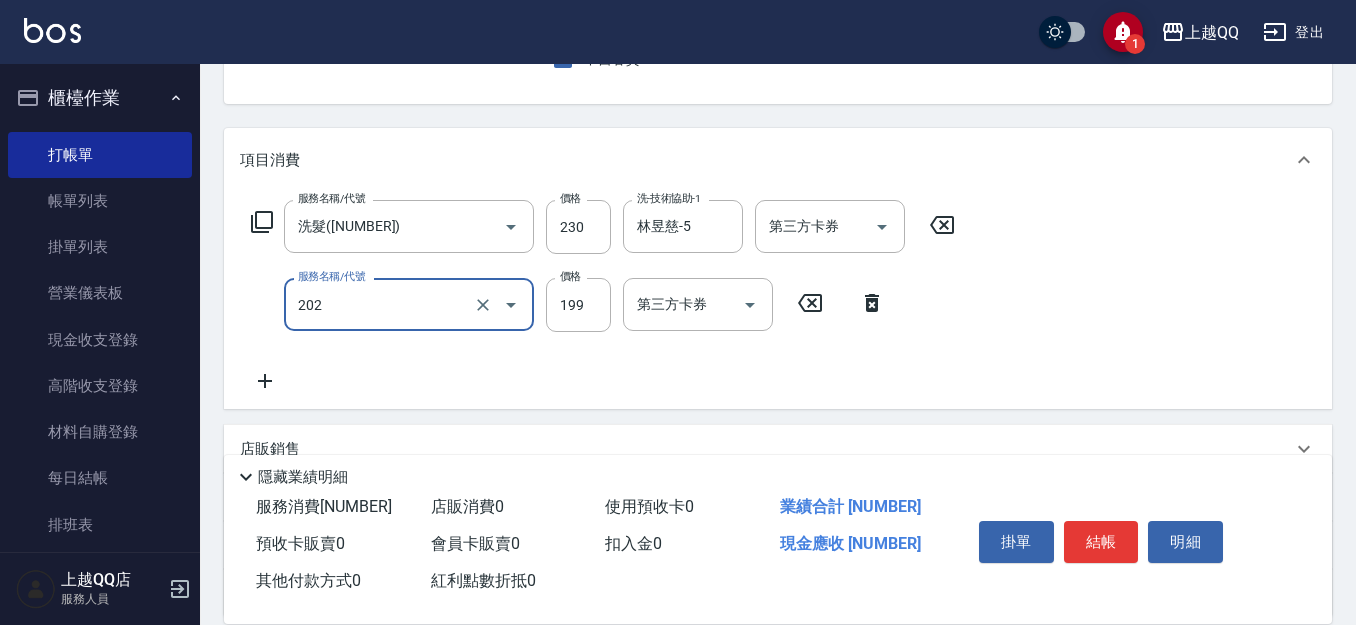 type on "不指定單剪(202)" 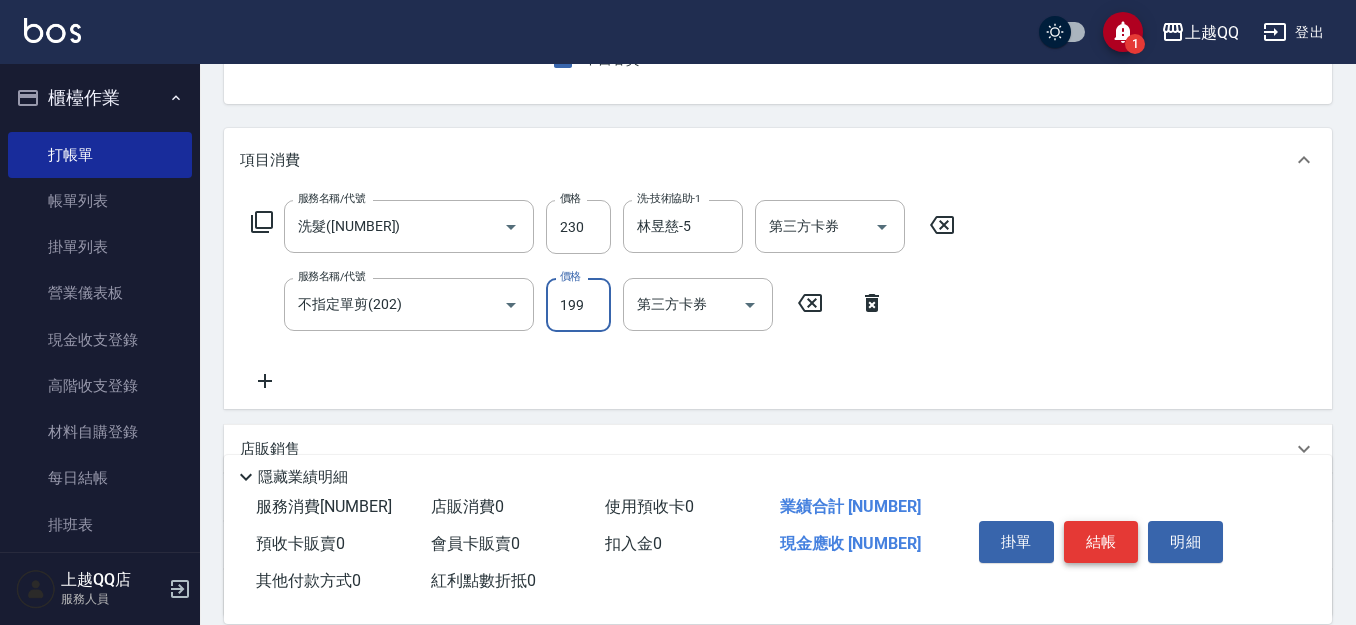 click on "結帳" at bounding box center [1101, 542] 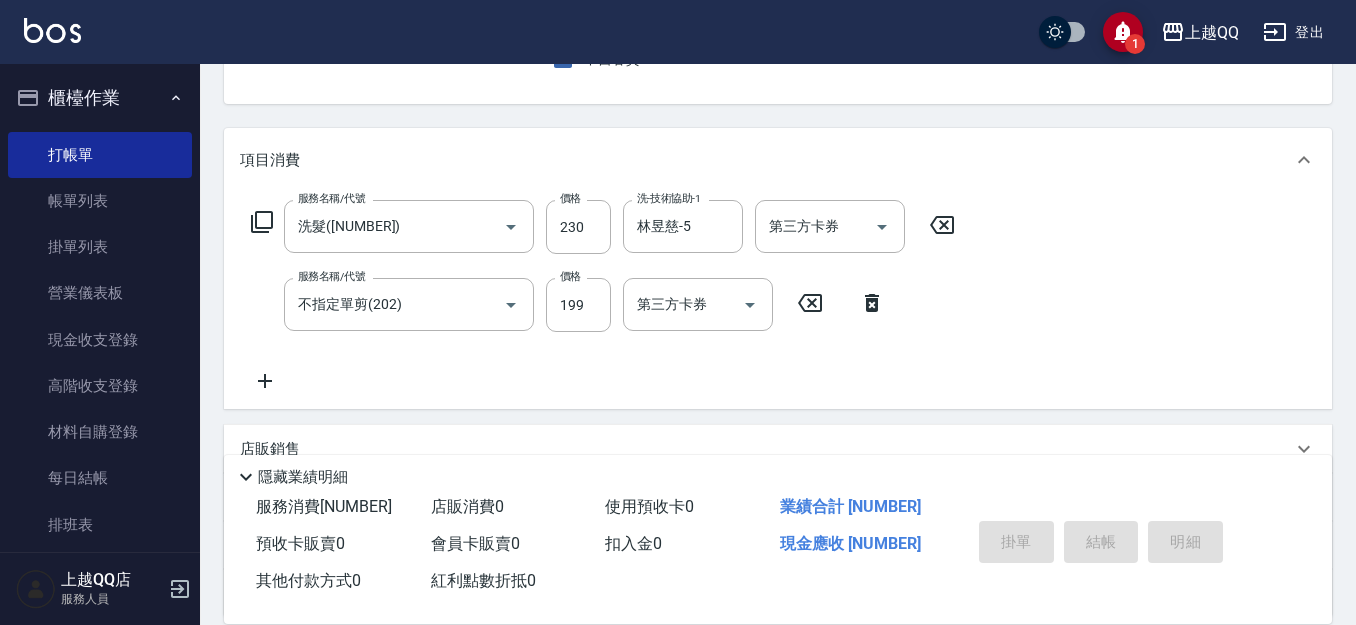 type 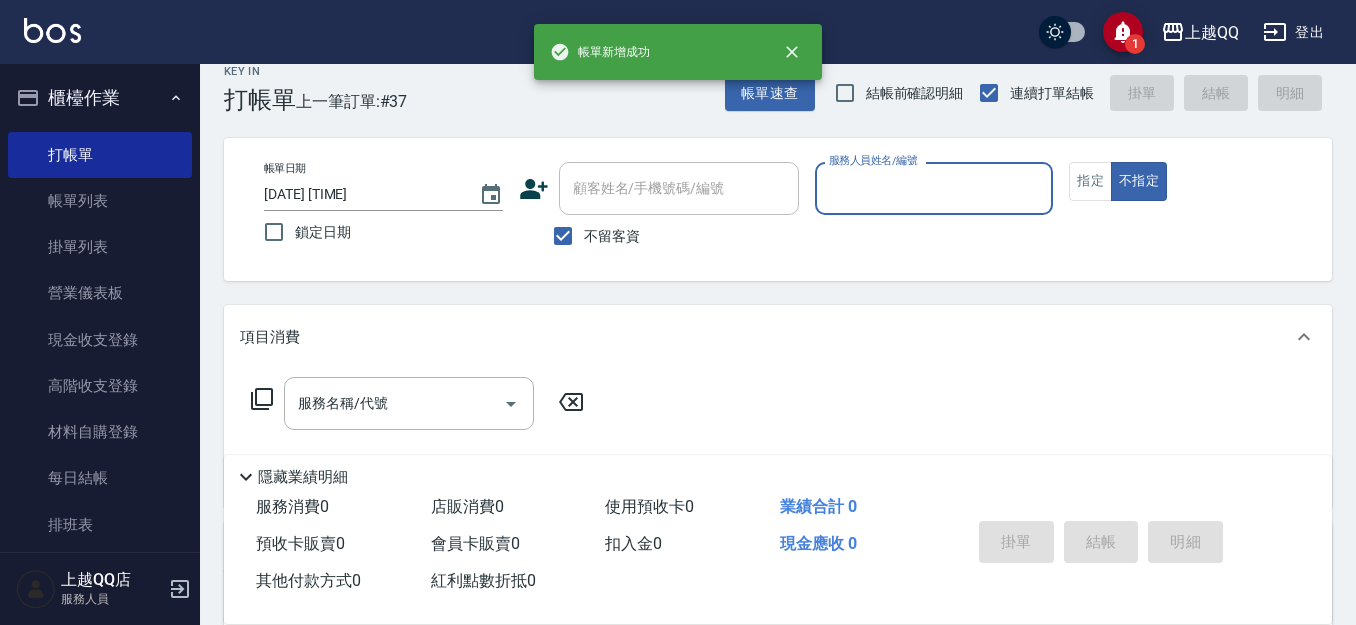 scroll, scrollTop: 0, scrollLeft: 0, axis: both 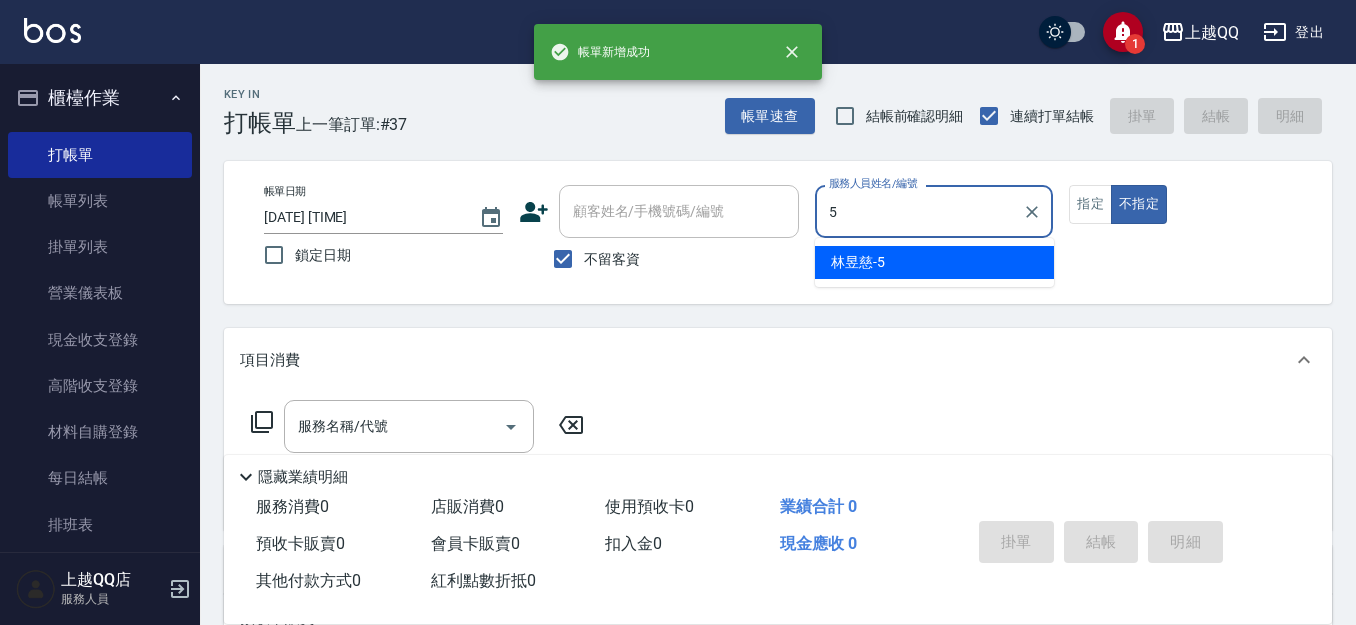 type on "林昱慈-5" 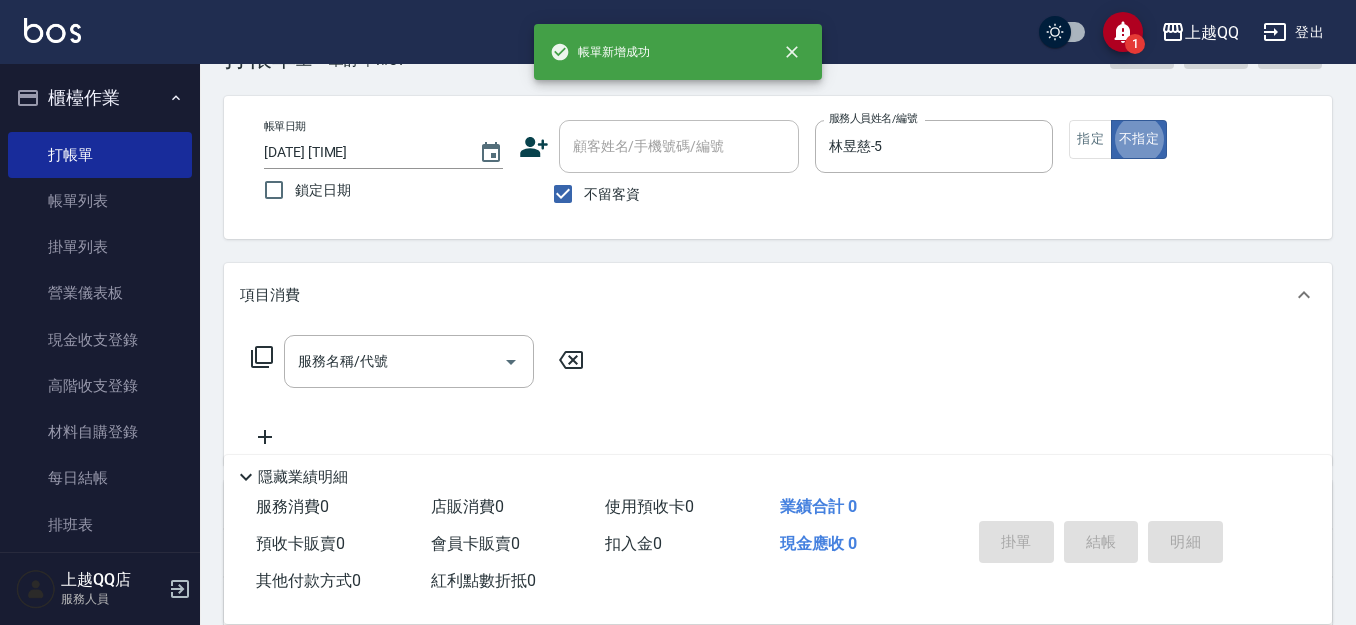 scroll, scrollTop: 100, scrollLeft: 0, axis: vertical 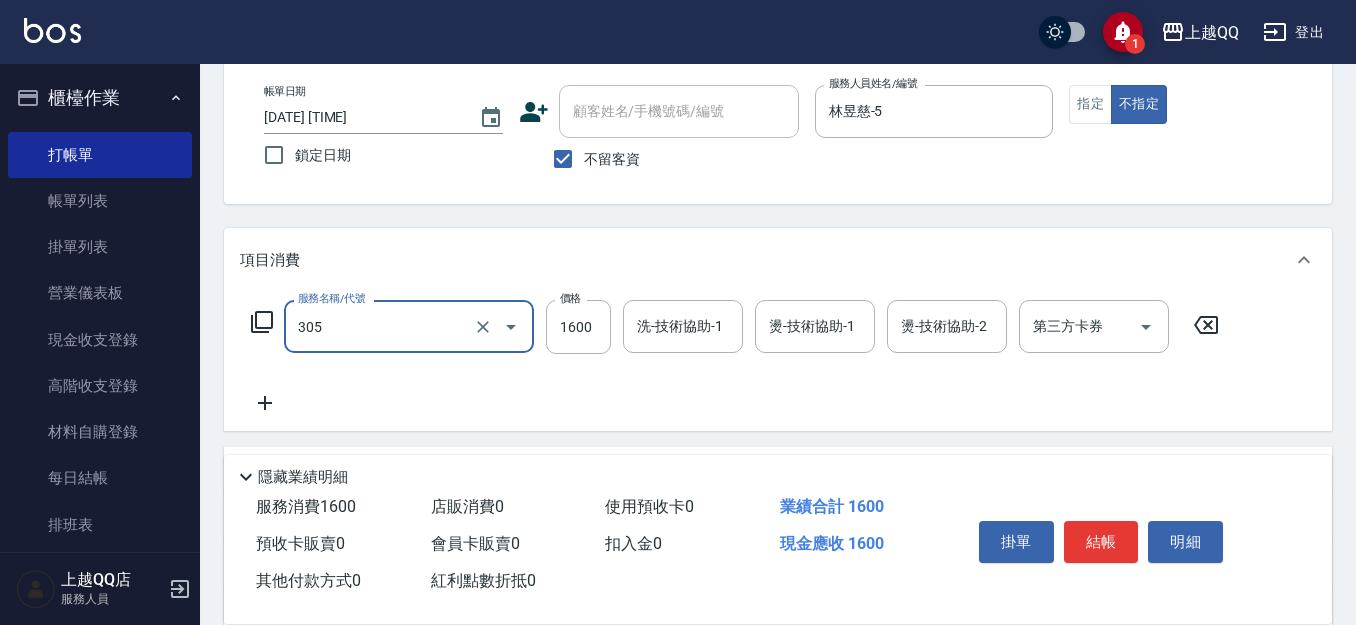 type on "設計燙髮1600(305)" 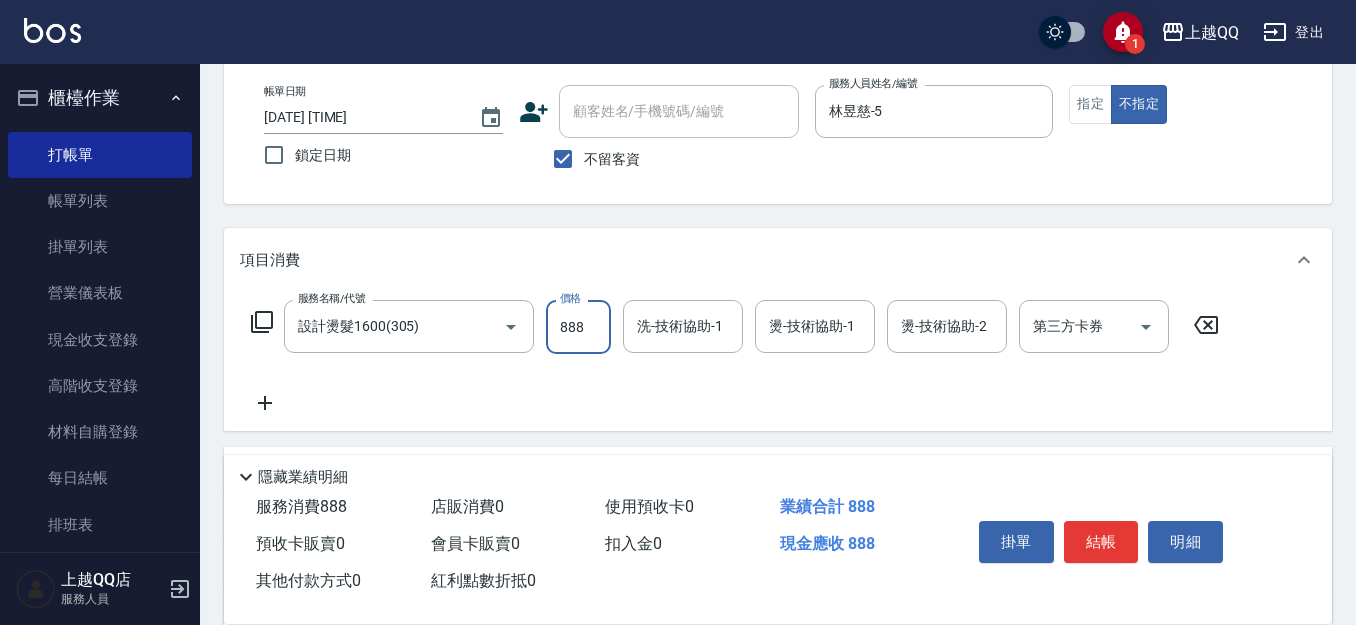 type on "888" 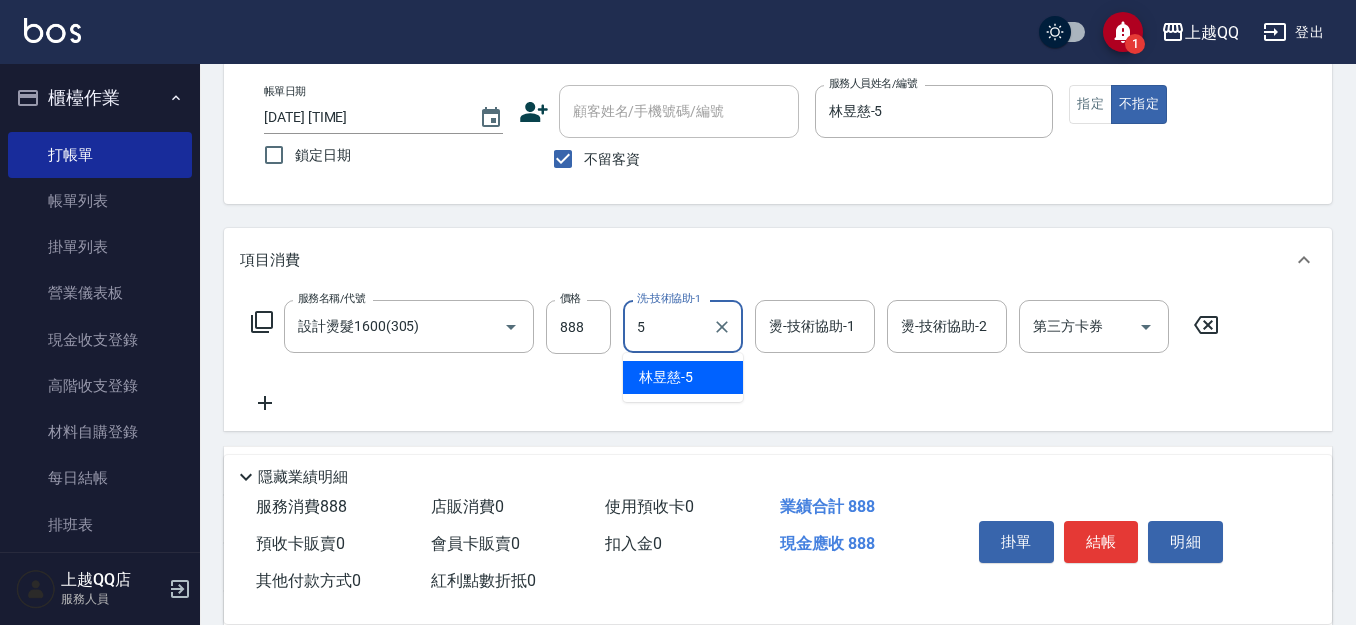 type on "林昱慈-5" 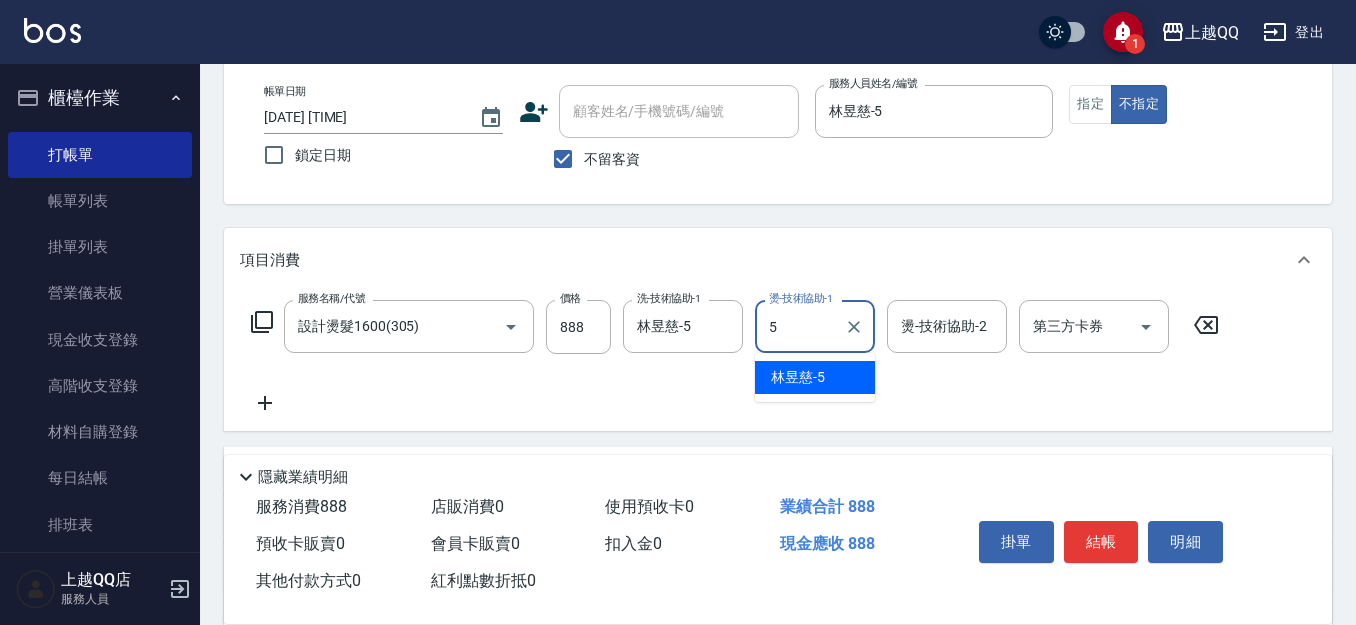 type on "林昱慈-5" 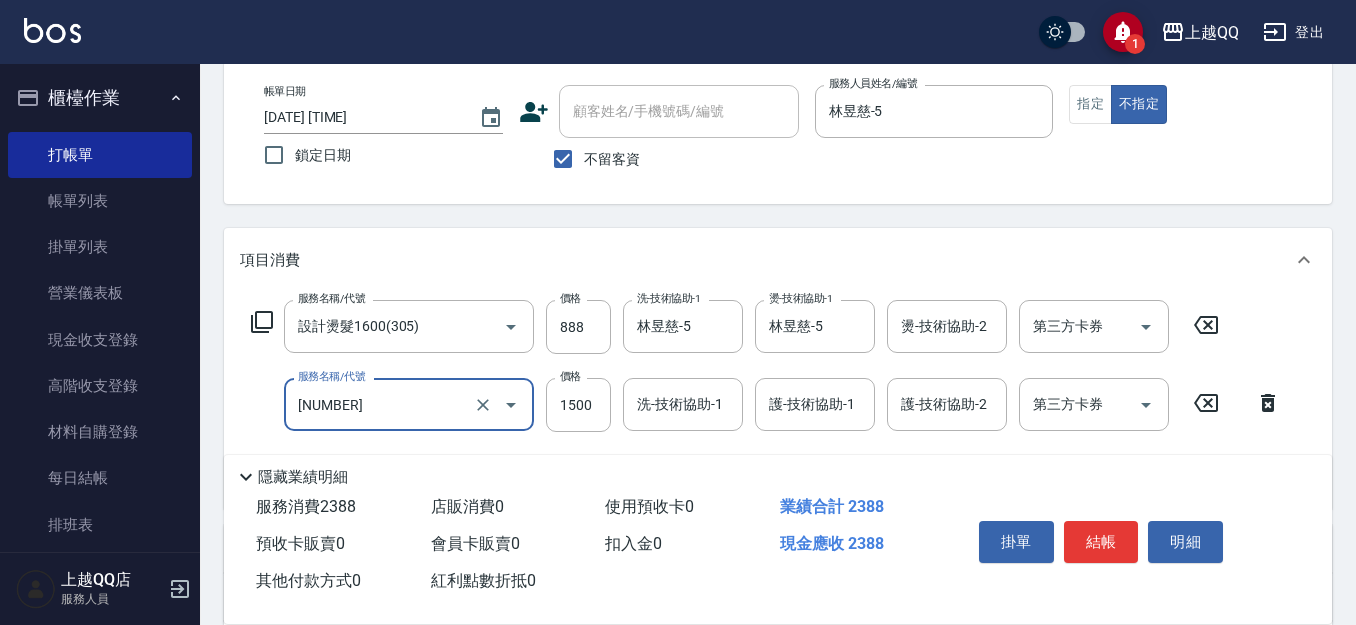 type on "歐納西斯5G護髮/單次(514)" 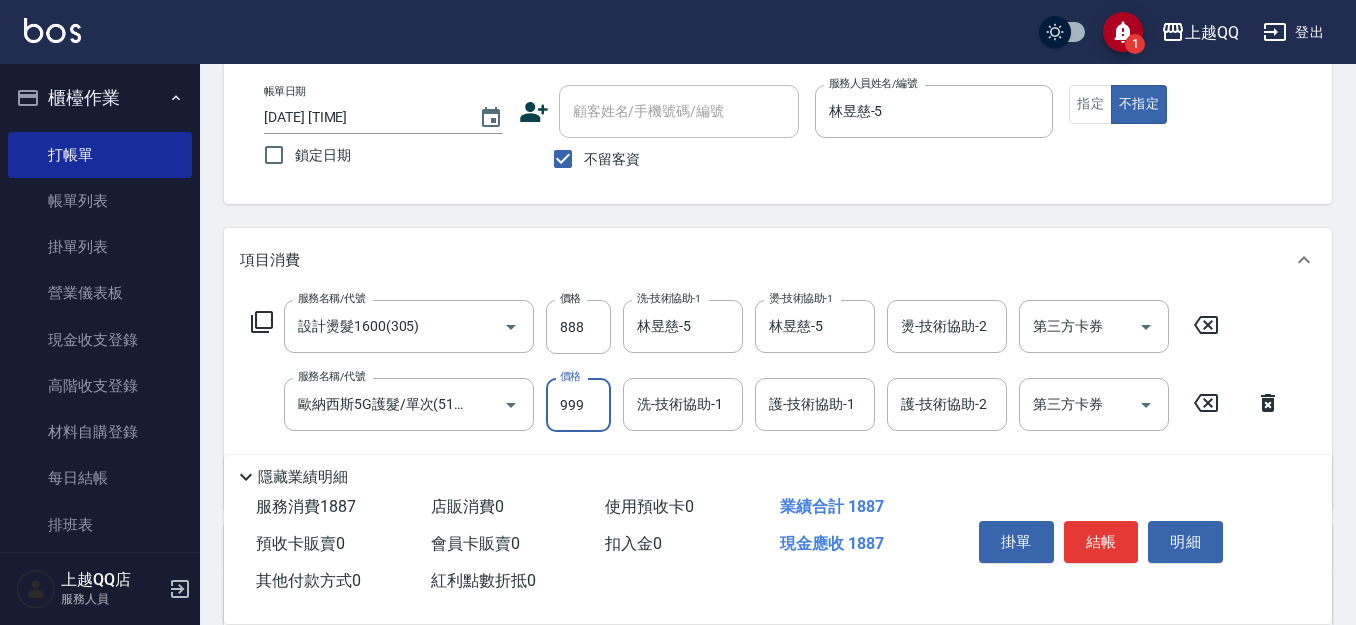 type on "999" 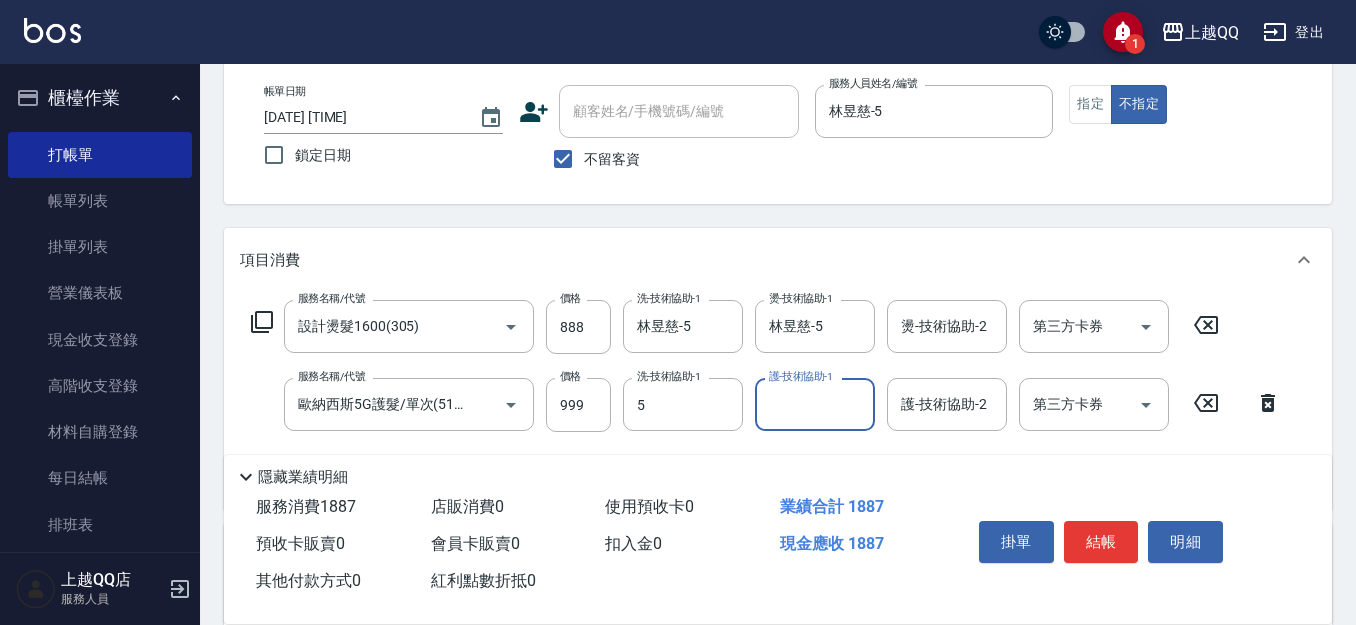 type on "林昱慈-5" 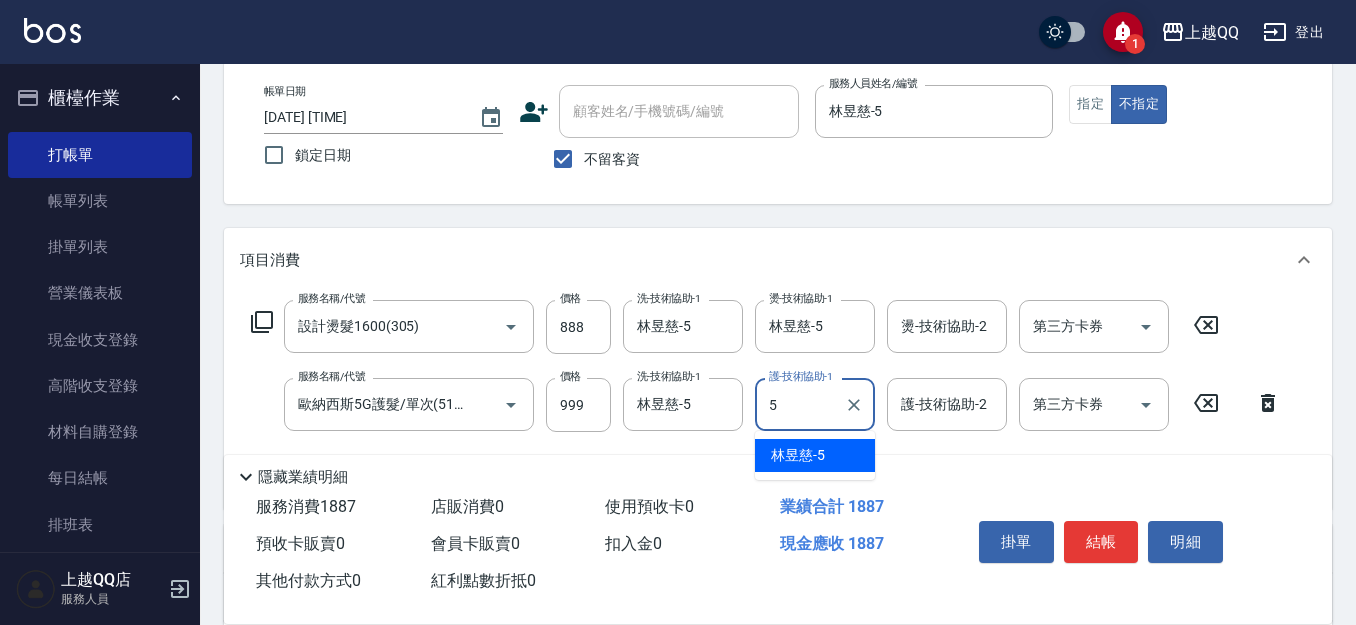 type on "林昱慈-5" 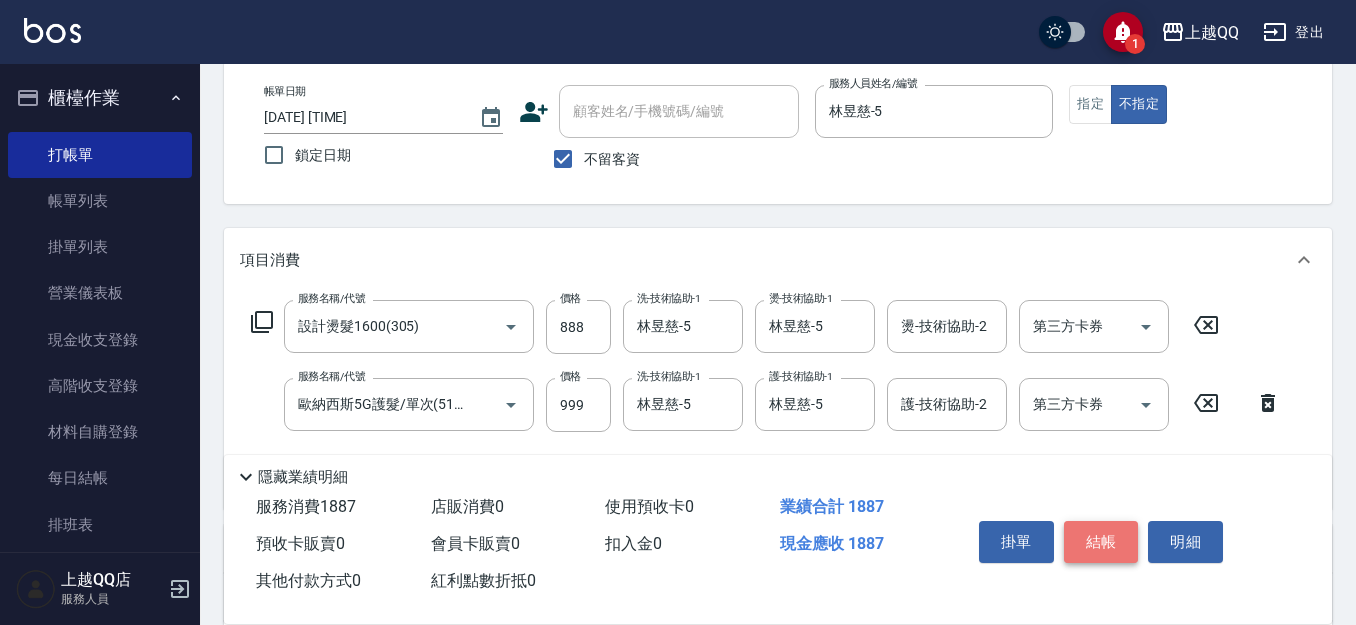 click on "結帳" at bounding box center [1101, 542] 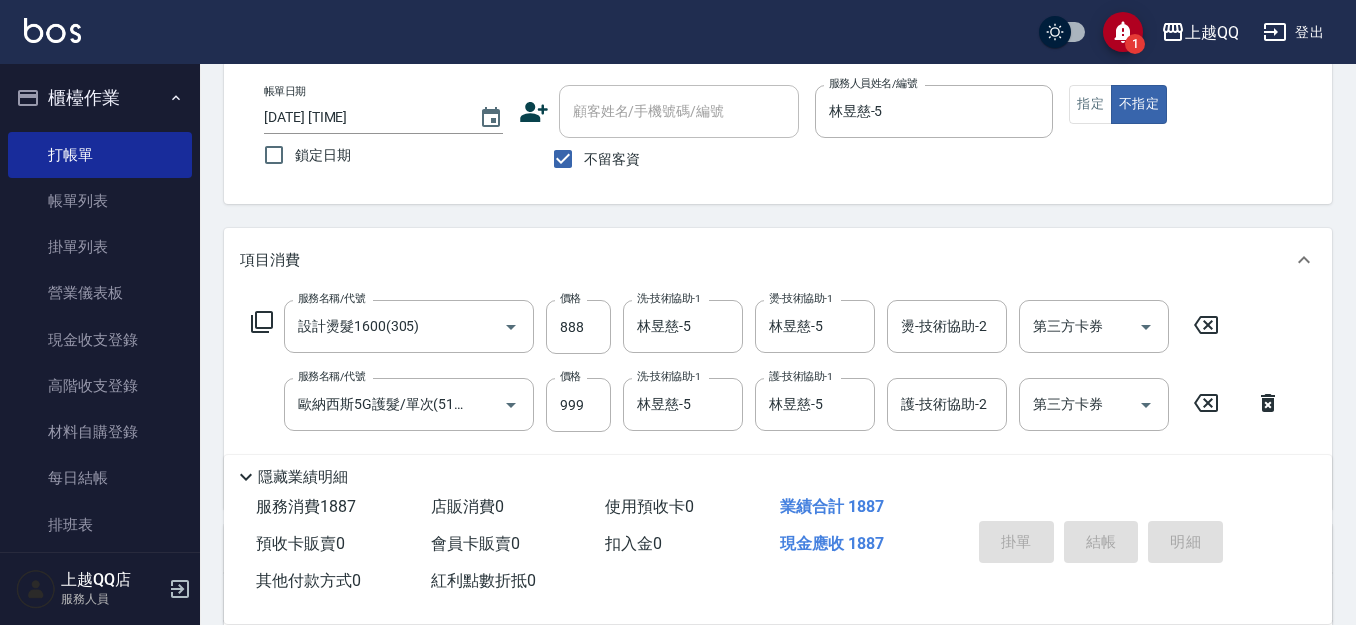type 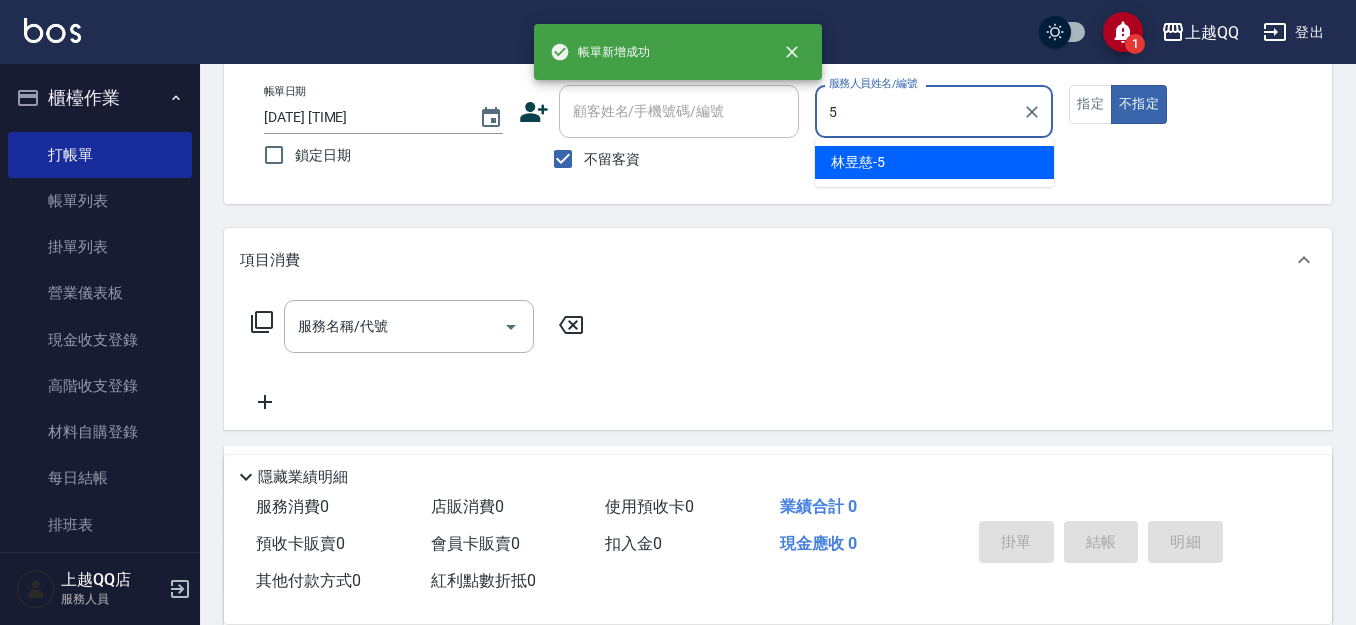 type on "林昱慈-5" 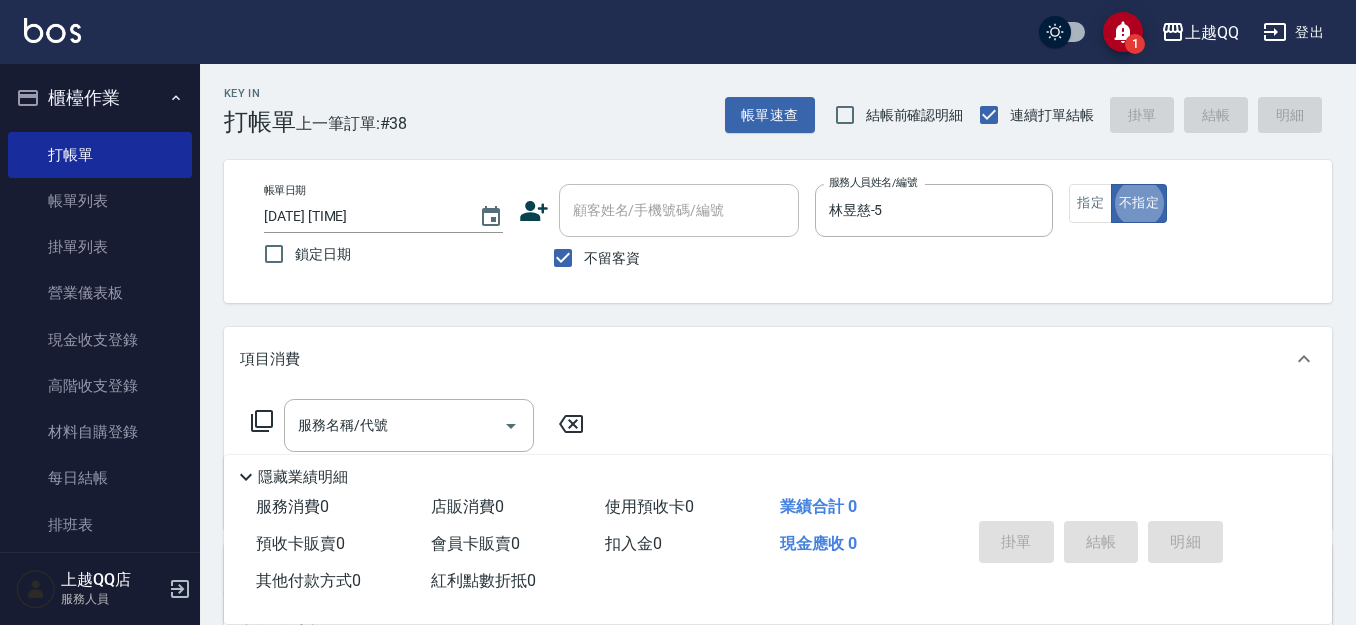 scroll, scrollTop: 0, scrollLeft: 0, axis: both 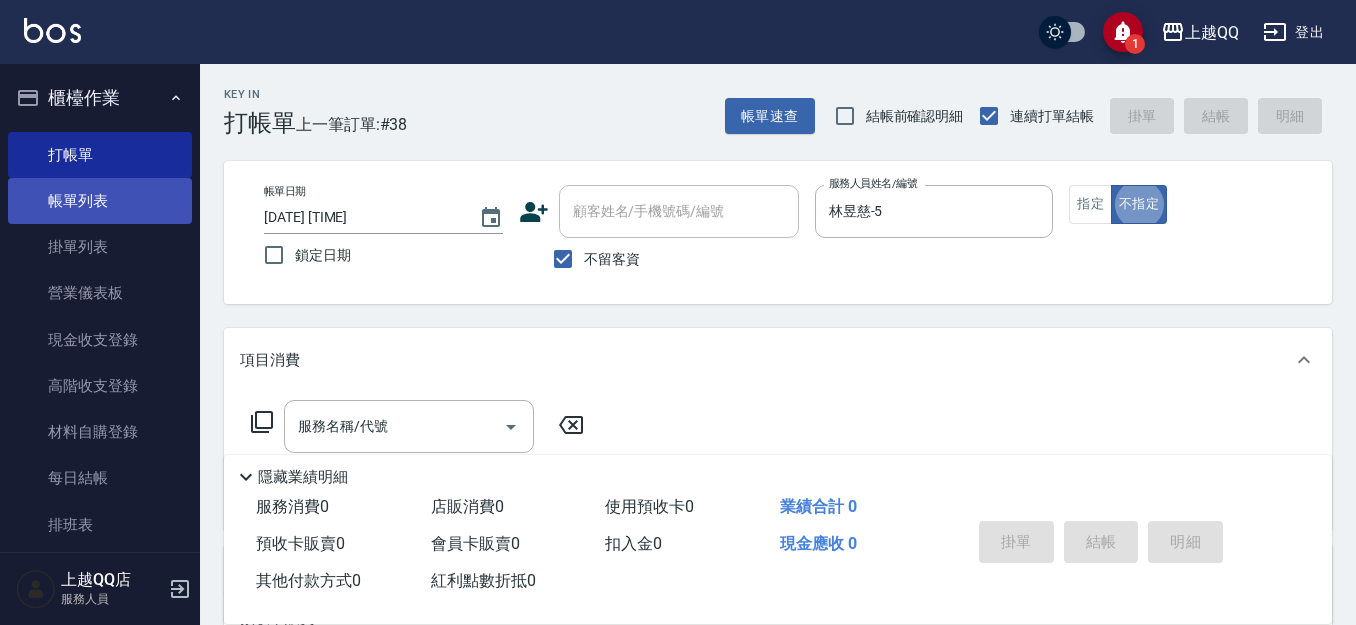 click on "帳單列表" at bounding box center (100, 201) 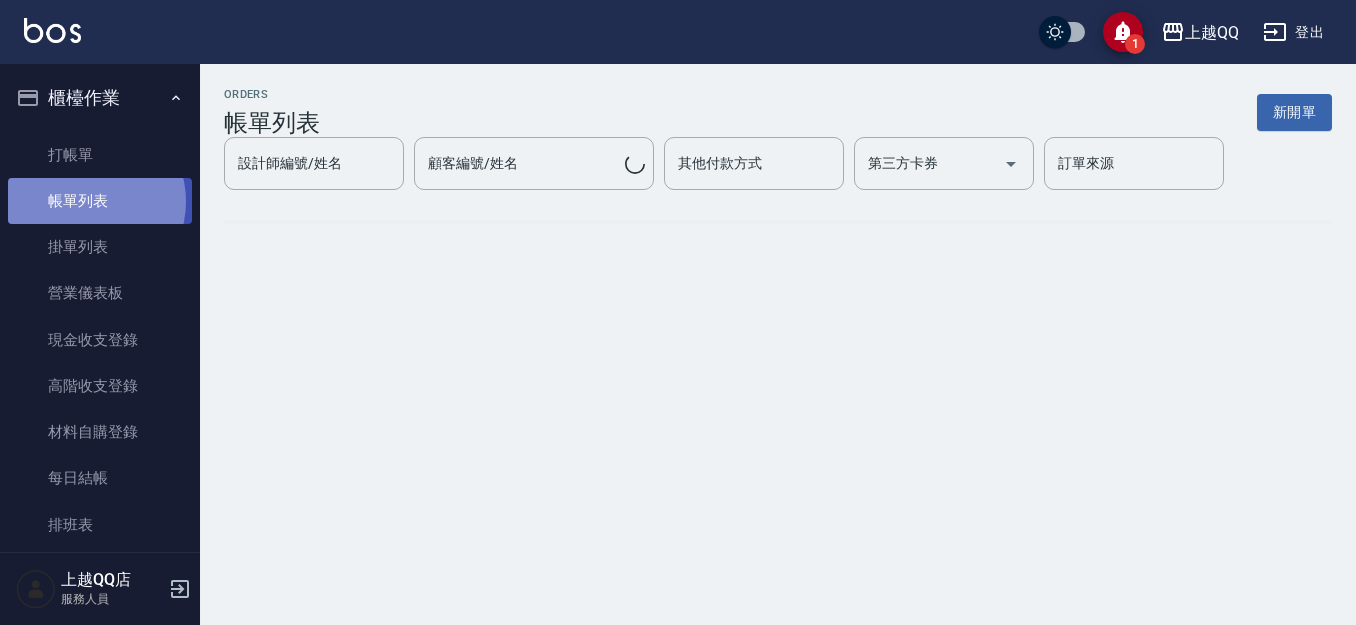 click on "帳單列表" at bounding box center [100, 201] 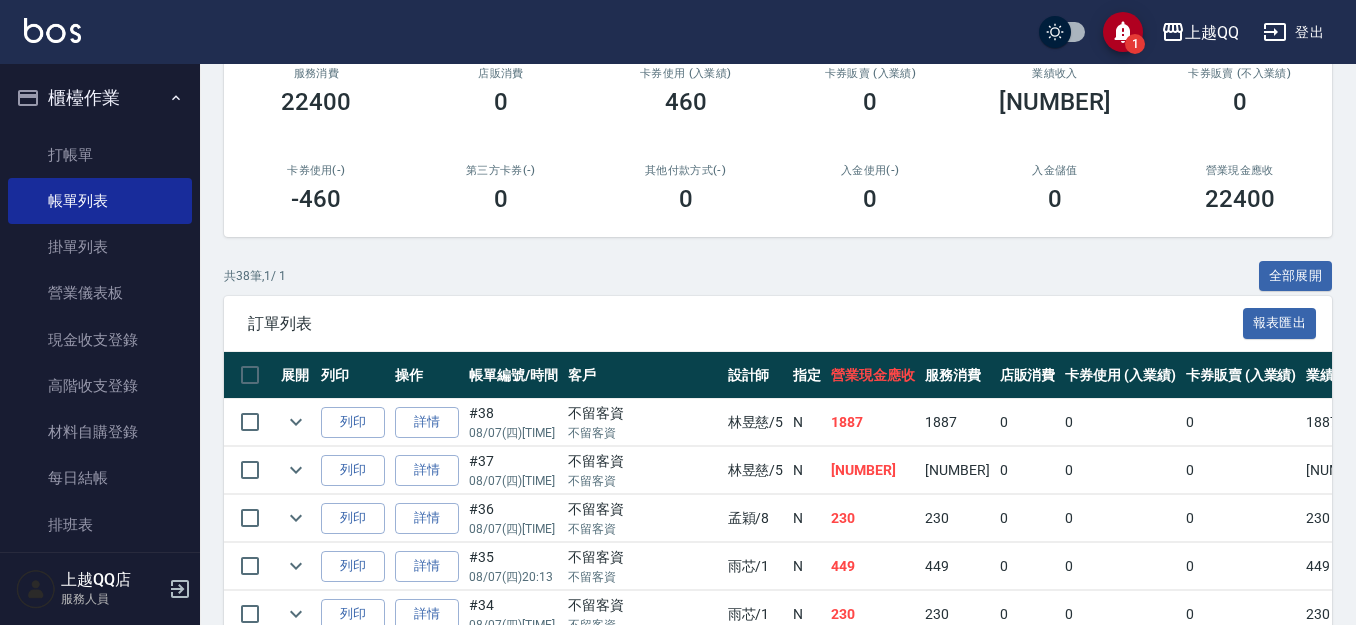 scroll, scrollTop: 300, scrollLeft: 0, axis: vertical 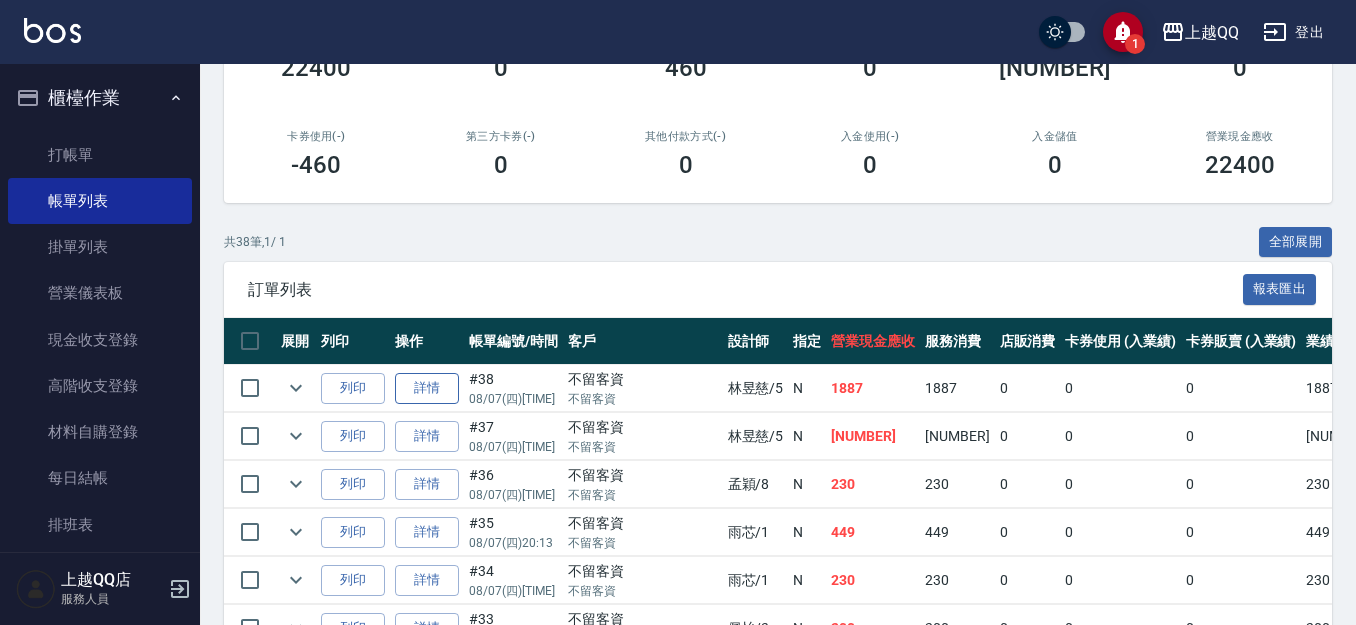click on "詳情" at bounding box center [427, 388] 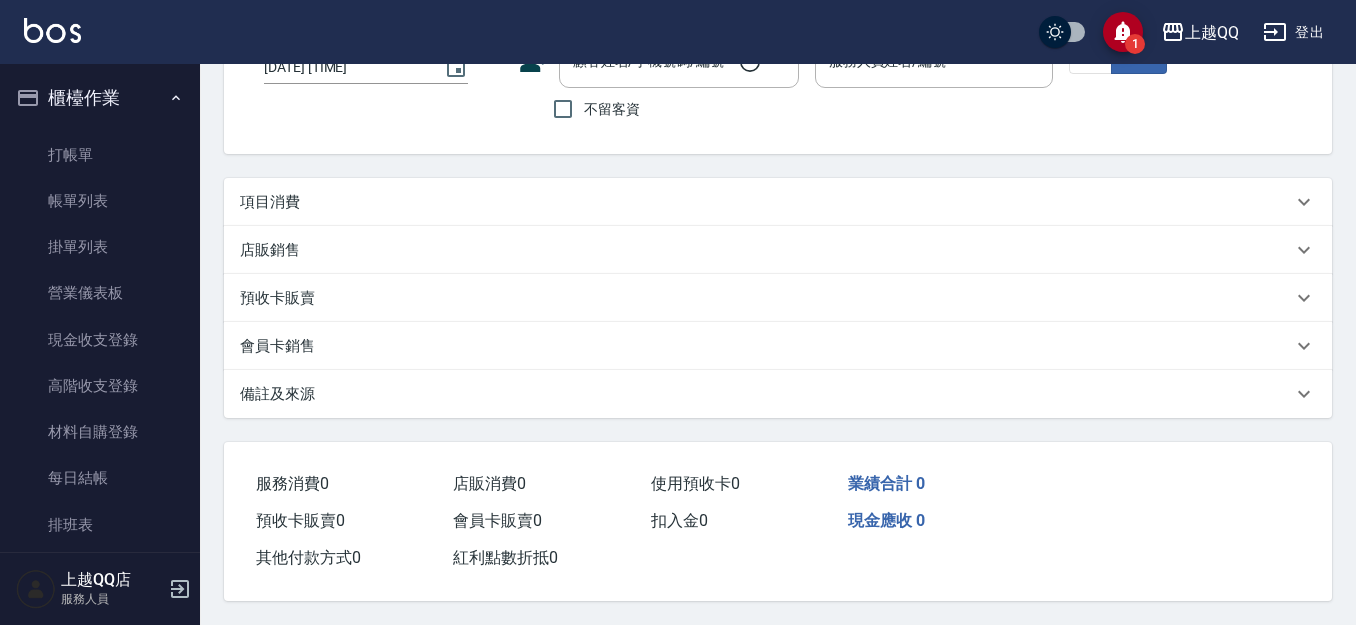 scroll, scrollTop: 0, scrollLeft: 0, axis: both 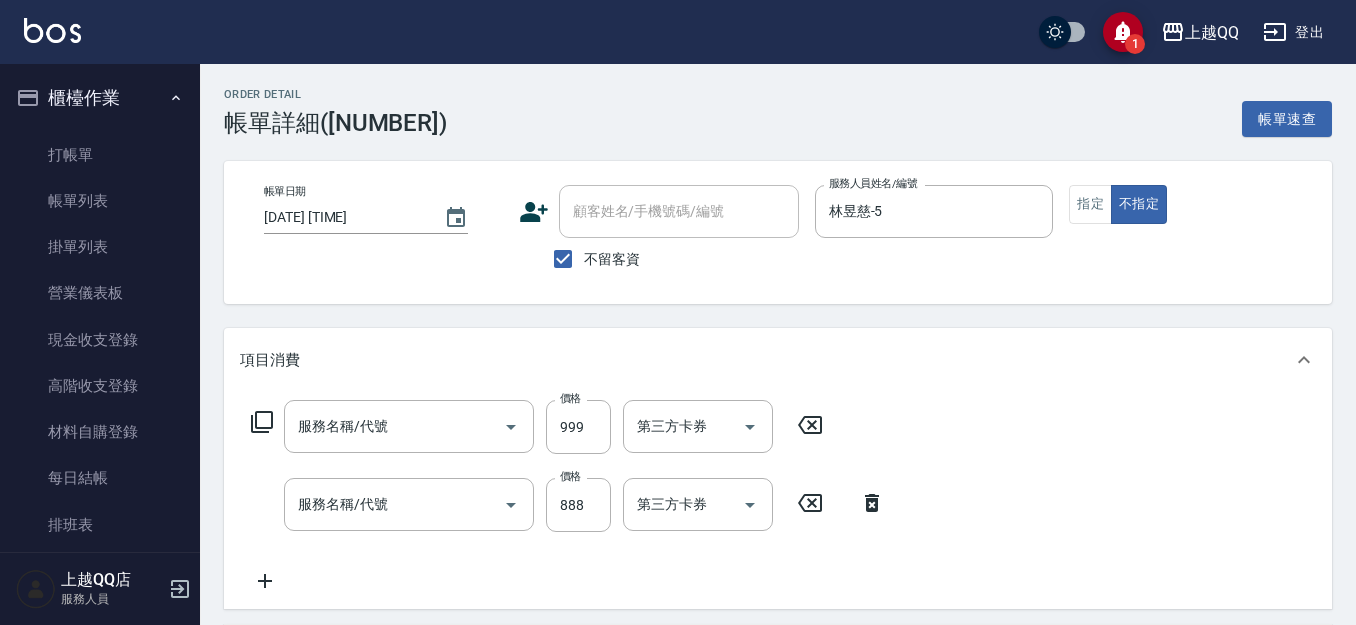 type on "[DATE] [TIME]" 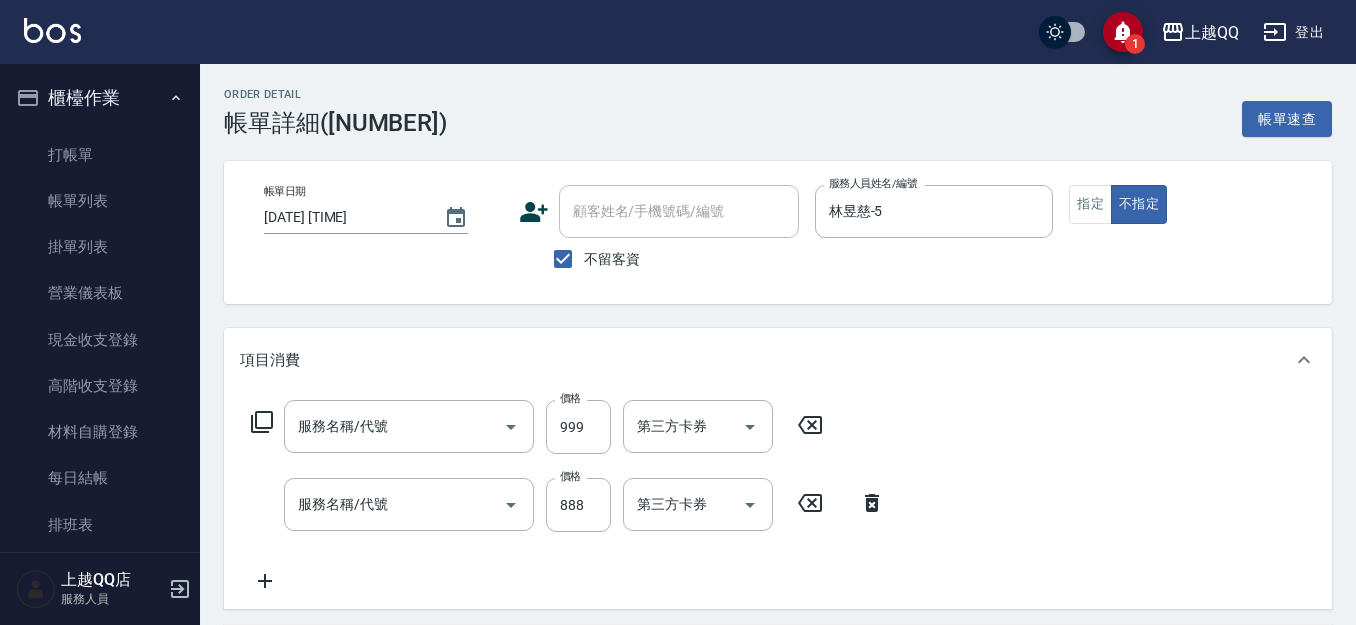checkbox on "true" 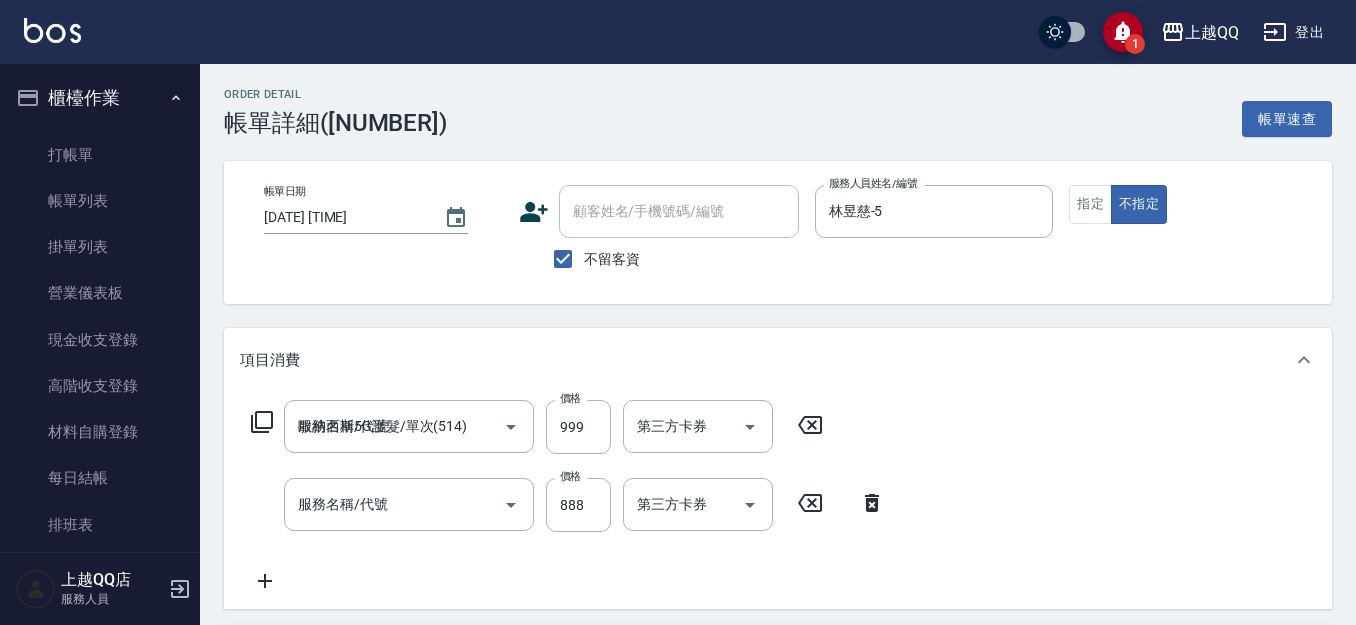 type on "設計燙髮1600(305)" 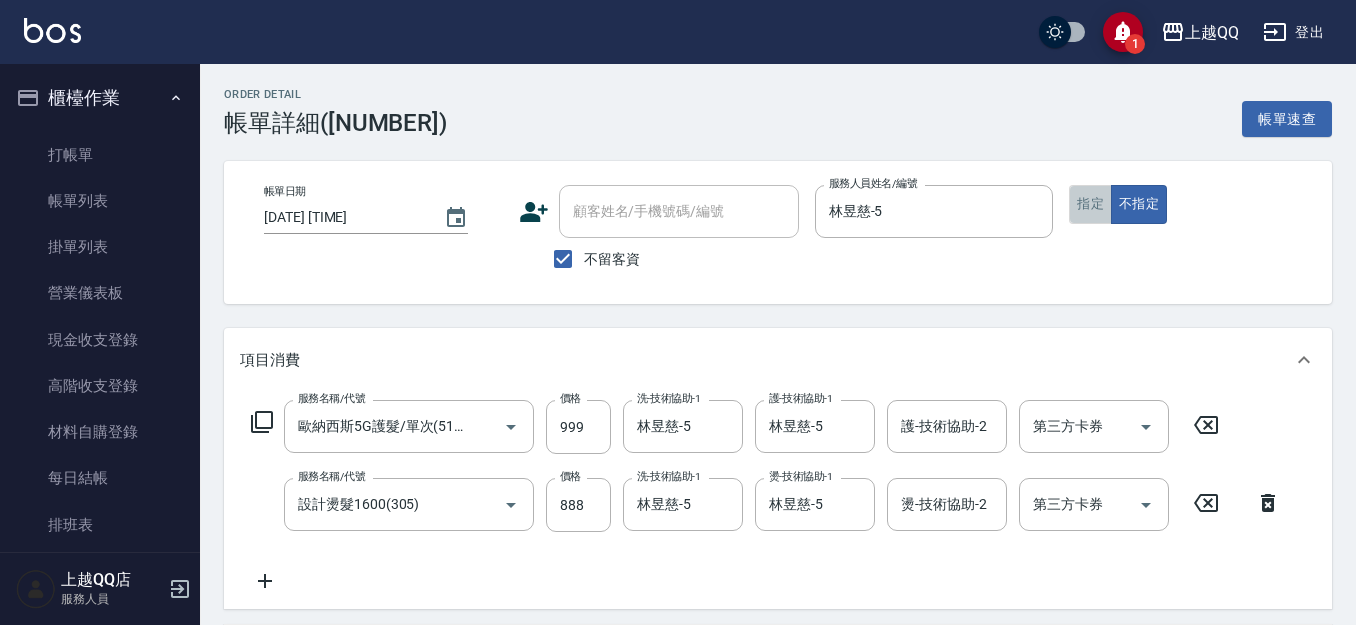 click on "指定" at bounding box center (1090, 204) 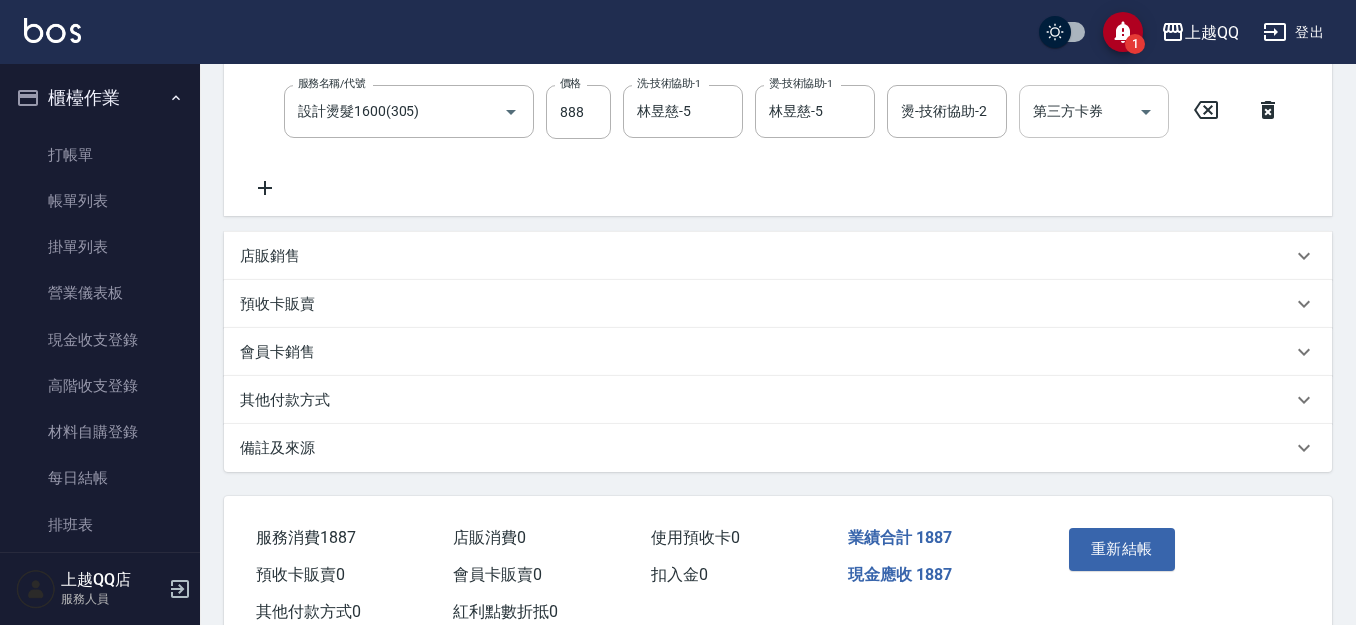 scroll, scrollTop: 456, scrollLeft: 0, axis: vertical 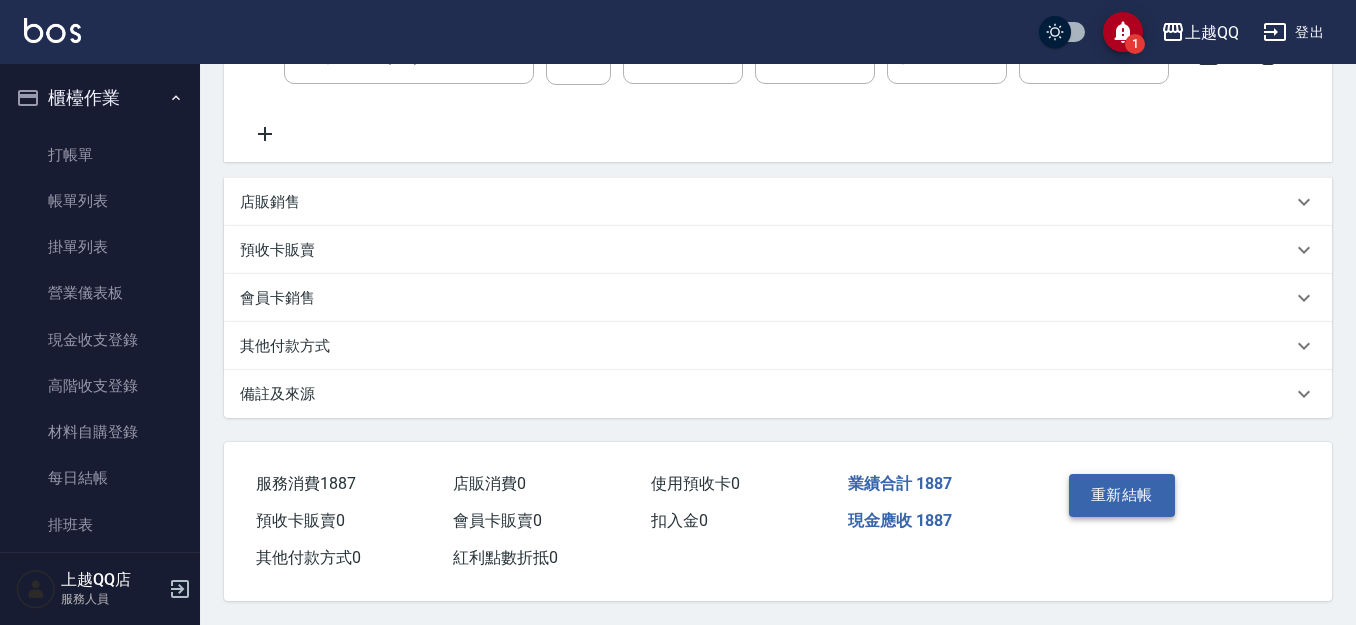 click on "重新結帳" at bounding box center [1122, 495] 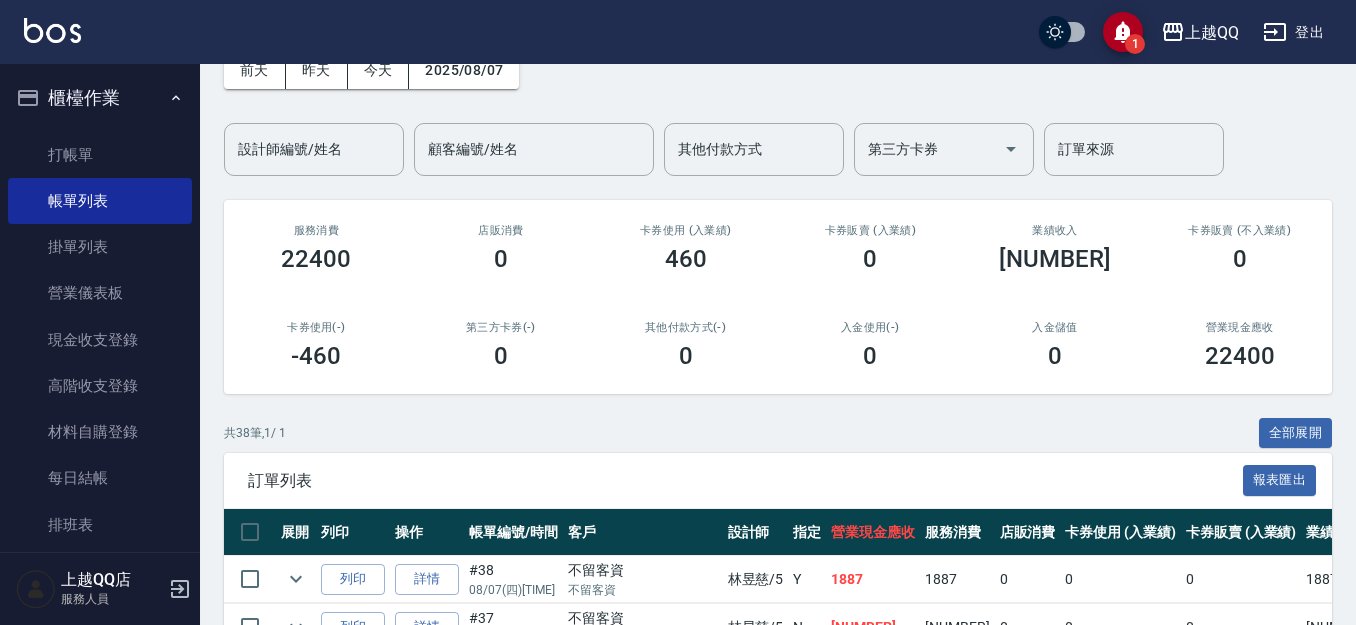 scroll, scrollTop: 0, scrollLeft: 0, axis: both 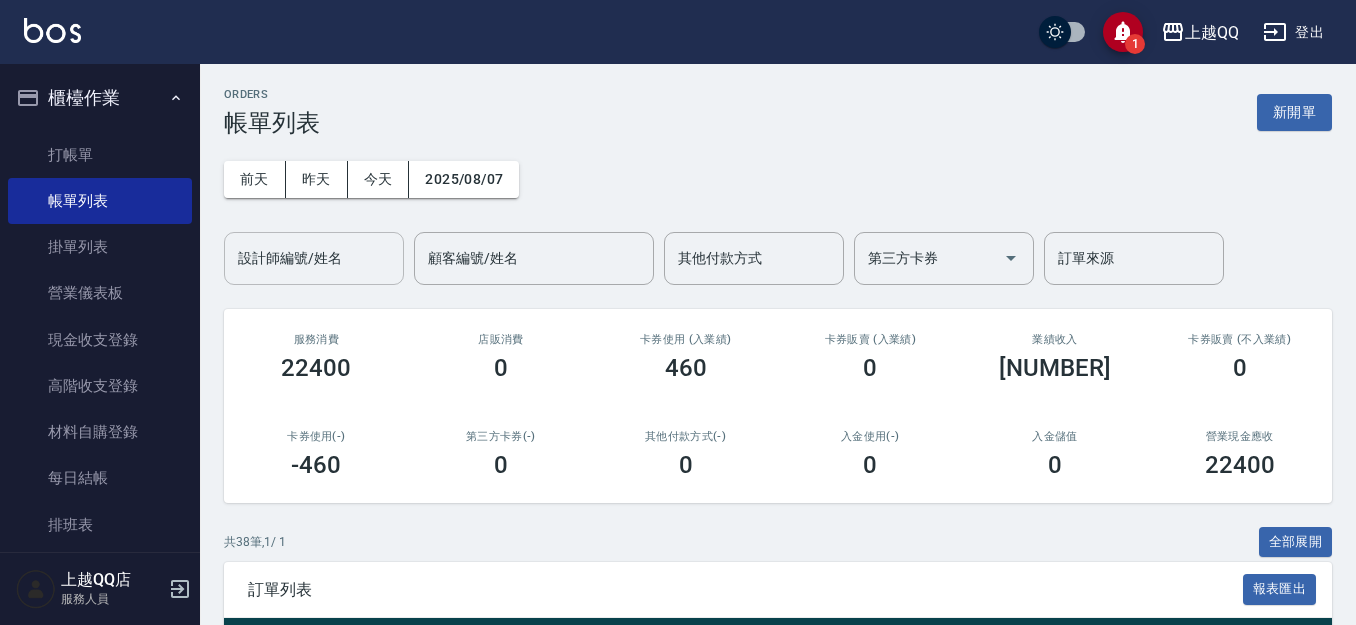 click on "設計師編號/姓名" at bounding box center (314, 258) 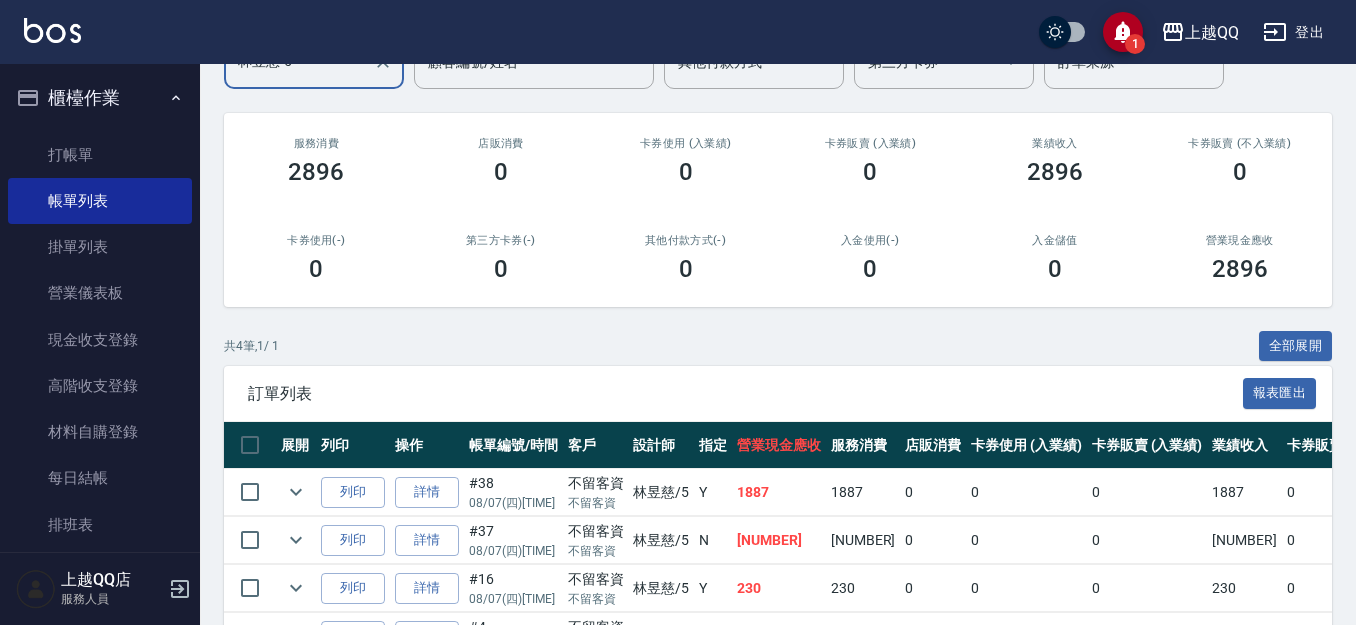 scroll, scrollTop: 100, scrollLeft: 0, axis: vertical 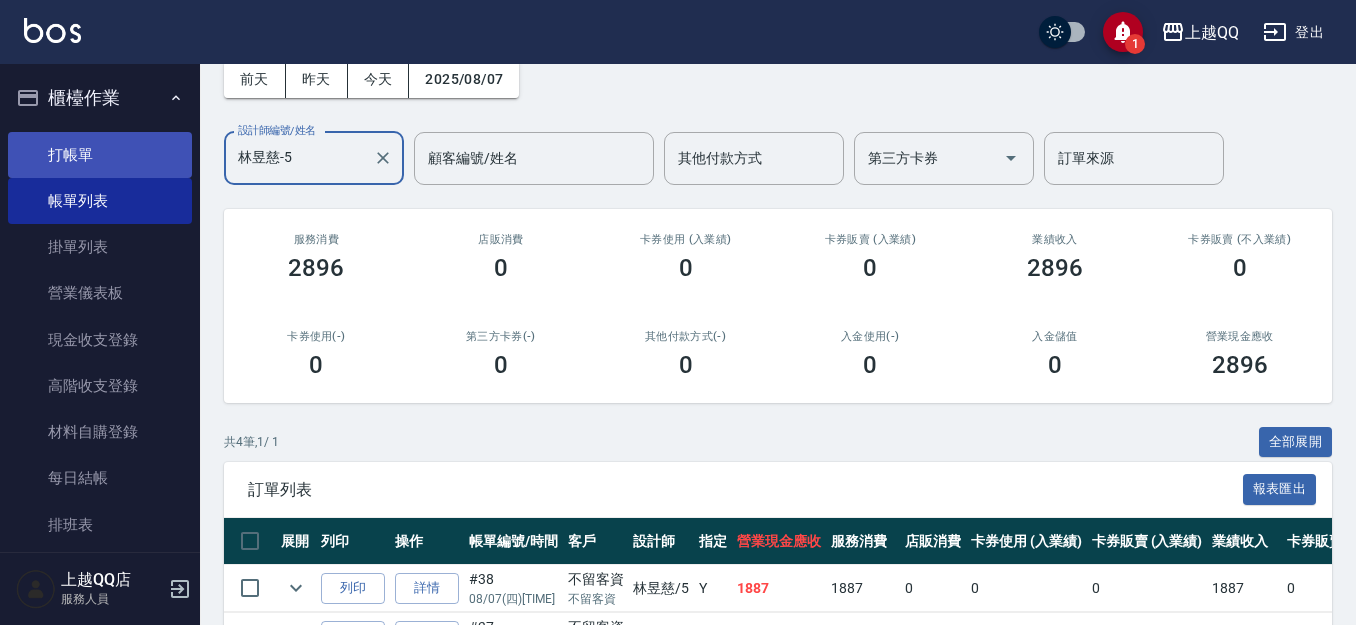 type on "林昱慈-5" 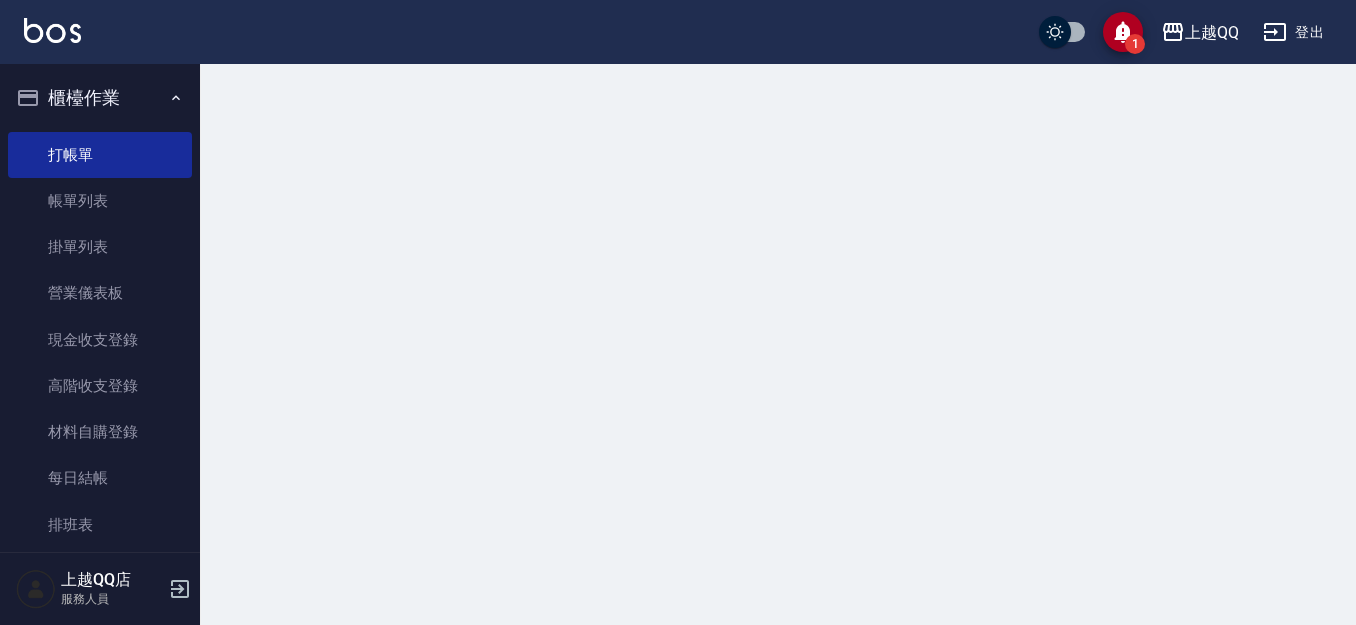 scroll, scrollTop: 0, scrollLeft: 0, axis: both 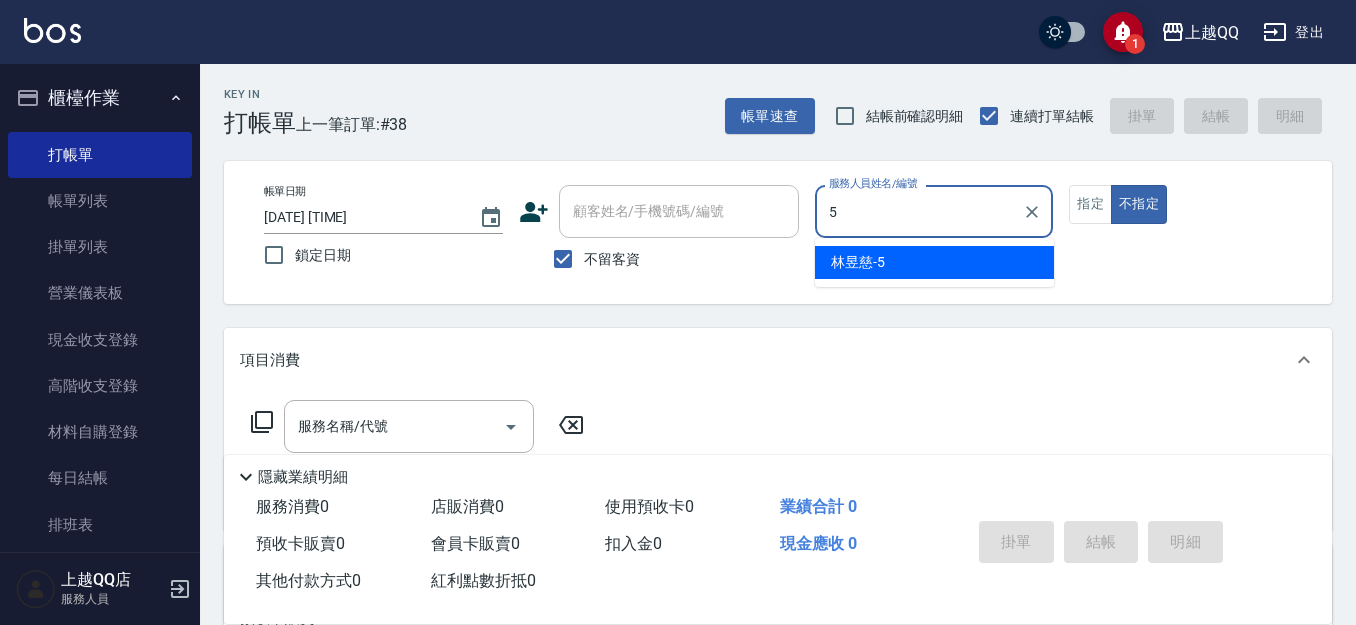 type on "林昱慈-5" 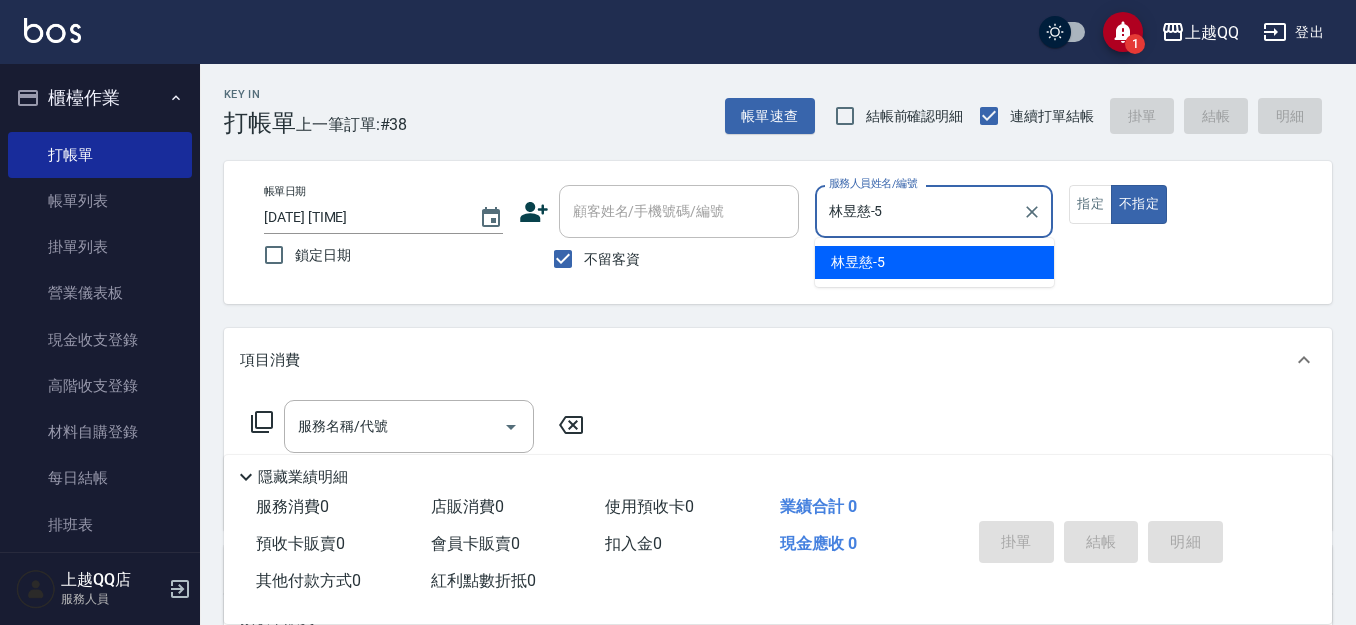 type on "false" 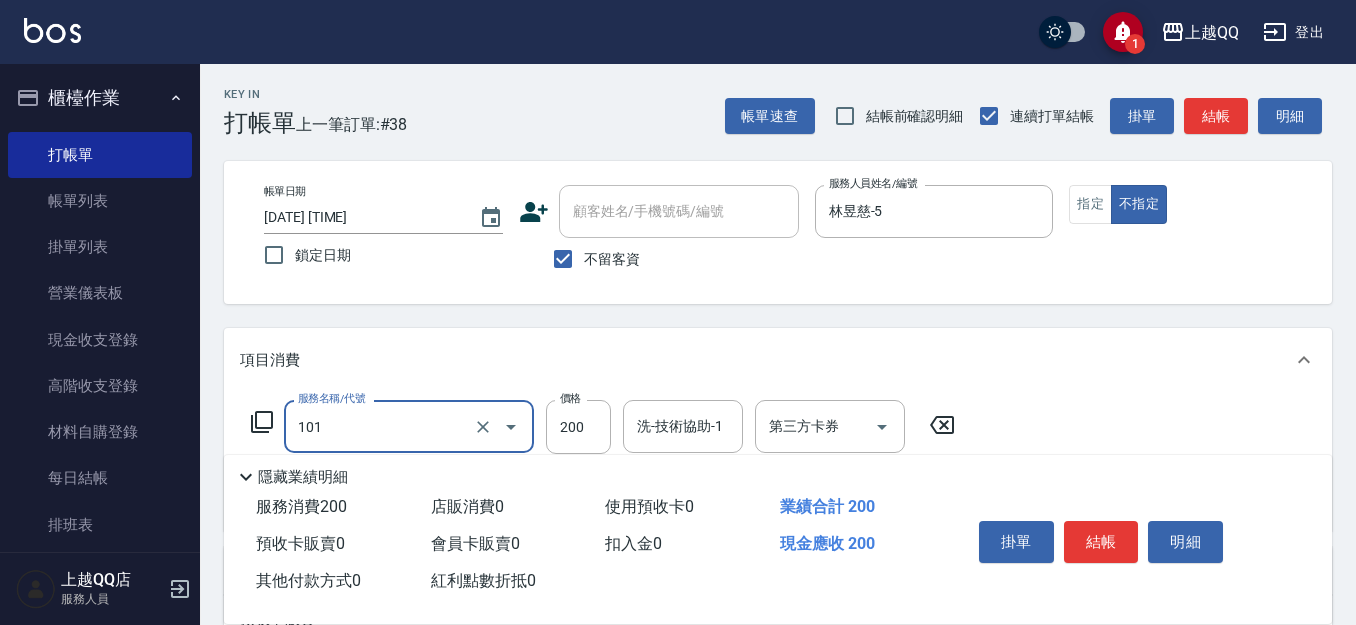 type on "洗髮([NUMBER])" 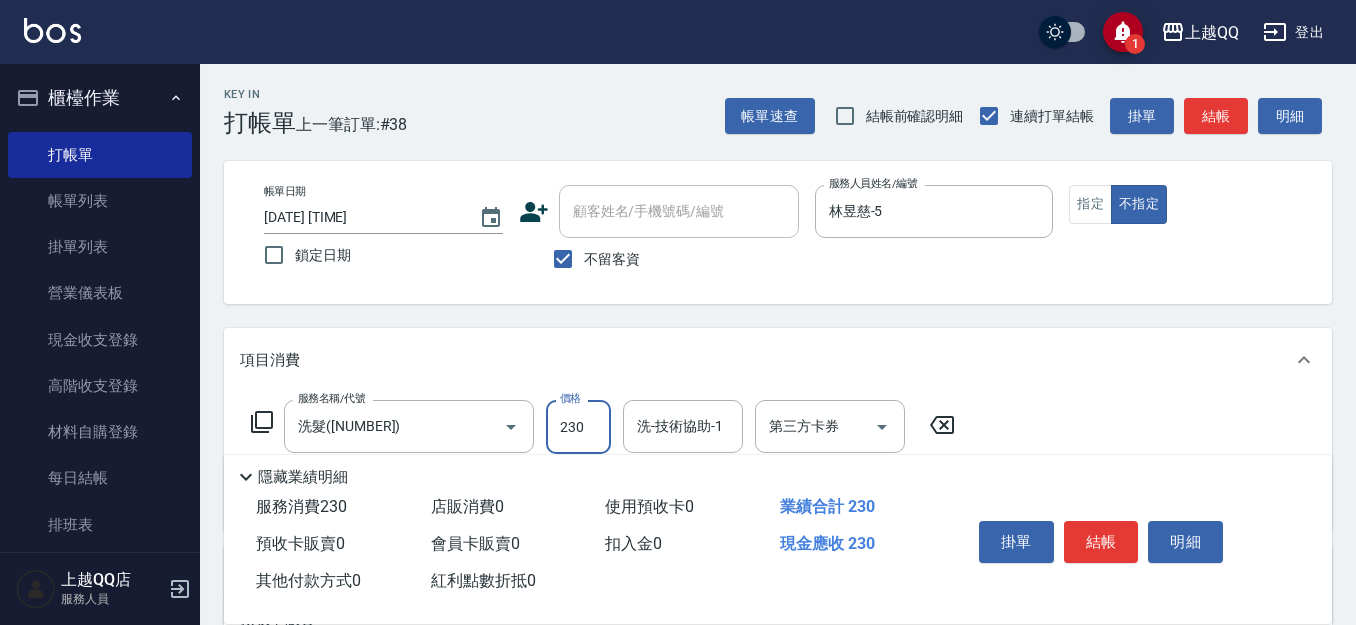 type on "230" 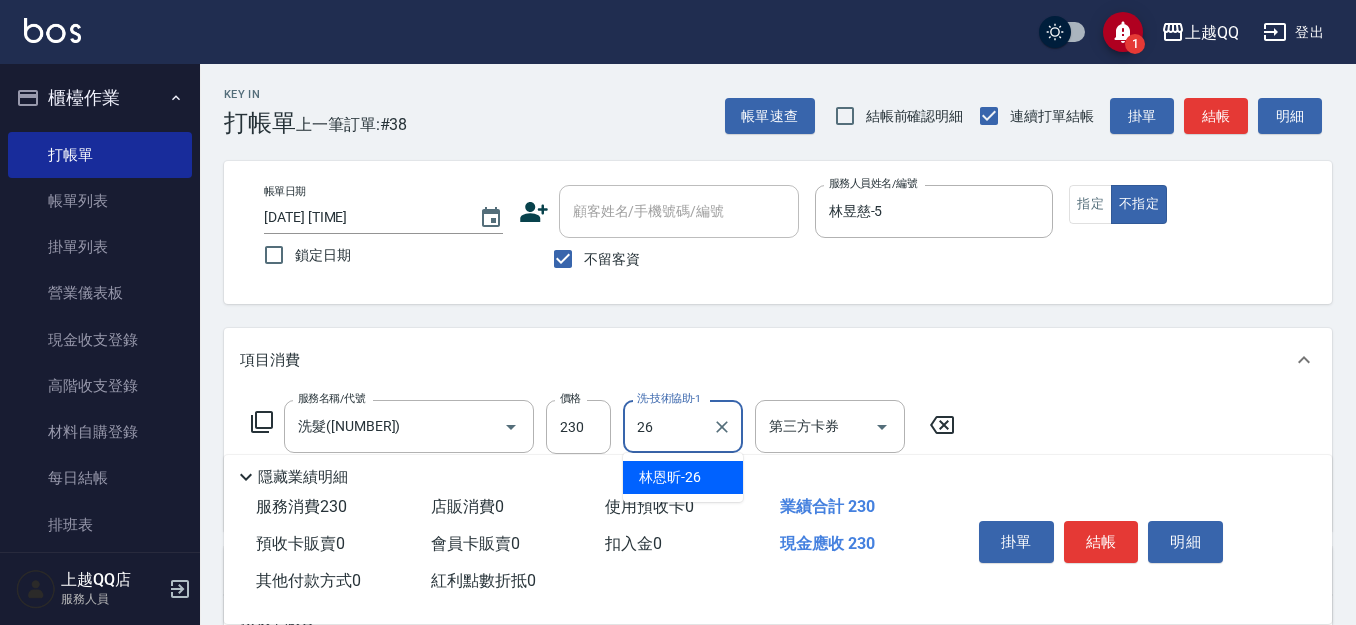 type on "林恩昕-26" 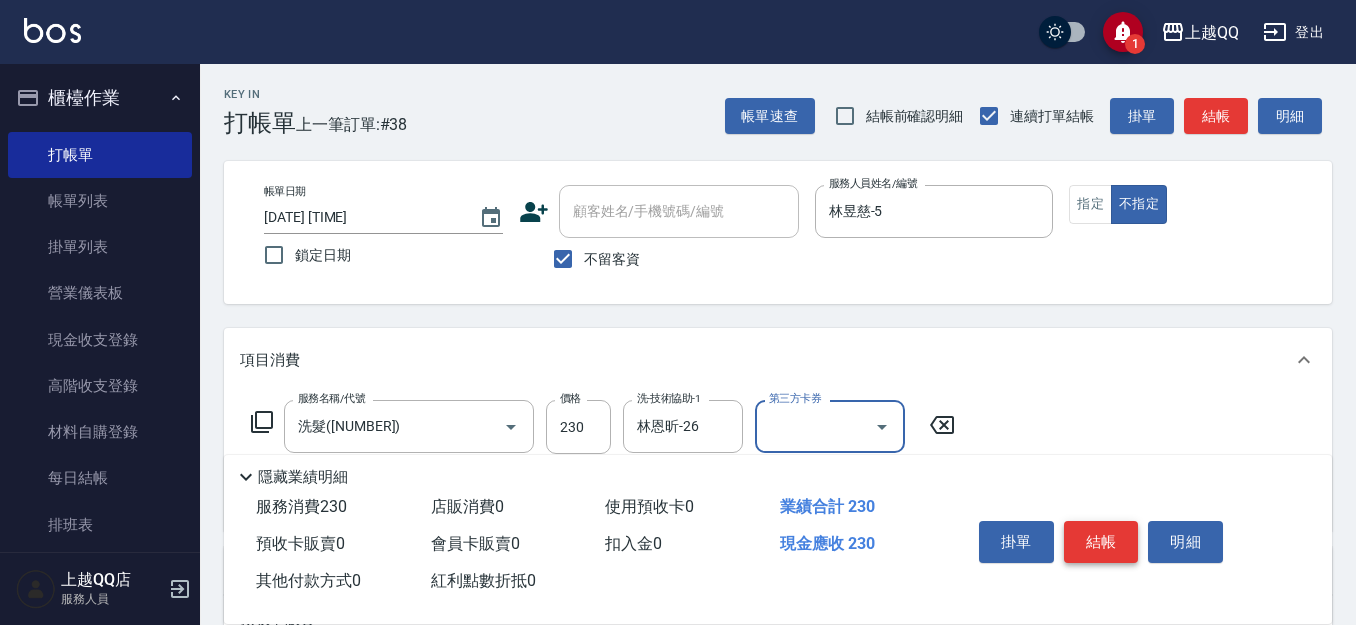 click on "結帳" at bounding box center (1101, 542) 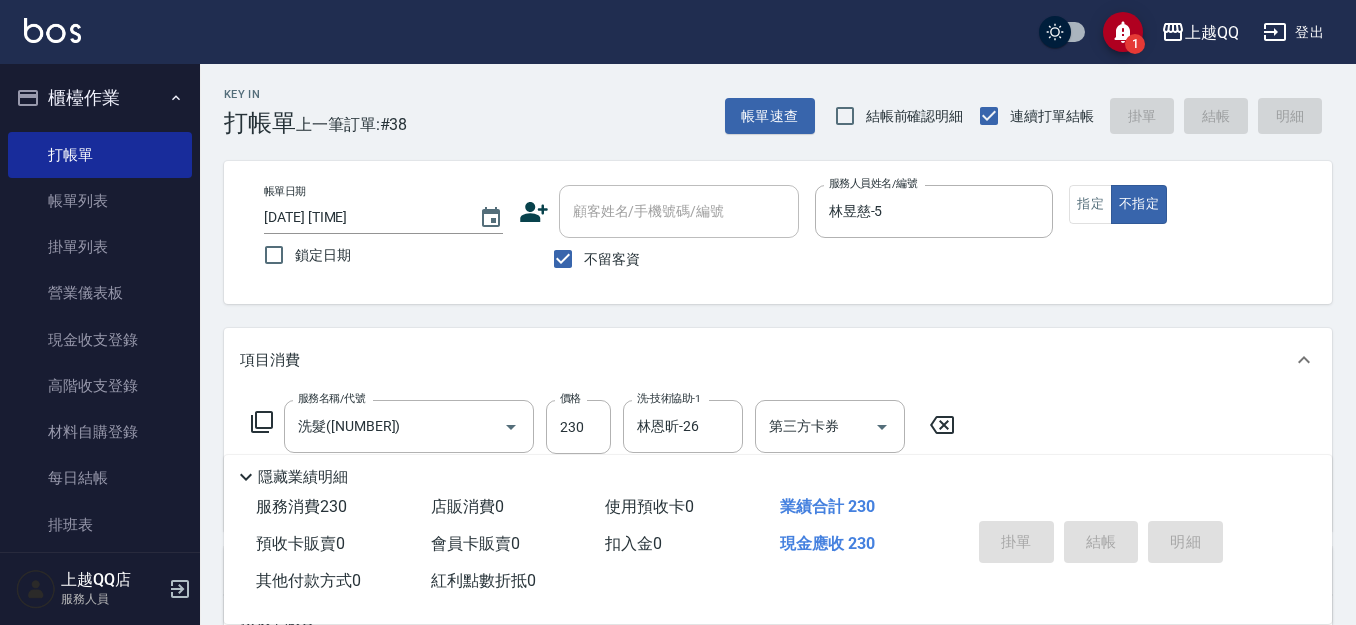 type 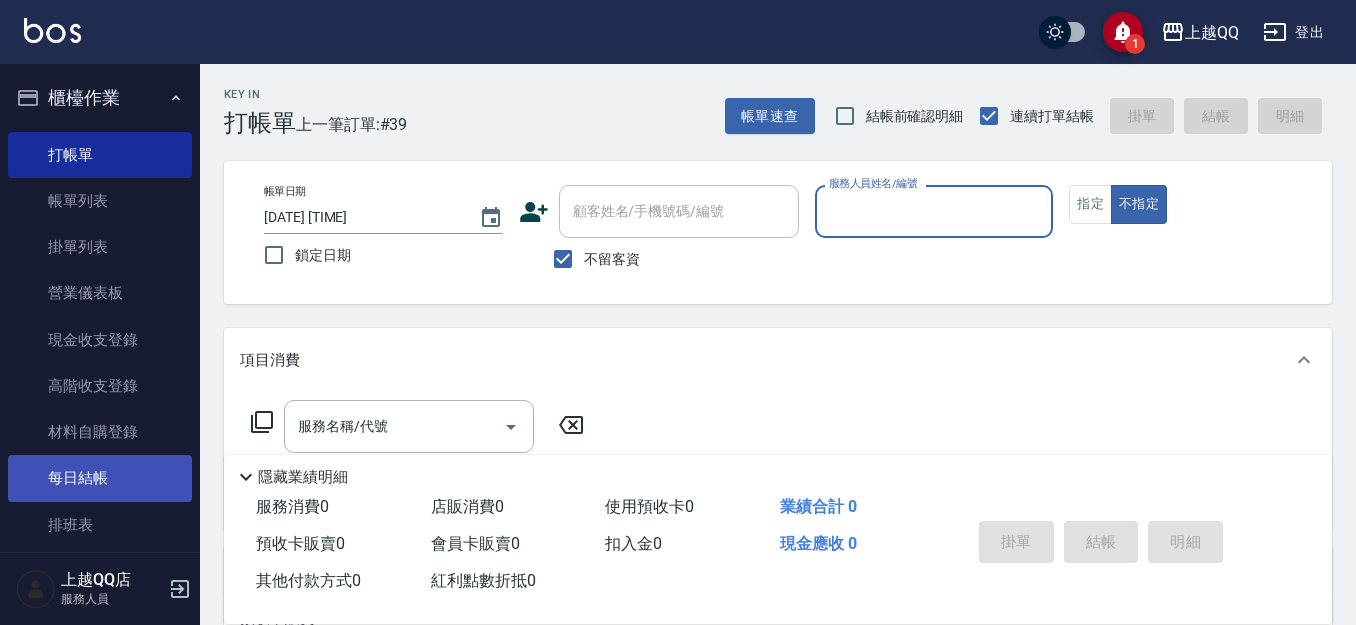 click on "每日結帳" at bounding box center [100, 478] 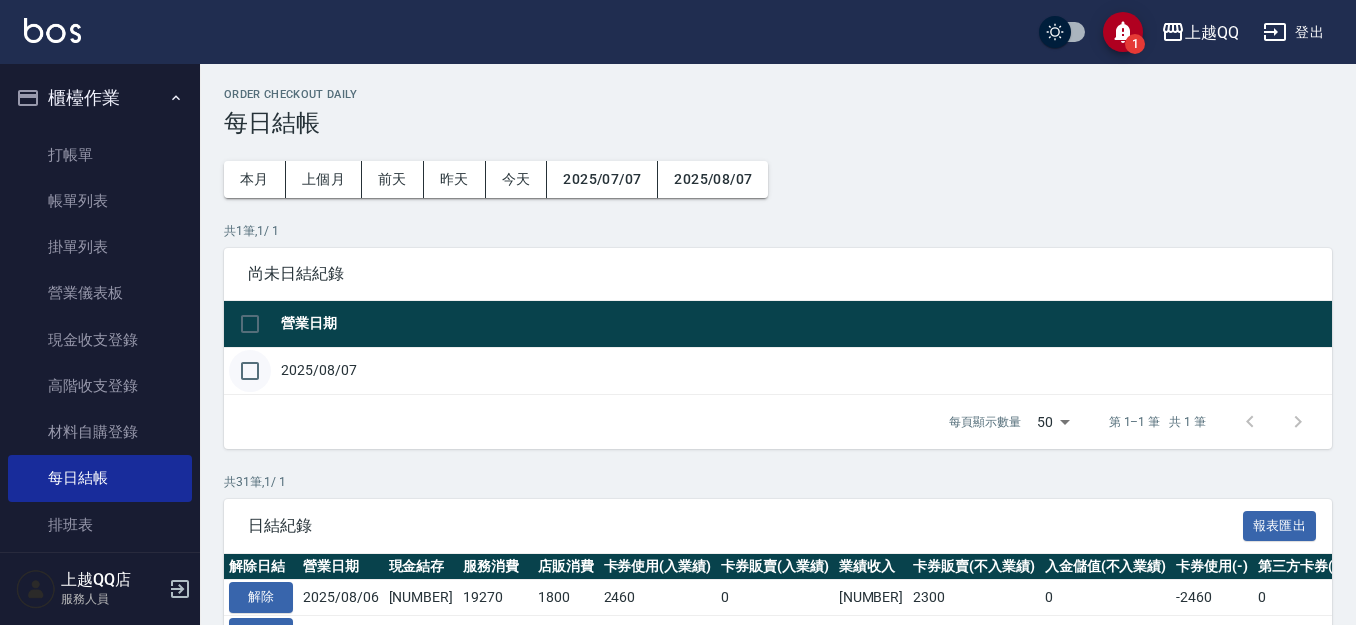 click at bounding box center [250, 371] 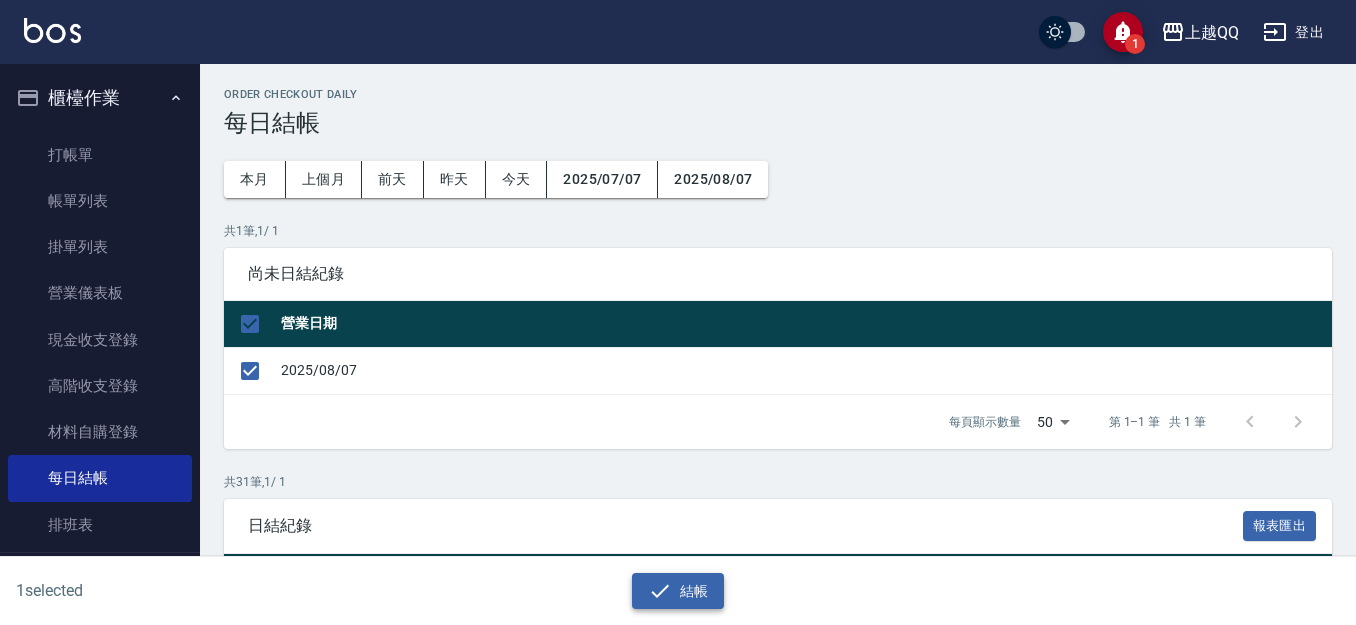 click on "結帳" at bounding box center [678, 591] 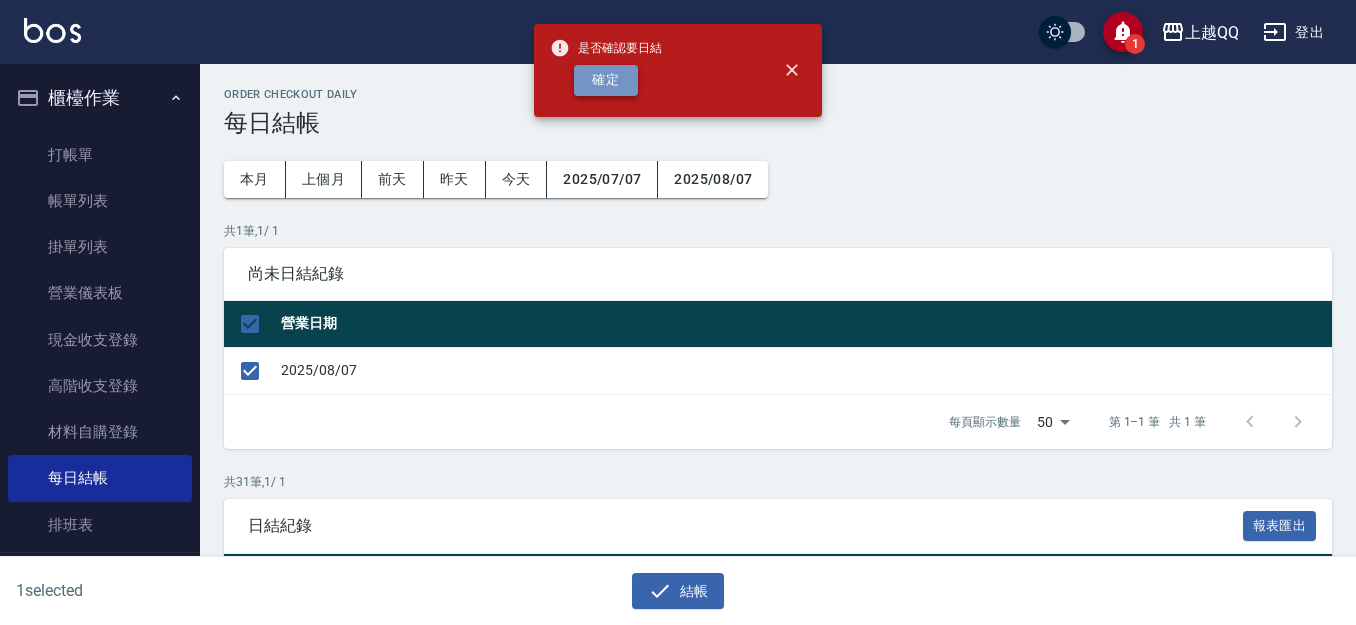 click on "確定" at bounding box center [606, 80] 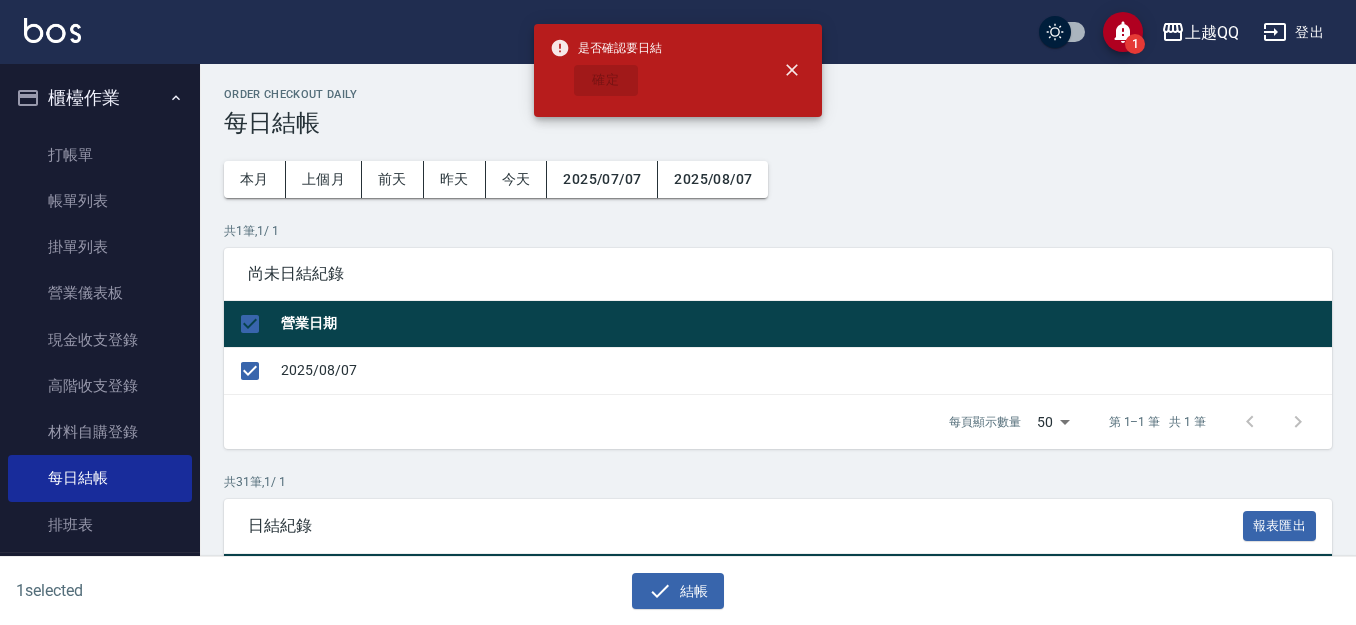 checkbox on "false" 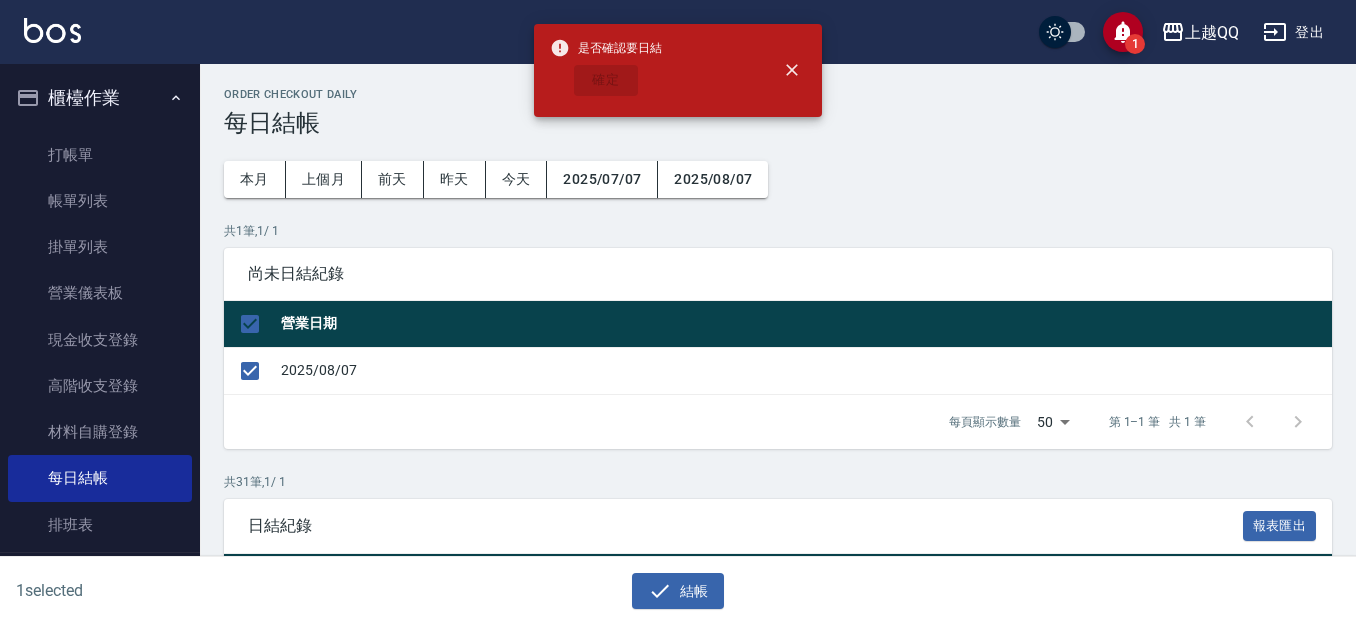 checkbox on "false" 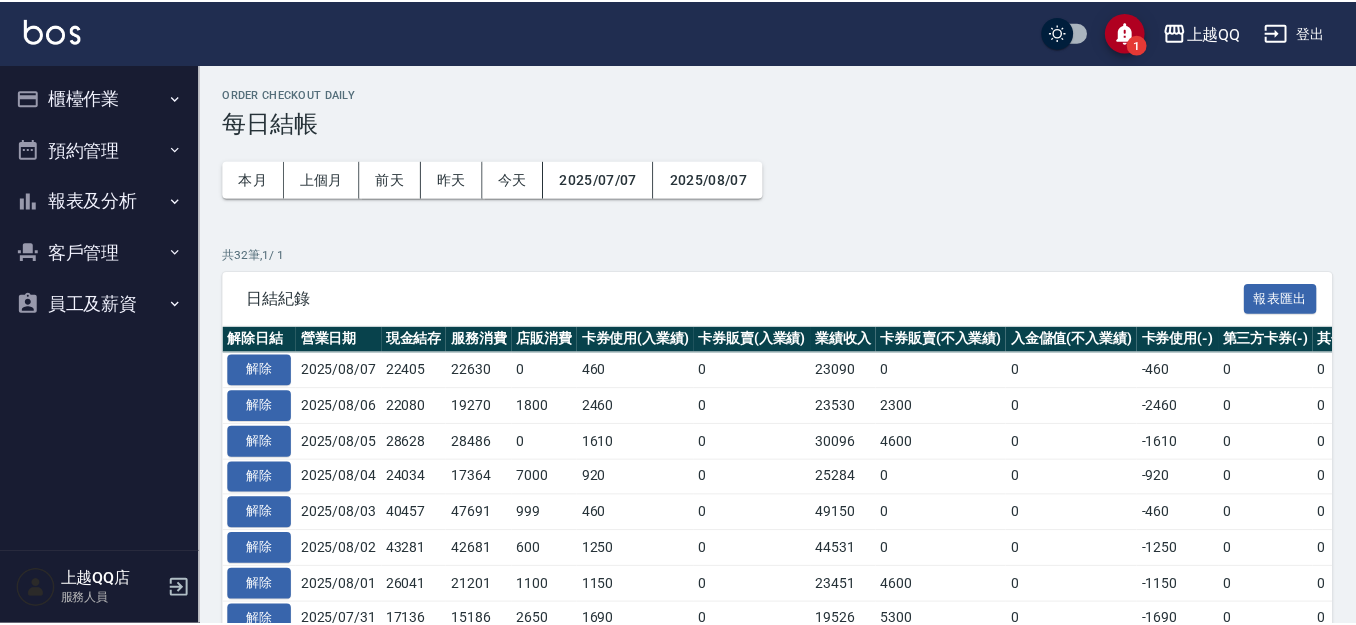 scroll, scrollTop: 0, scrollLeft: 0, axis: both 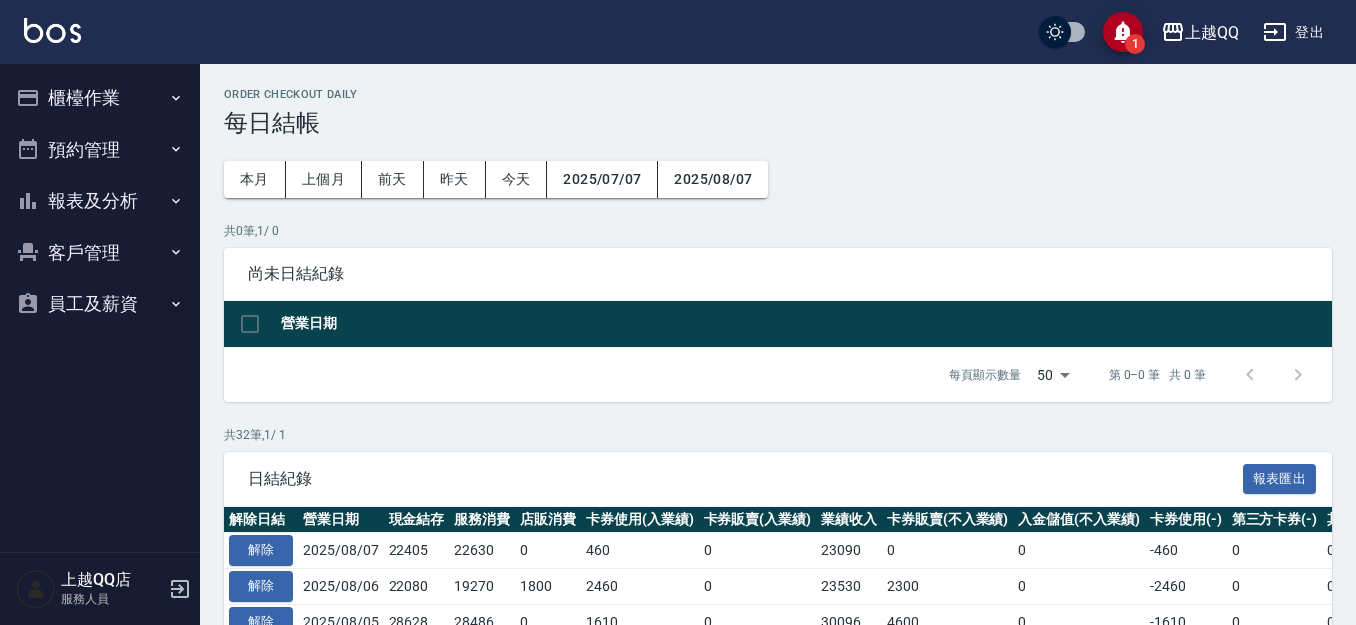 click on "報表及分析" at bounding box center (100, 201) 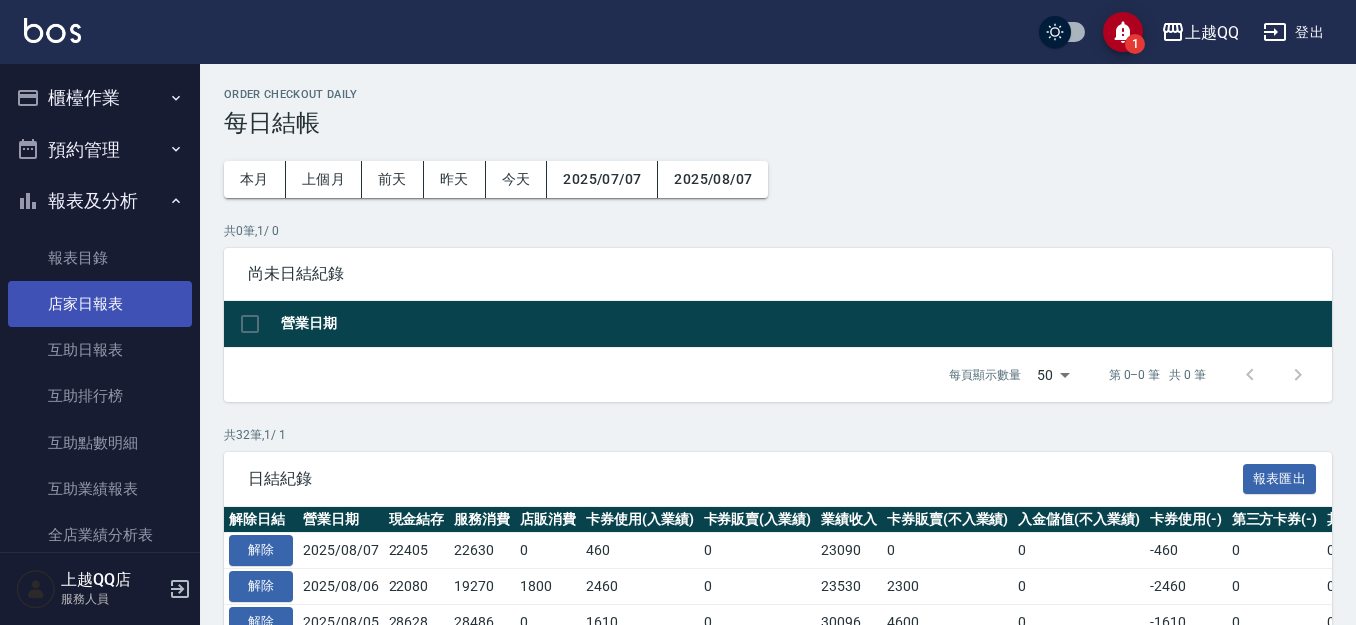 click on "店家日報表" at bounding box center (100, 304) 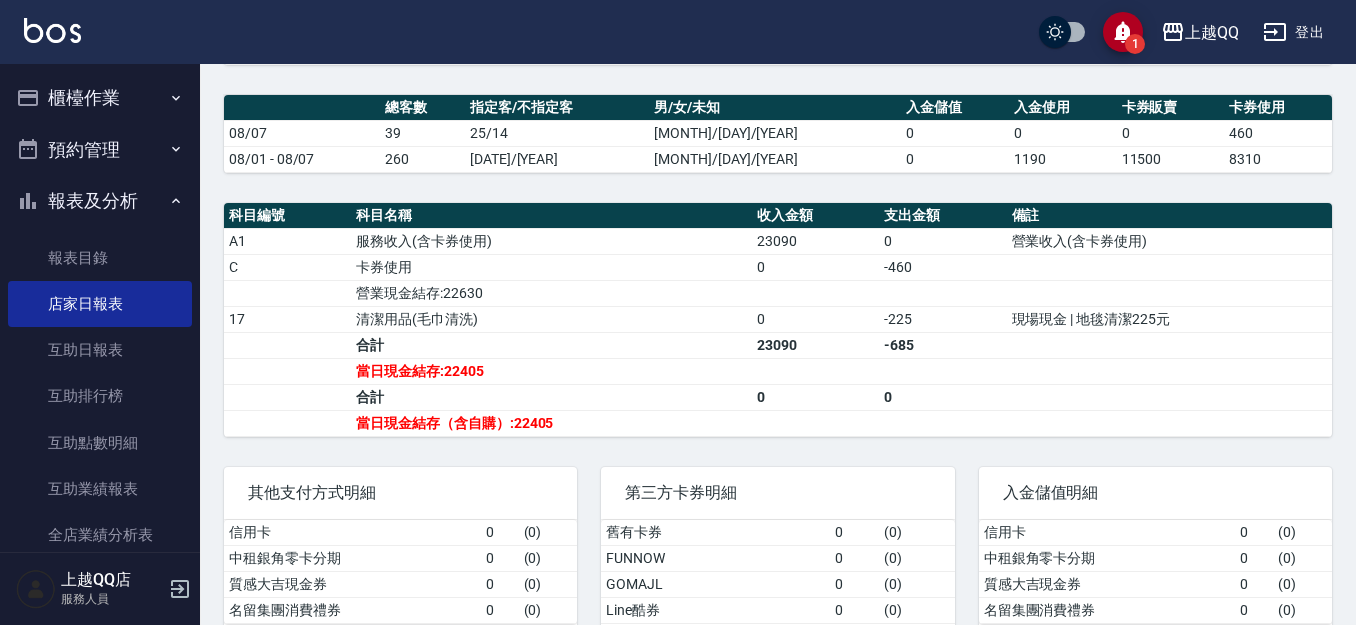 scroll, scrollTop: 636, scrollLeft: 0, axis: vertical 